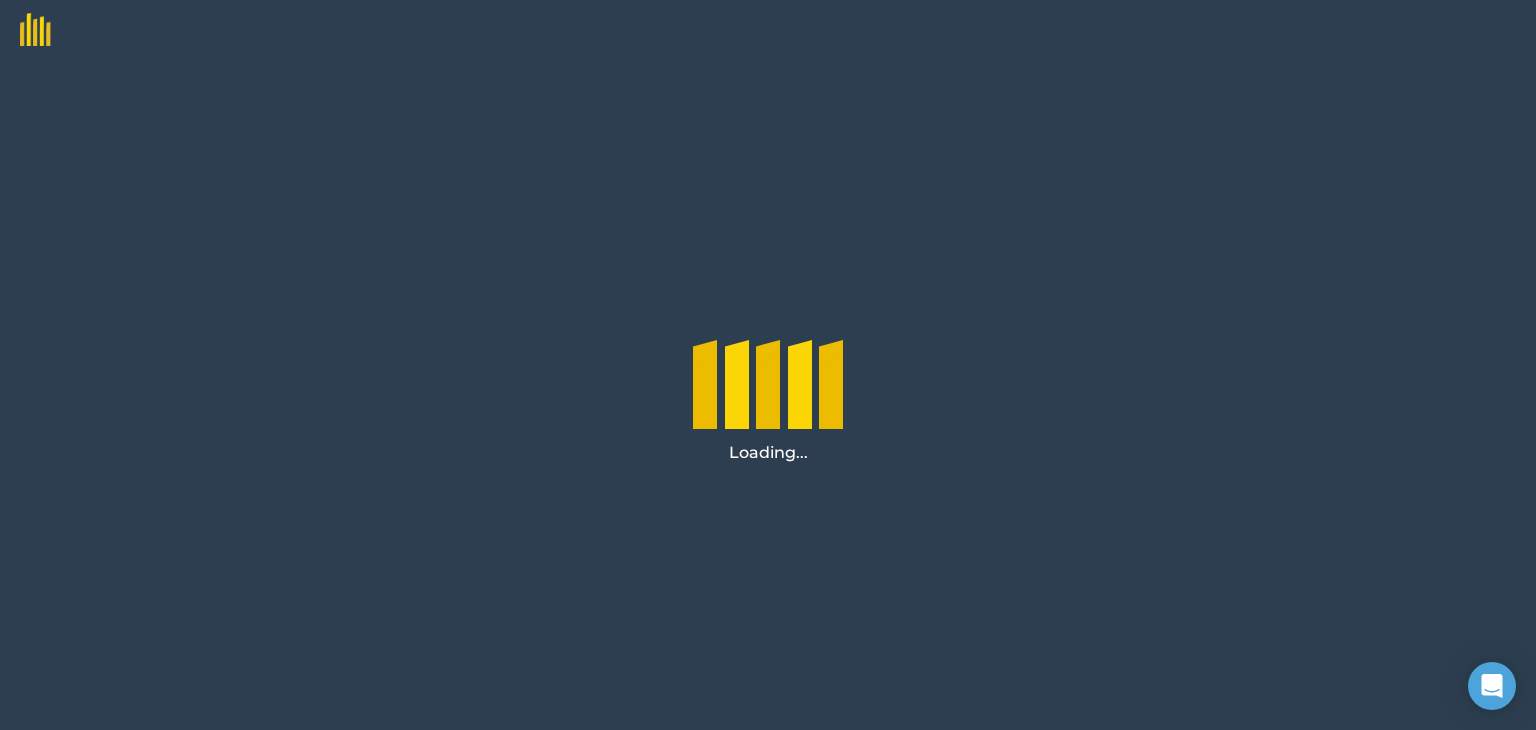 scroll, scrollTop: 0, scrollLeft: 0, axis: both 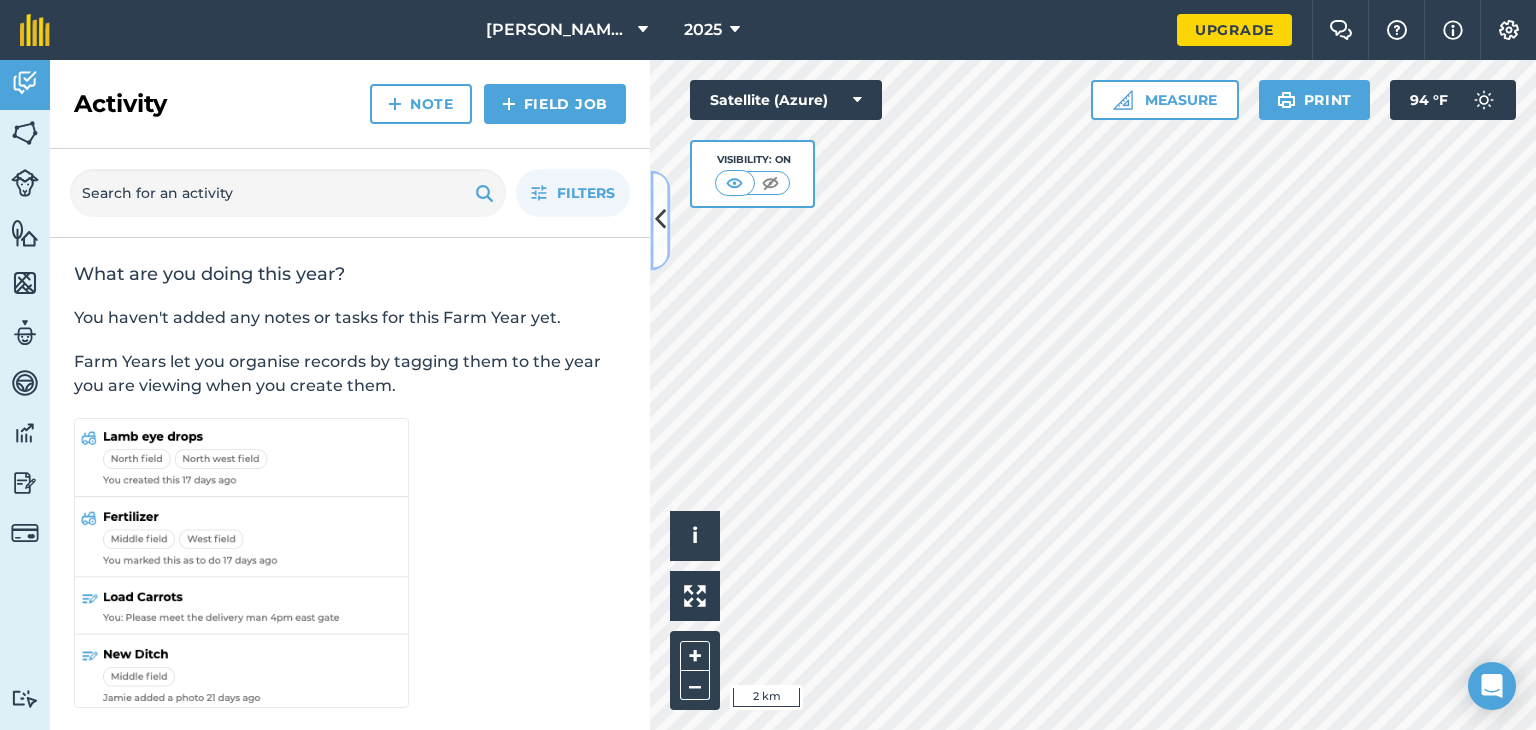 click at bounding box center [660, 220] 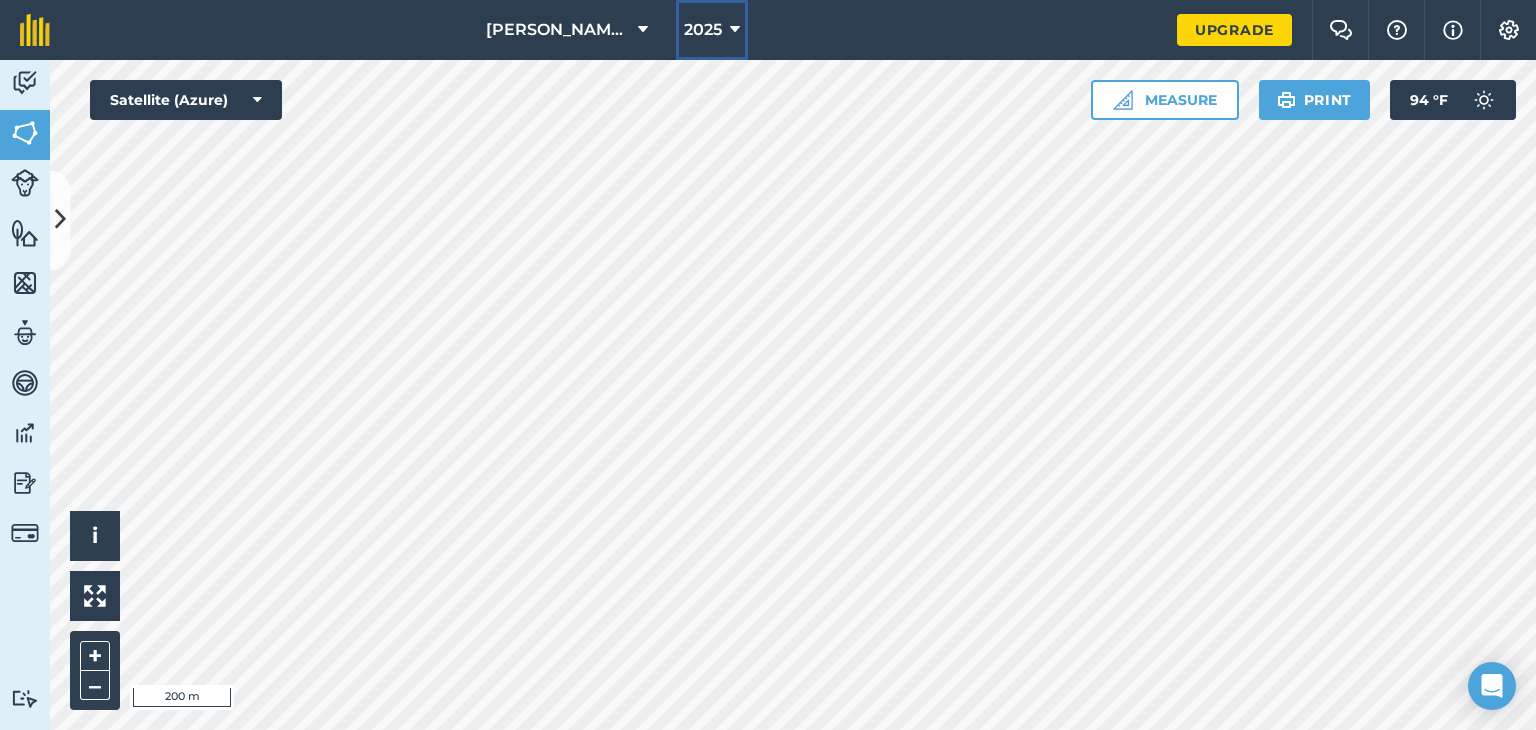 click on "2025" at bounding box center (712, 30) 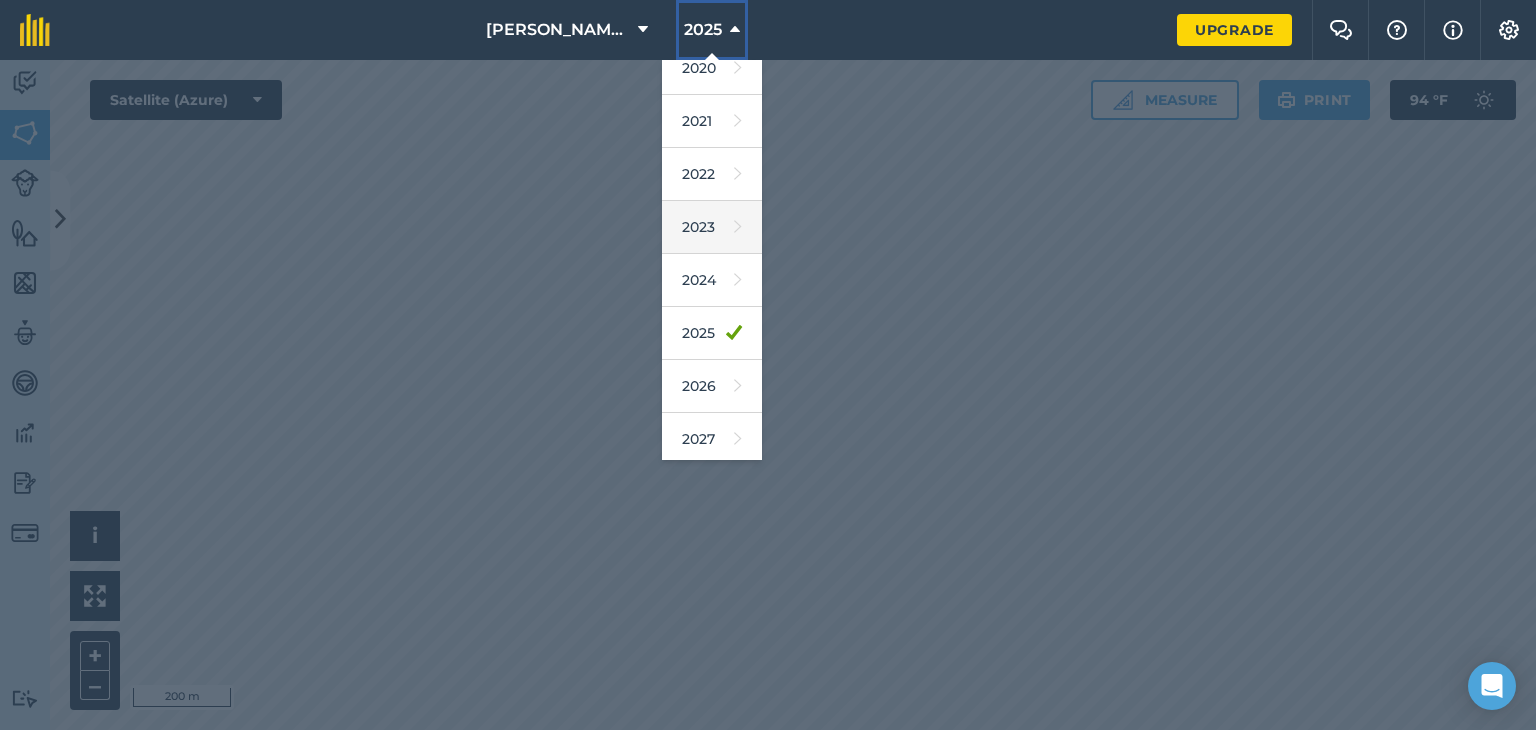 scroll, scrollTop: 180, scrollLeft: 0, axis: vertical 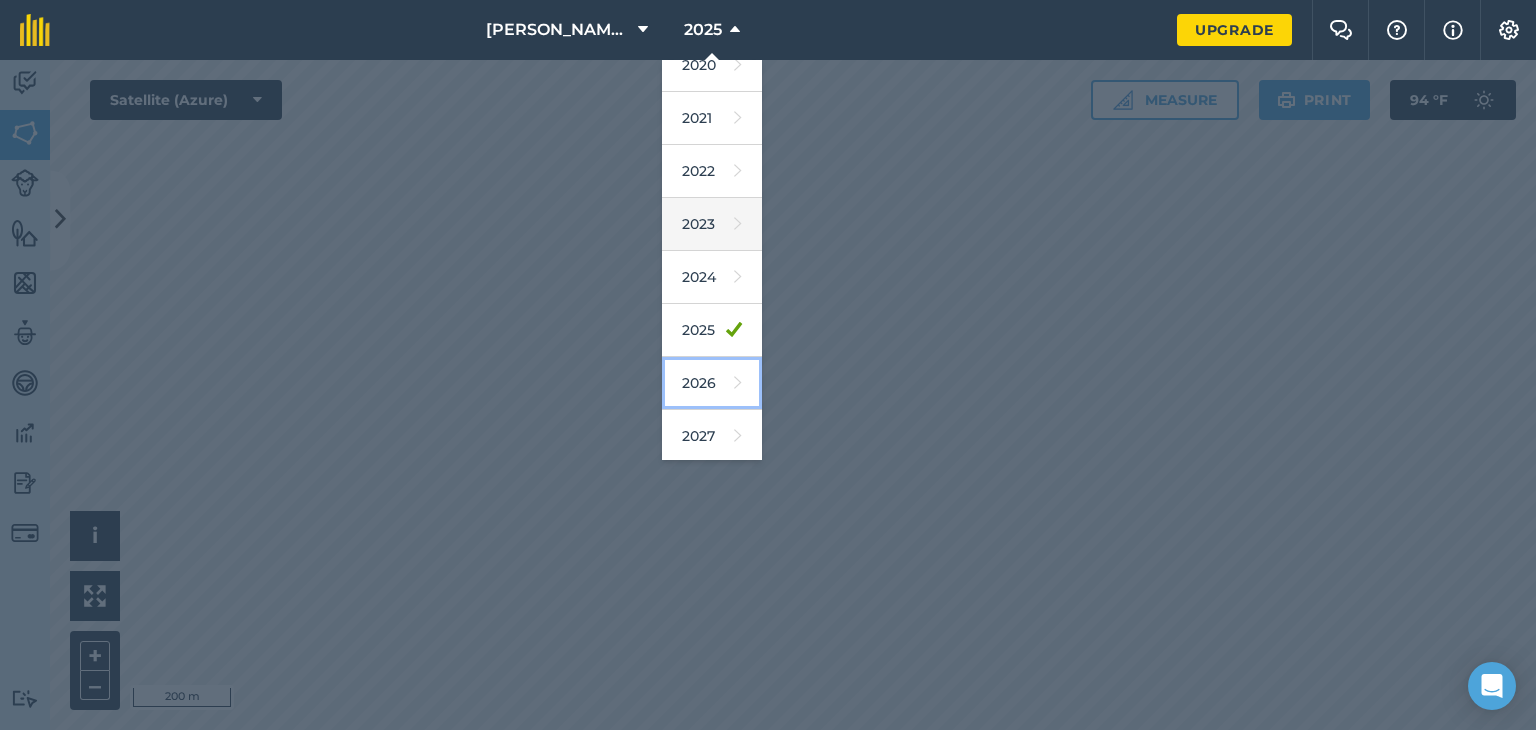 click on "2026" at bounding box center [712, 383] 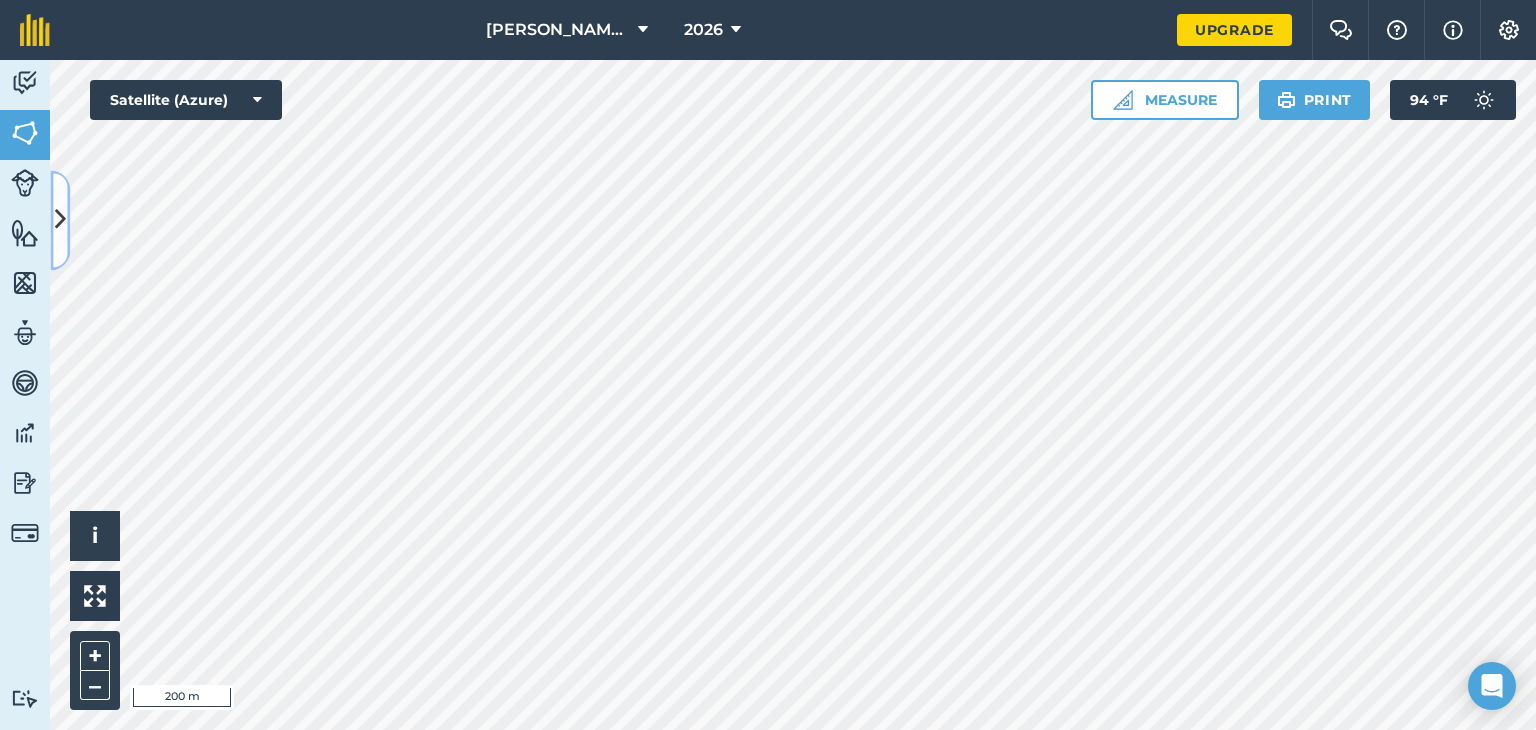 click at bounding box center [60, 220] 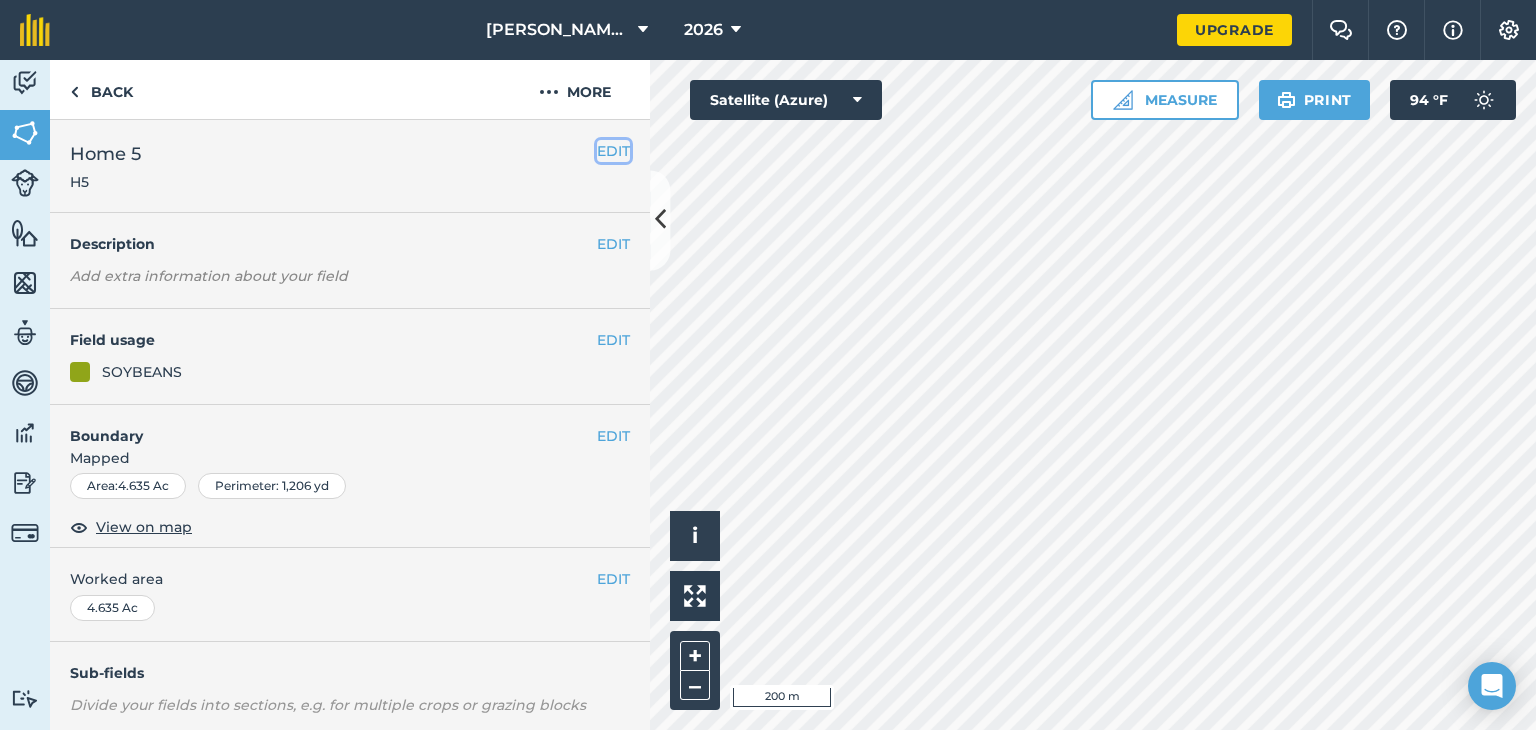 click on "EDIT" at bounding box center [613, 151] 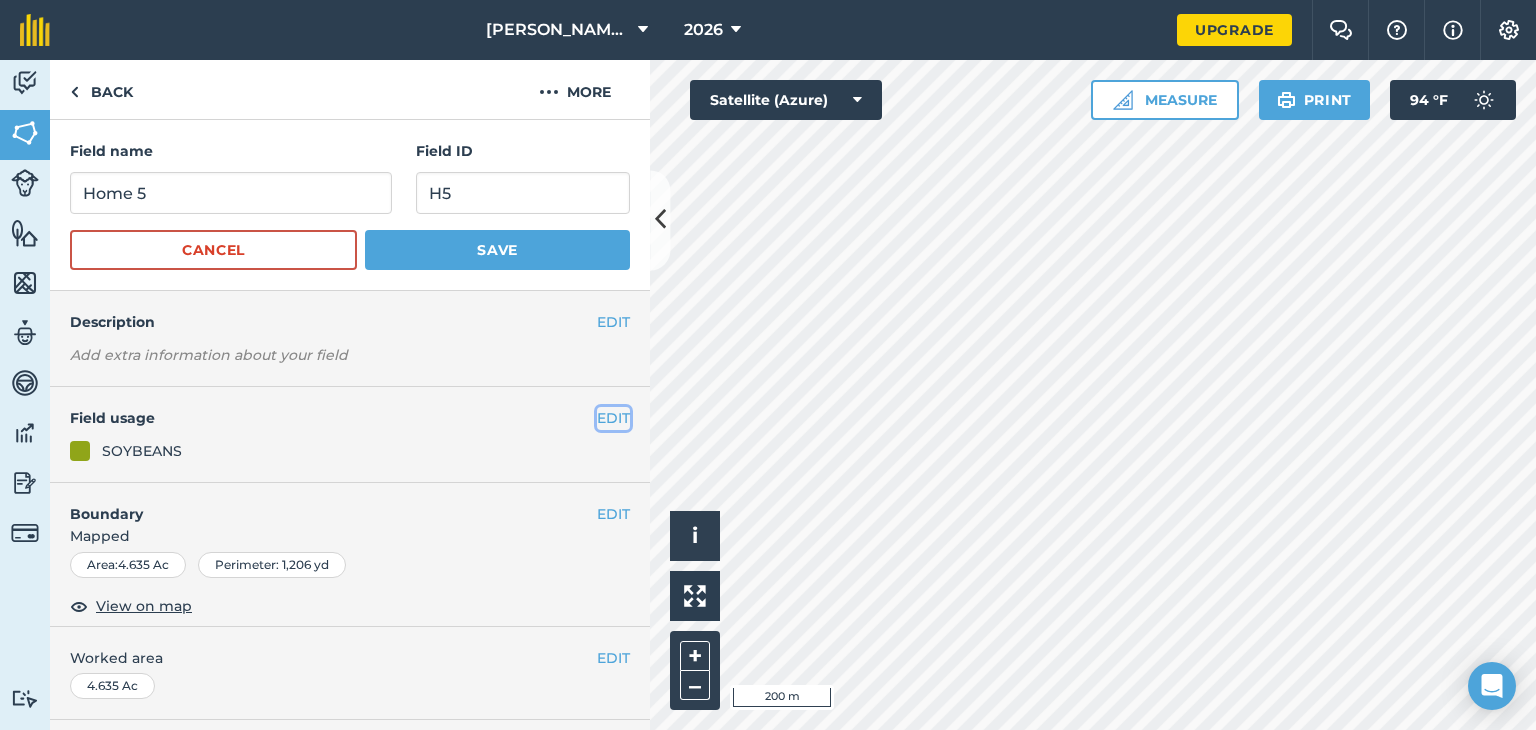 click on "EDIT" at bounding box center [613, 418] 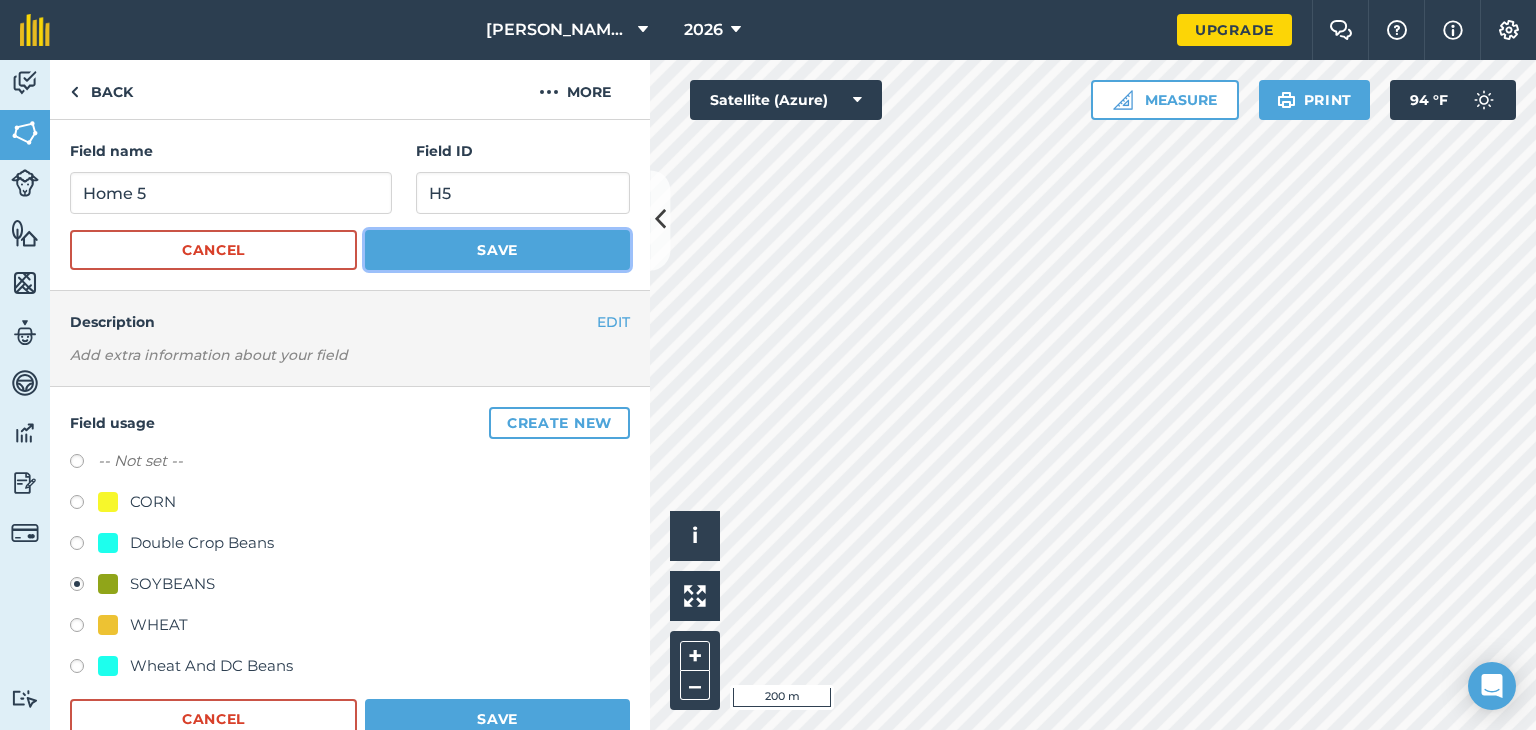click on "Save" at bounding box center [497, 250] 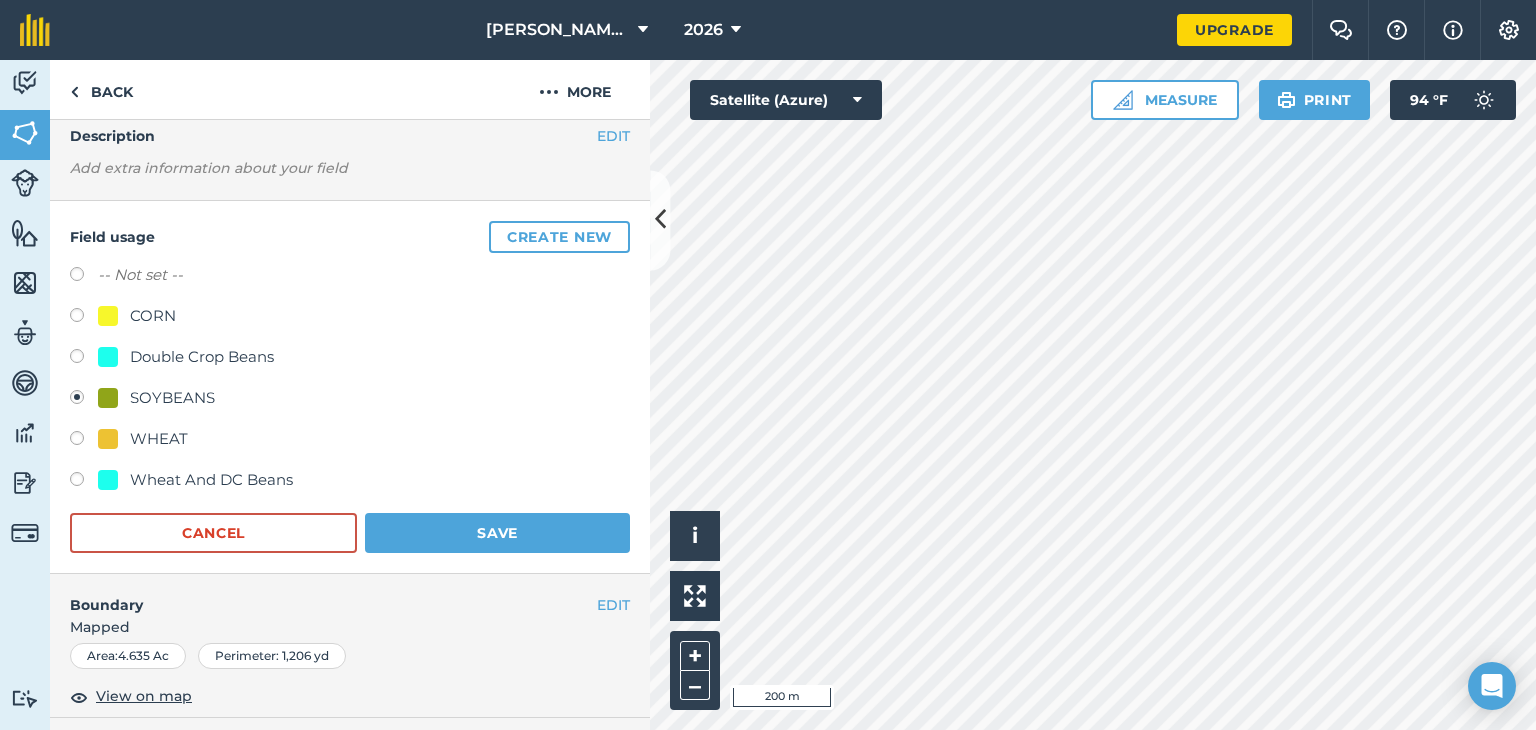 scroll, scrollTop: 112, scrollLeft: 0, axis: vertical 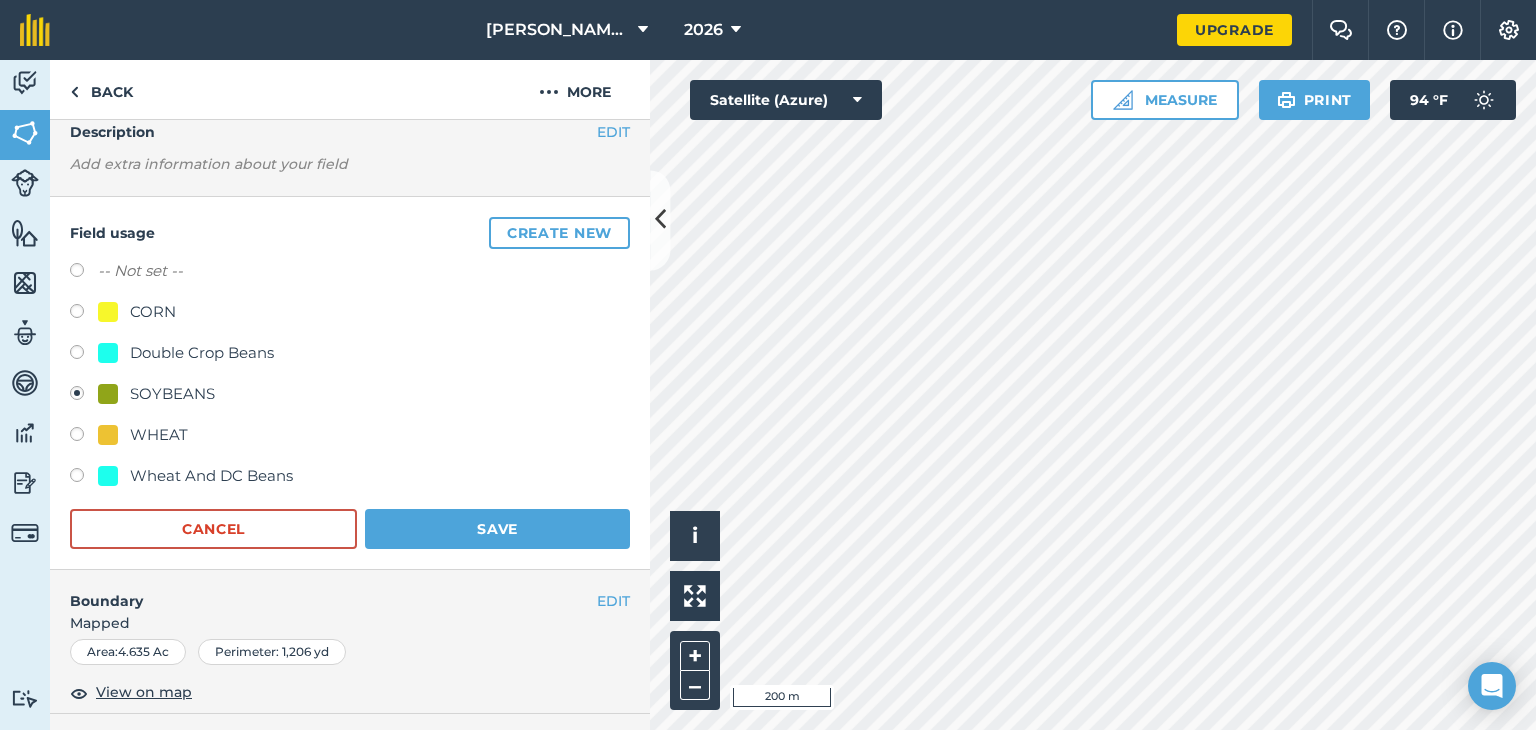 click at bounding box center (84, 314) 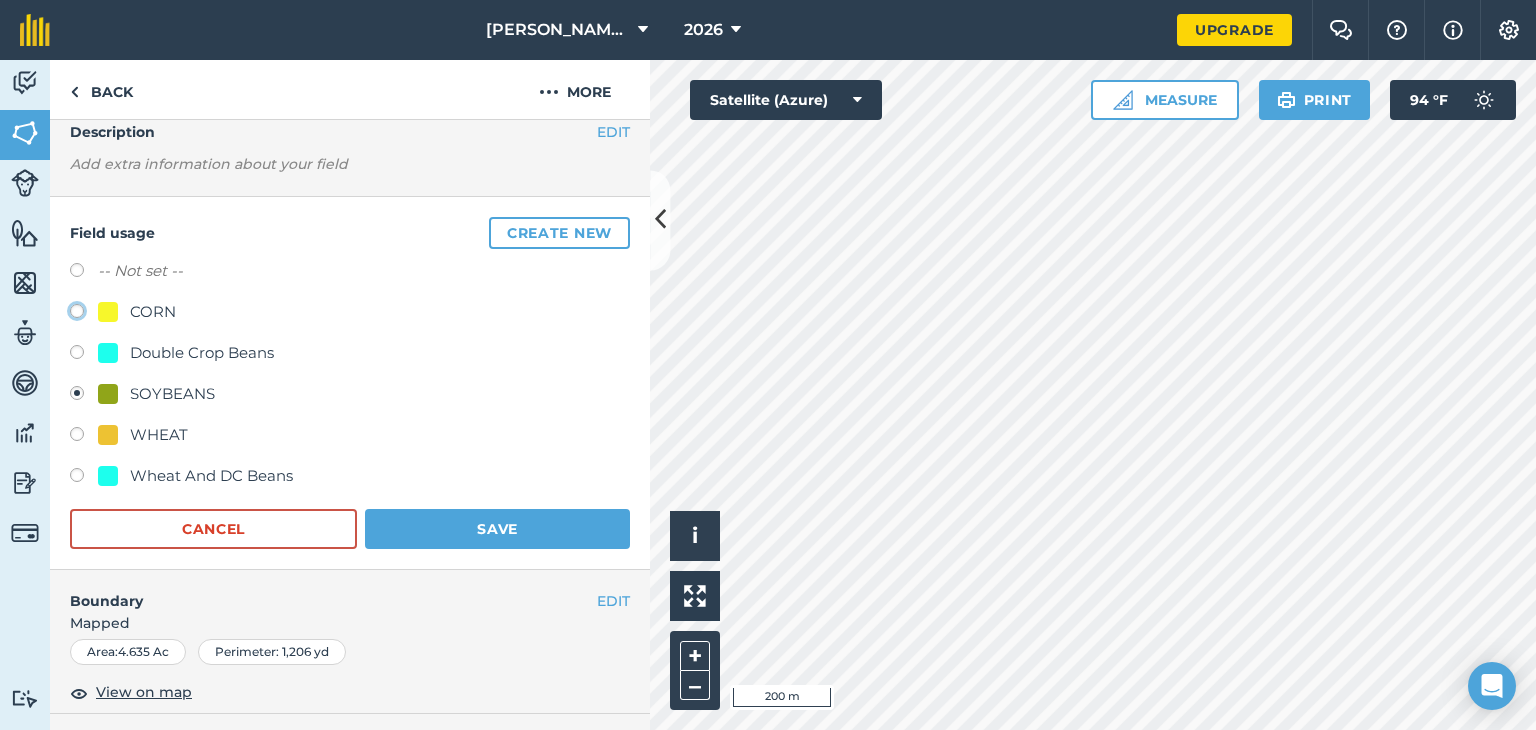 click on "CORN" at bounding box center (-9923, 310) 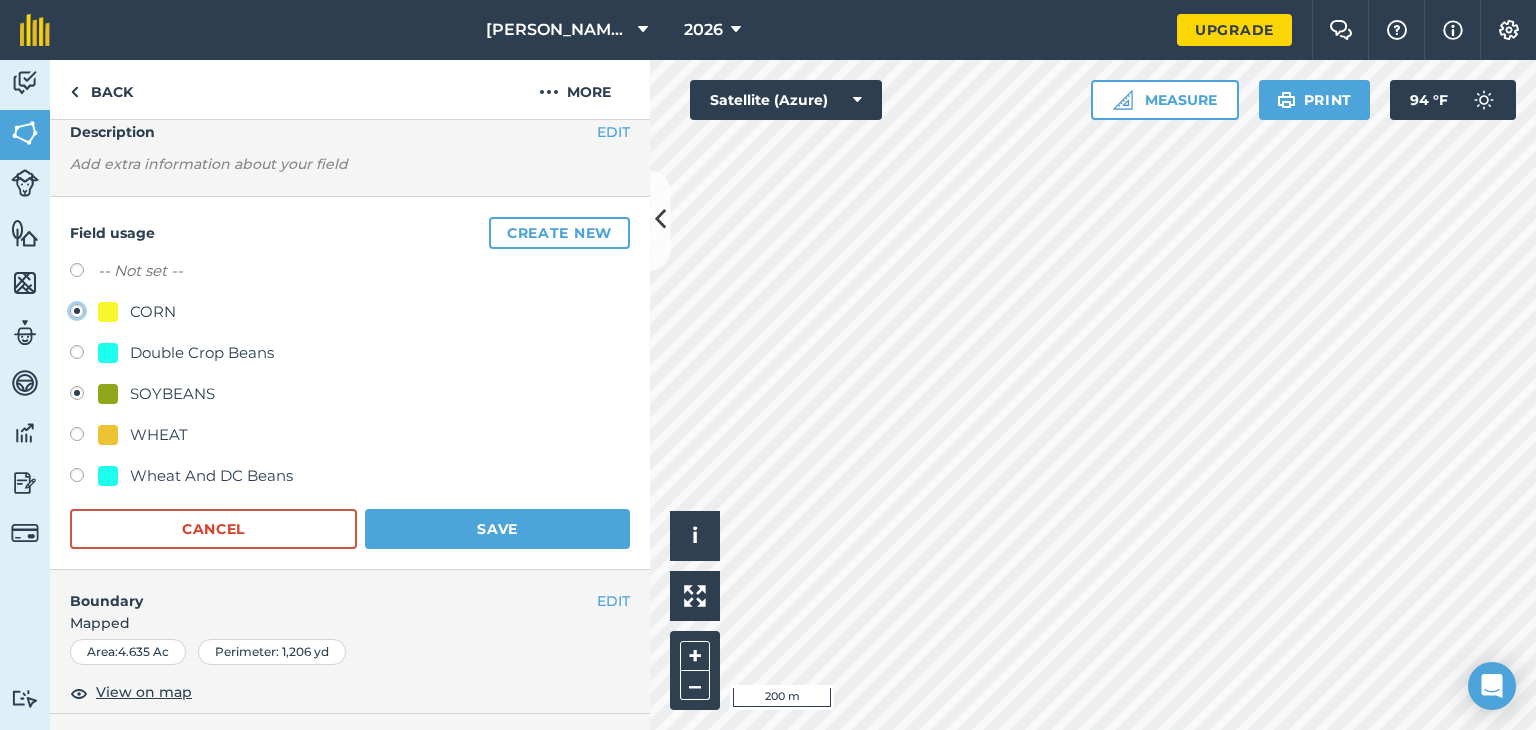 radio on "true" 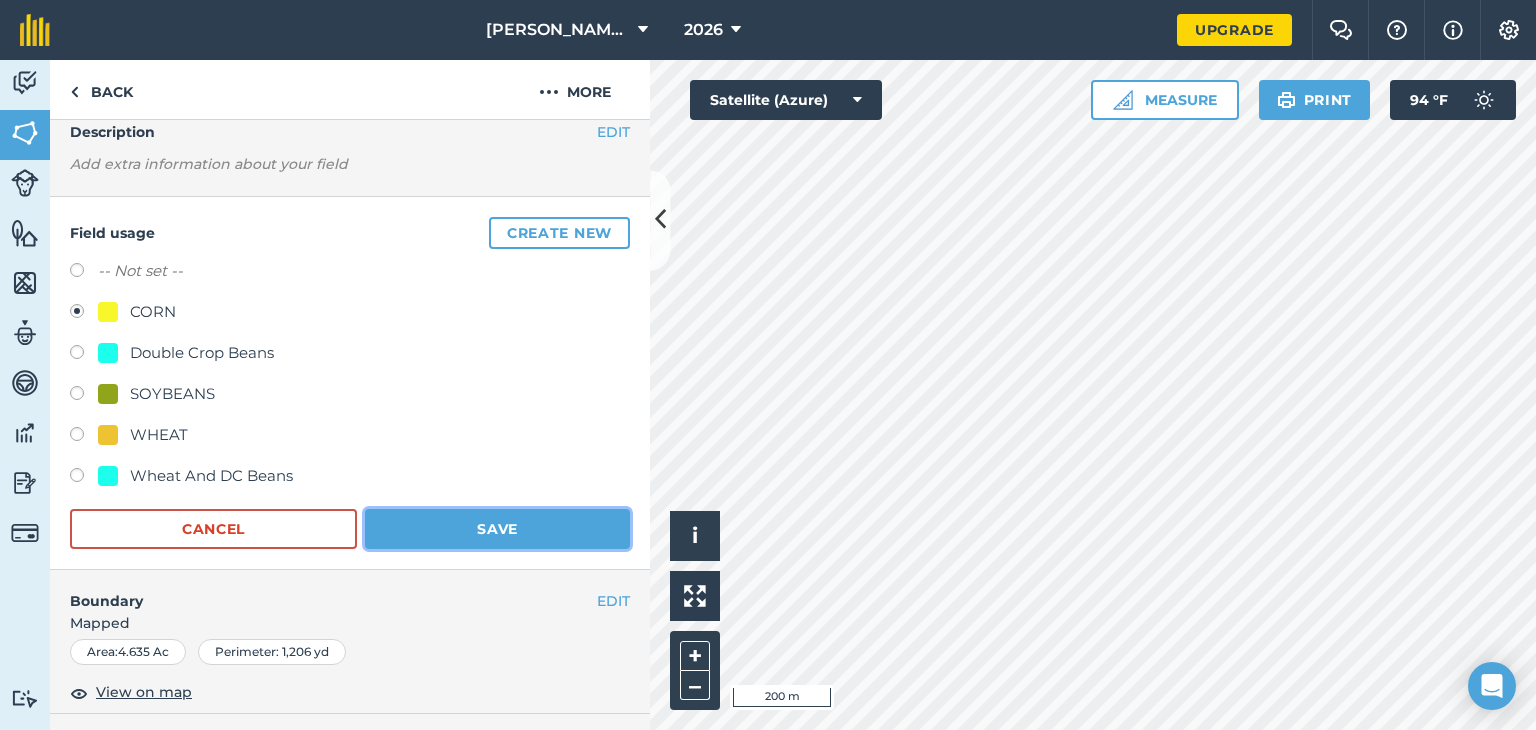 click on "Save" at bounding box center (497, 529) 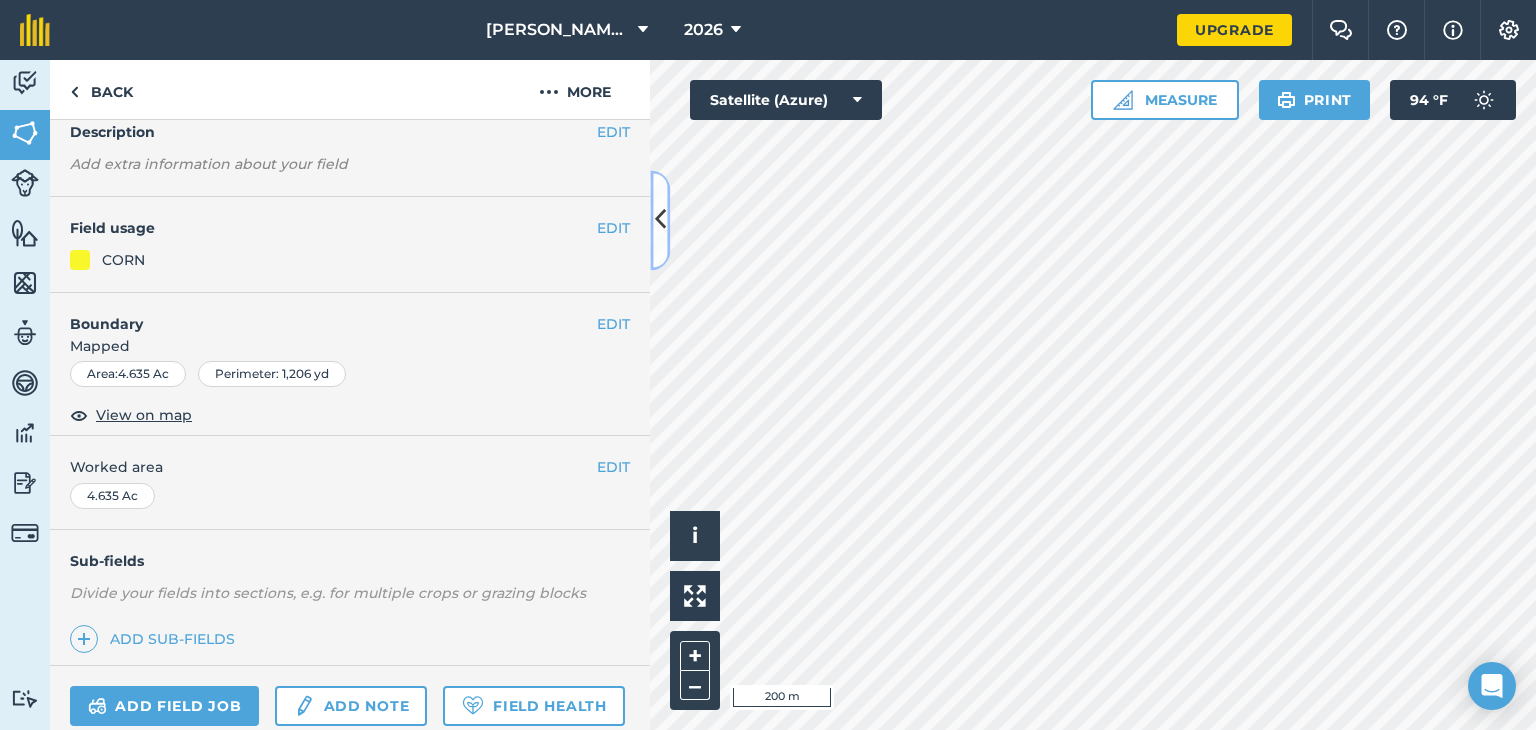 click at bounding box center [660, 220] 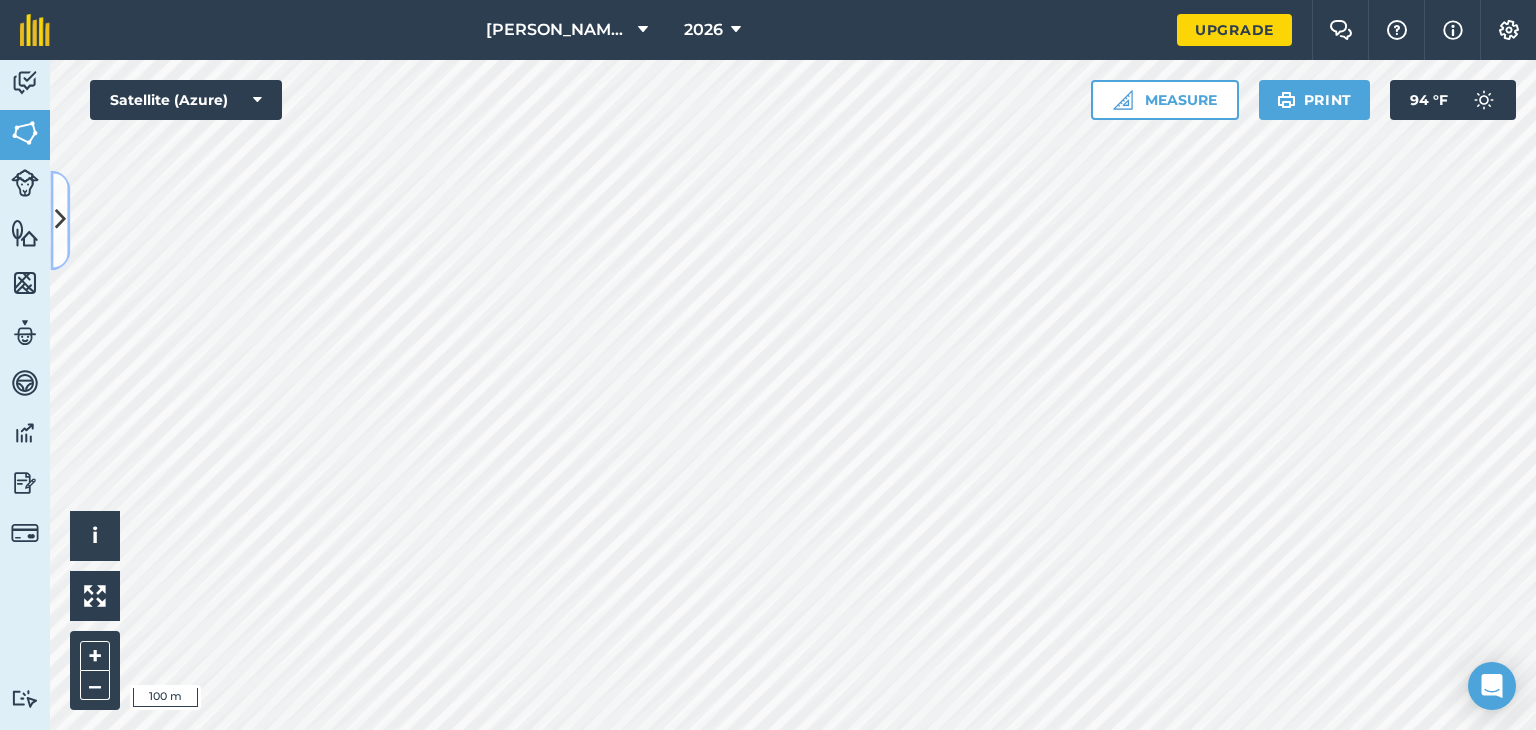 click at bounding box center (60, 220) 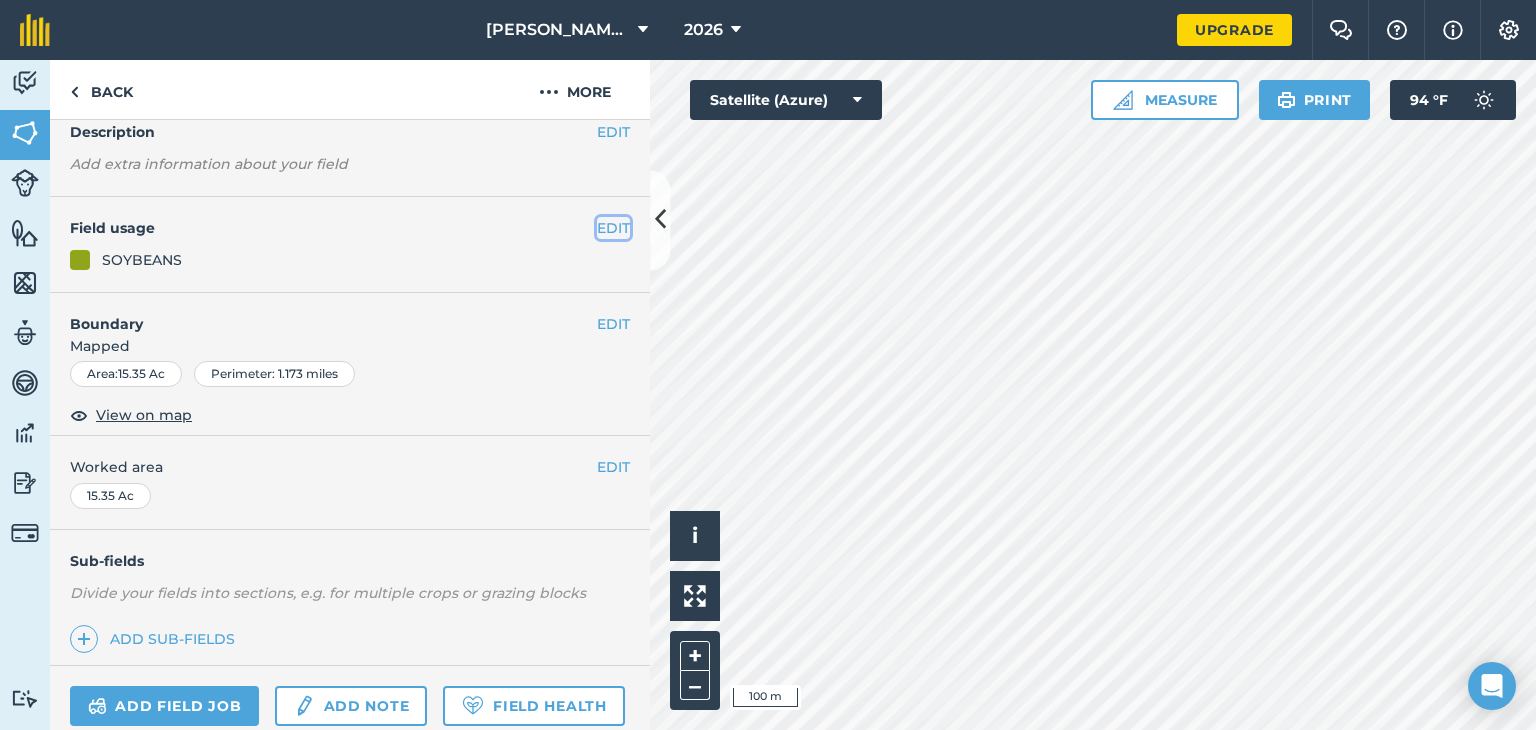 click on "EDIT" at bounding box center (613, 228) 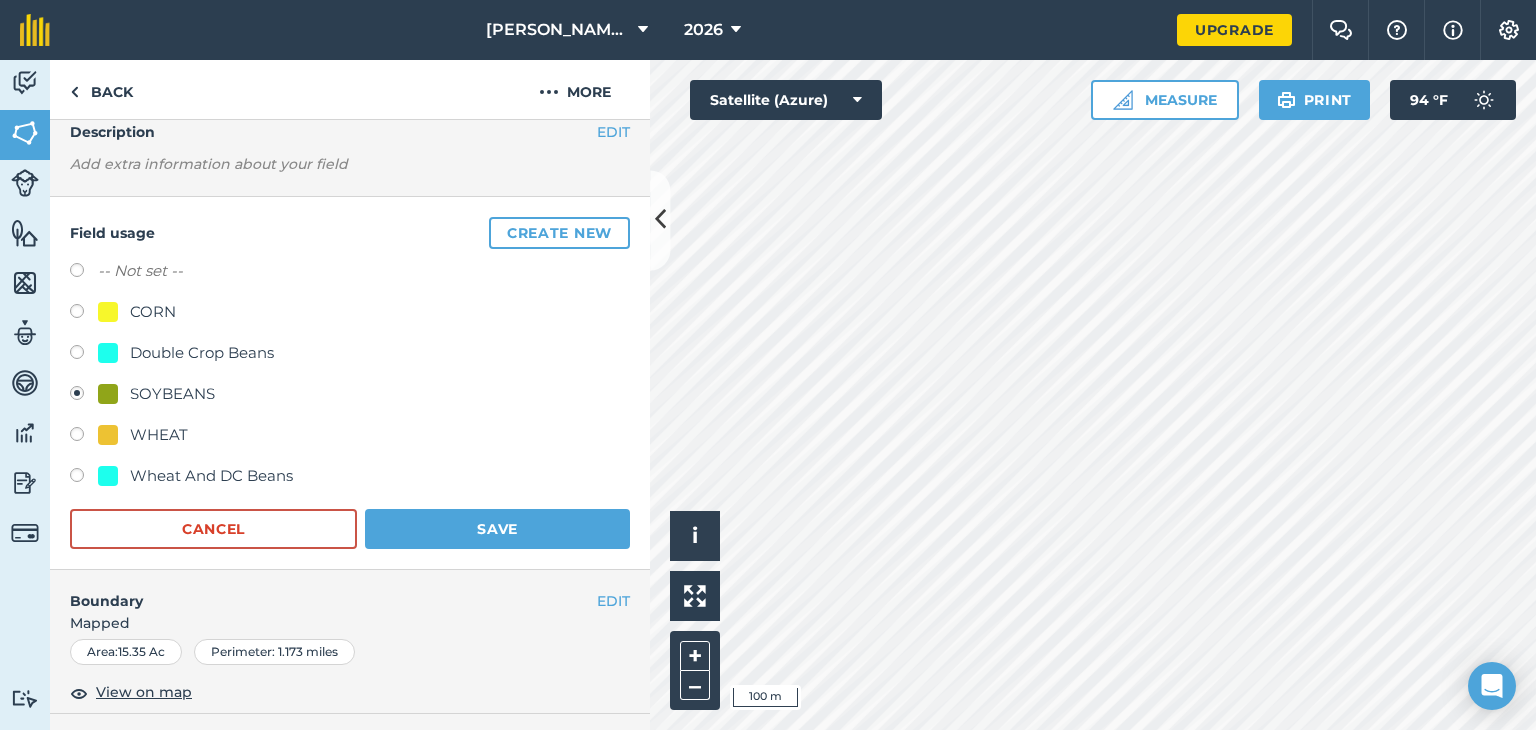 click at bounding box center (84, 314) 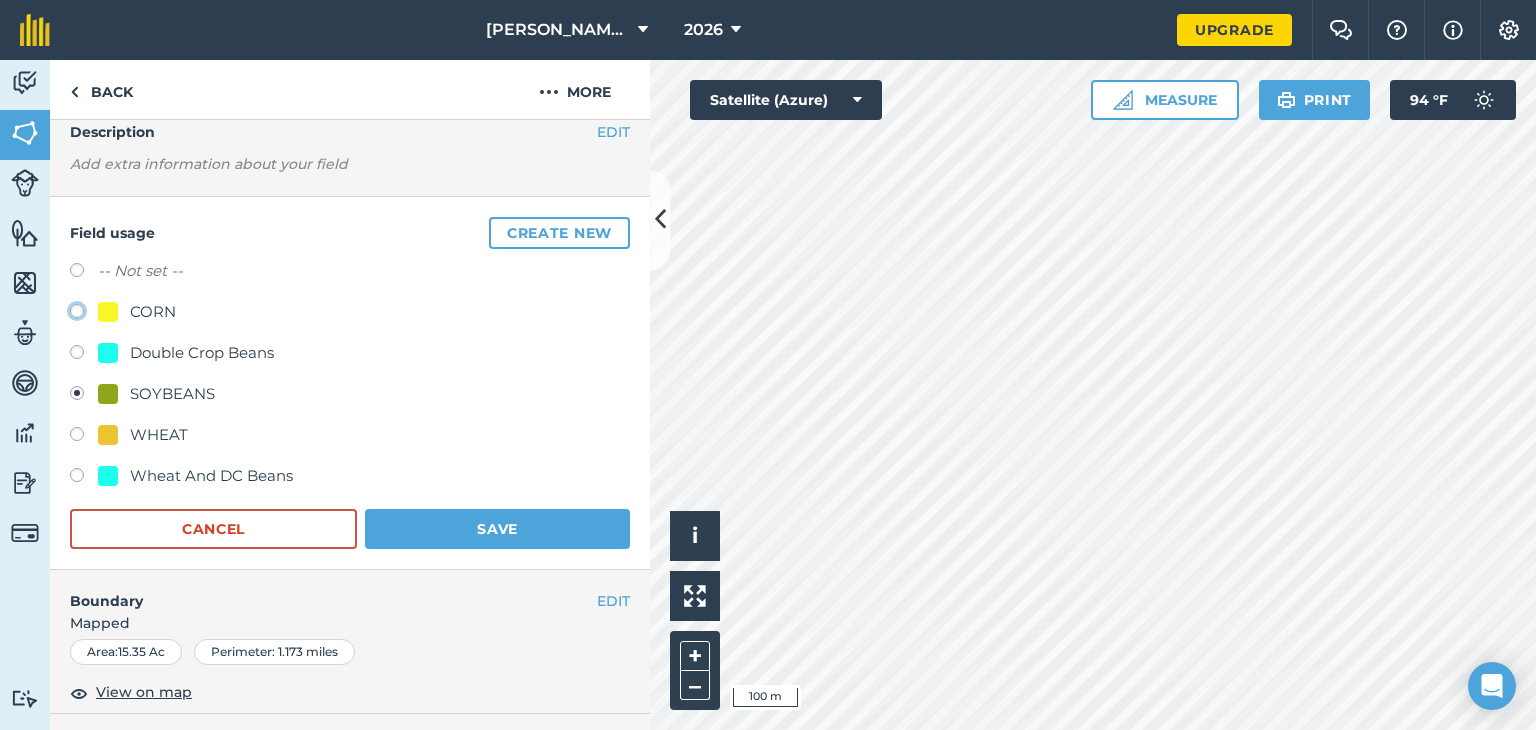 click on "CORN" at bounding box center [-9923, 310] 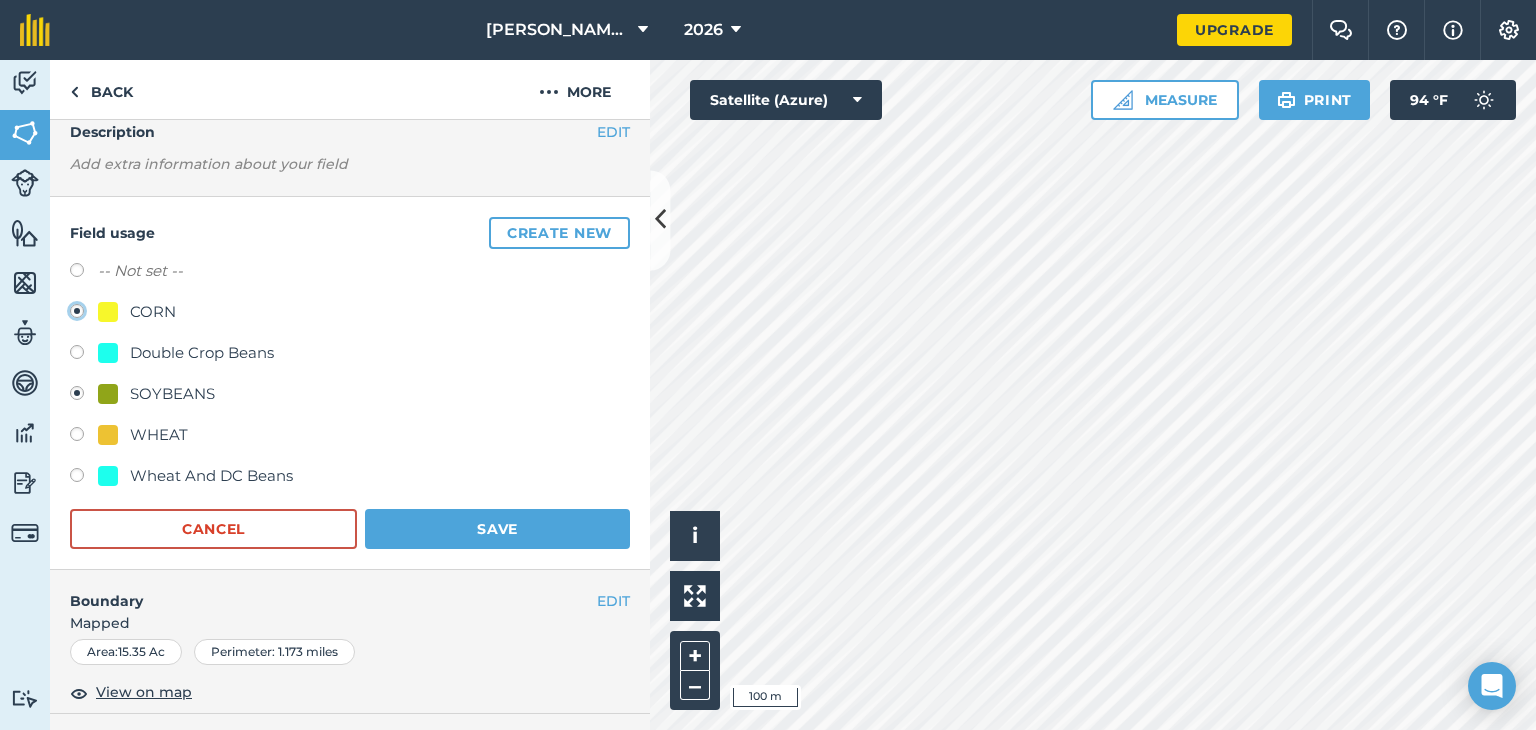 radio on "true" 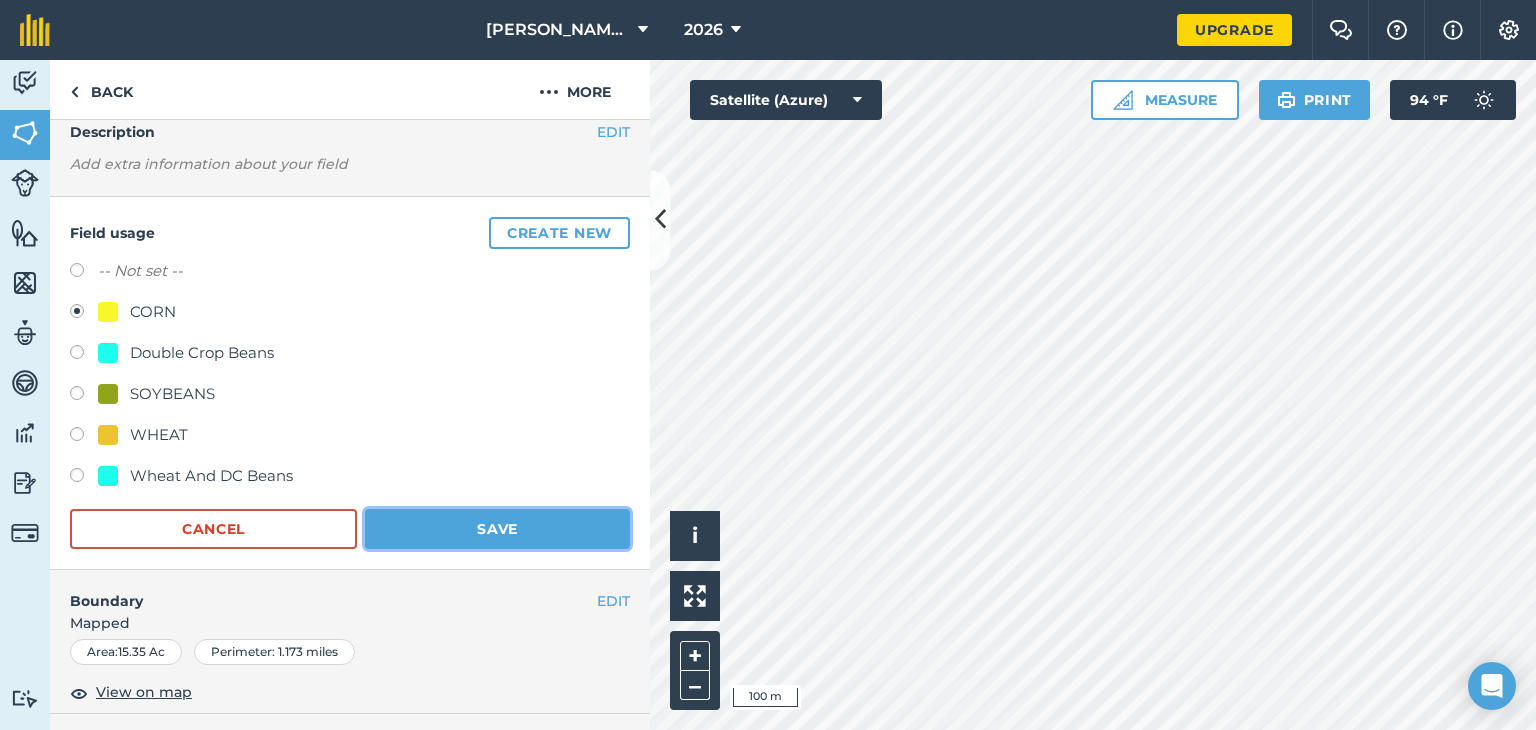 click on "Save" at bounding box center (497, 529) 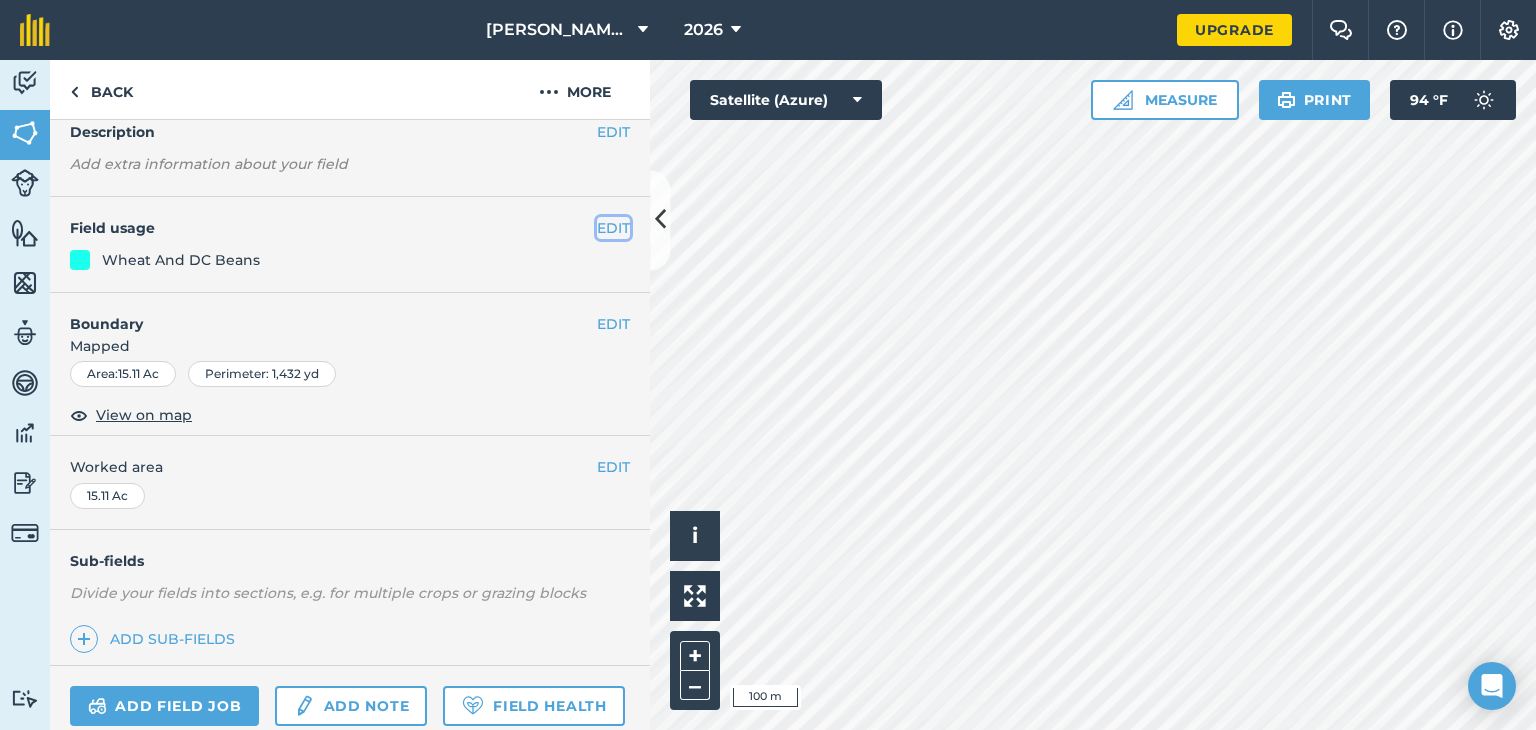 click on "EDIT" at bounding box center [613, 228] 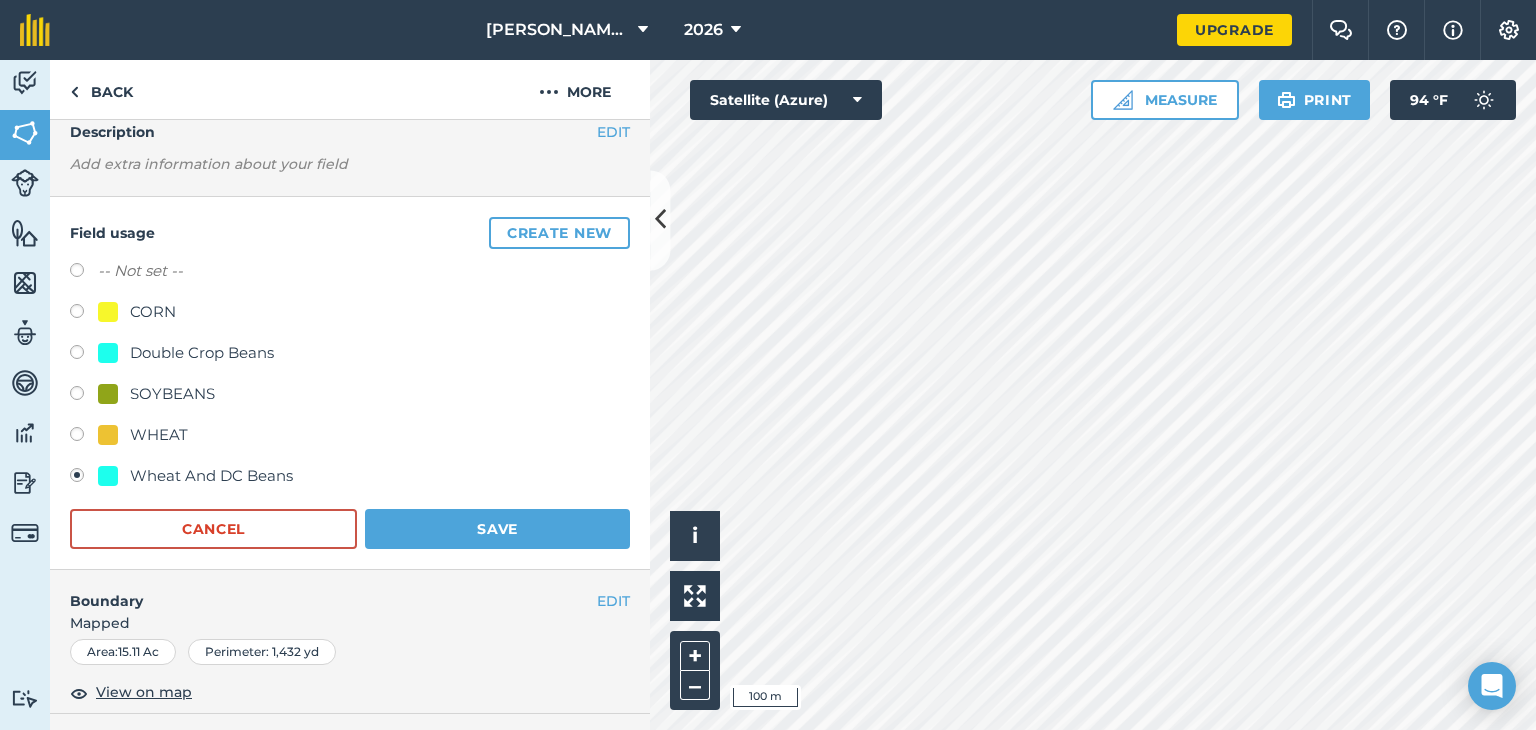click at bounding box center (84, 314) 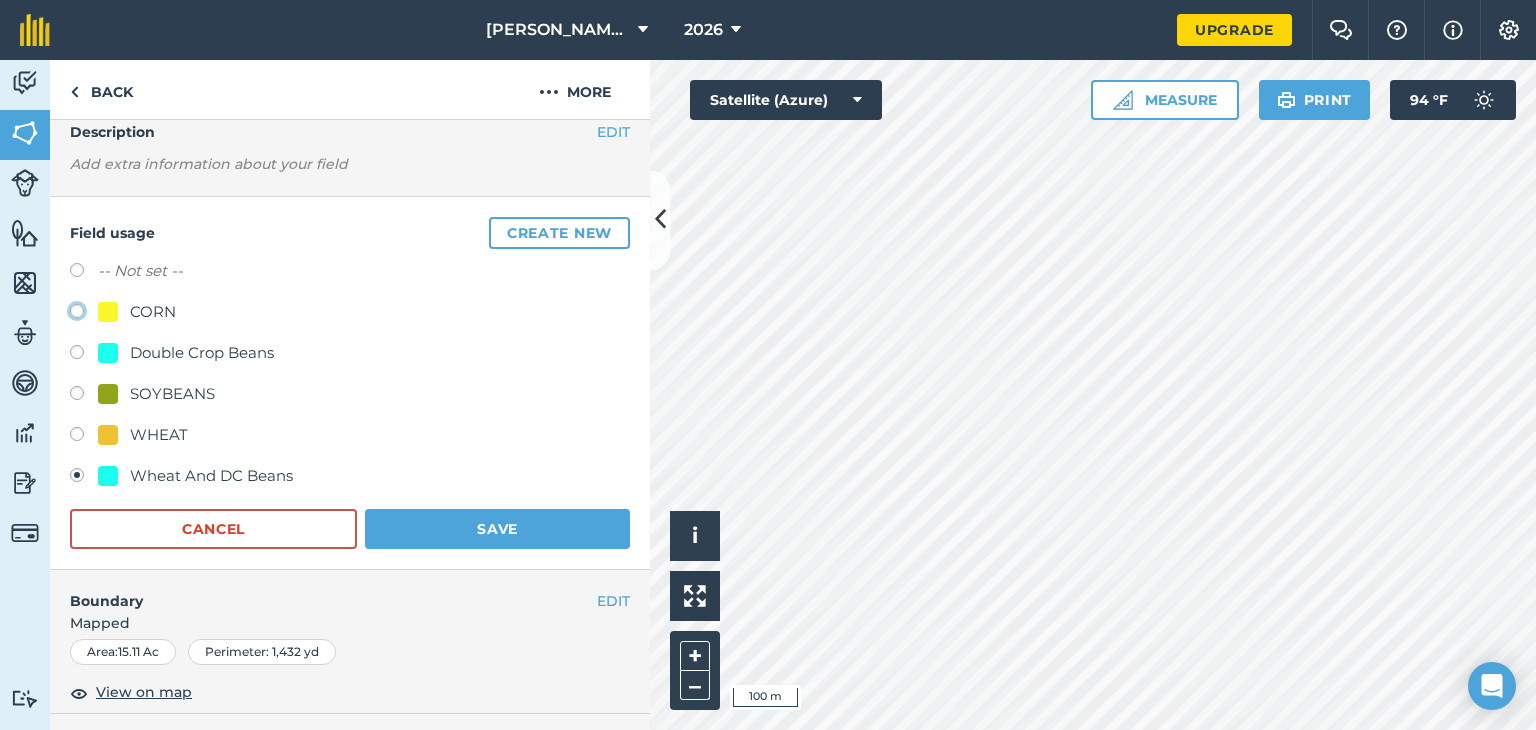 click on "CORN" at bounding box center [-9923, 310] 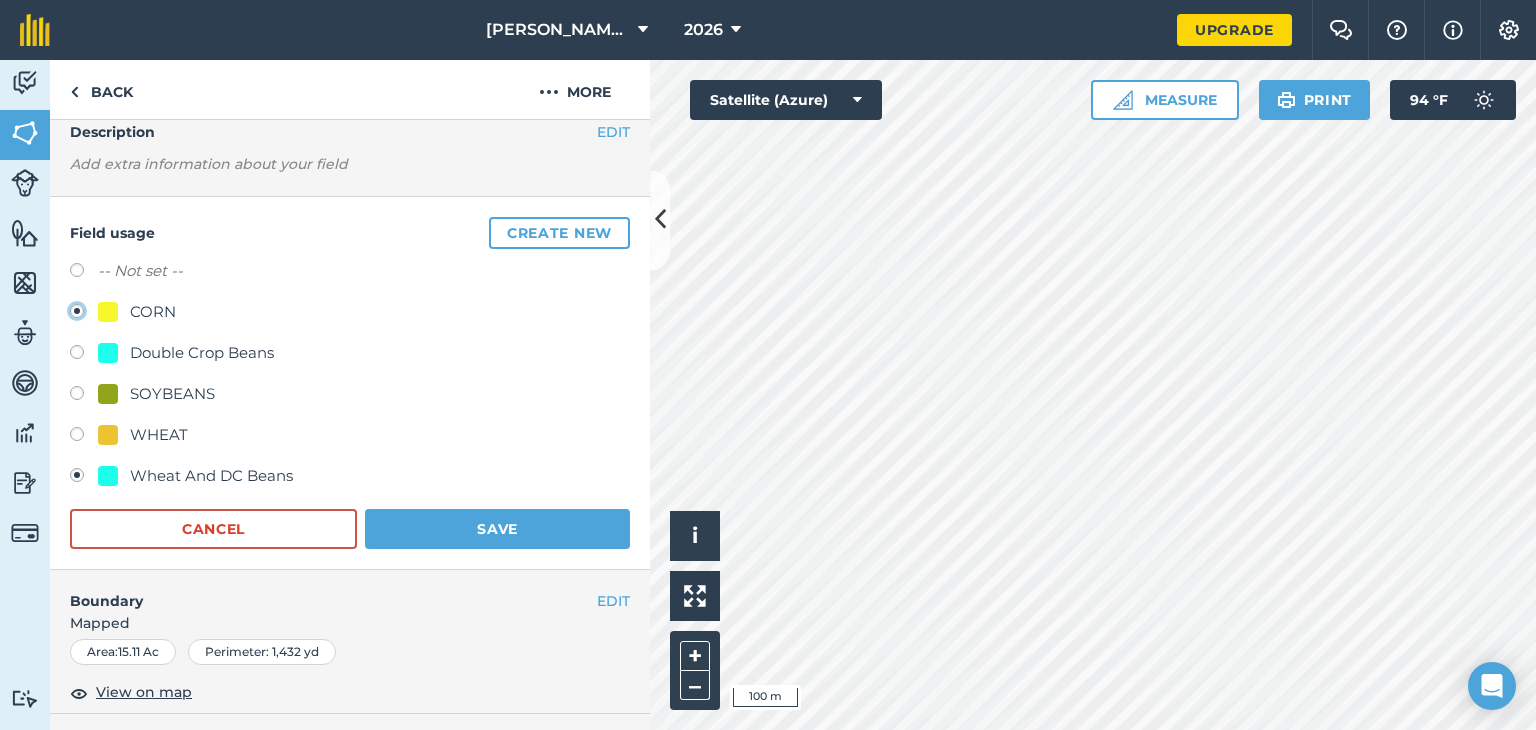radio on "true" 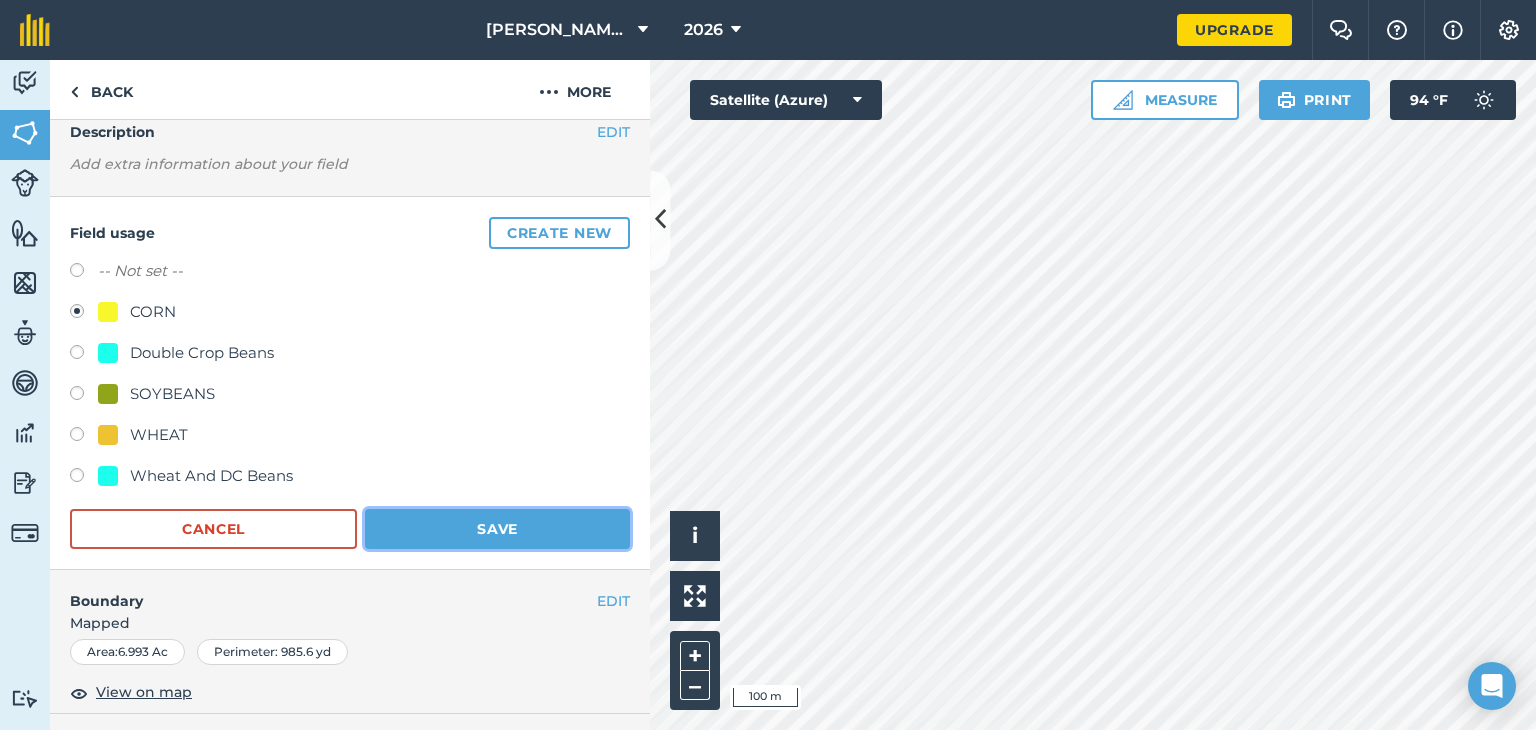 click on "Save" at bounding box center (497, 529) 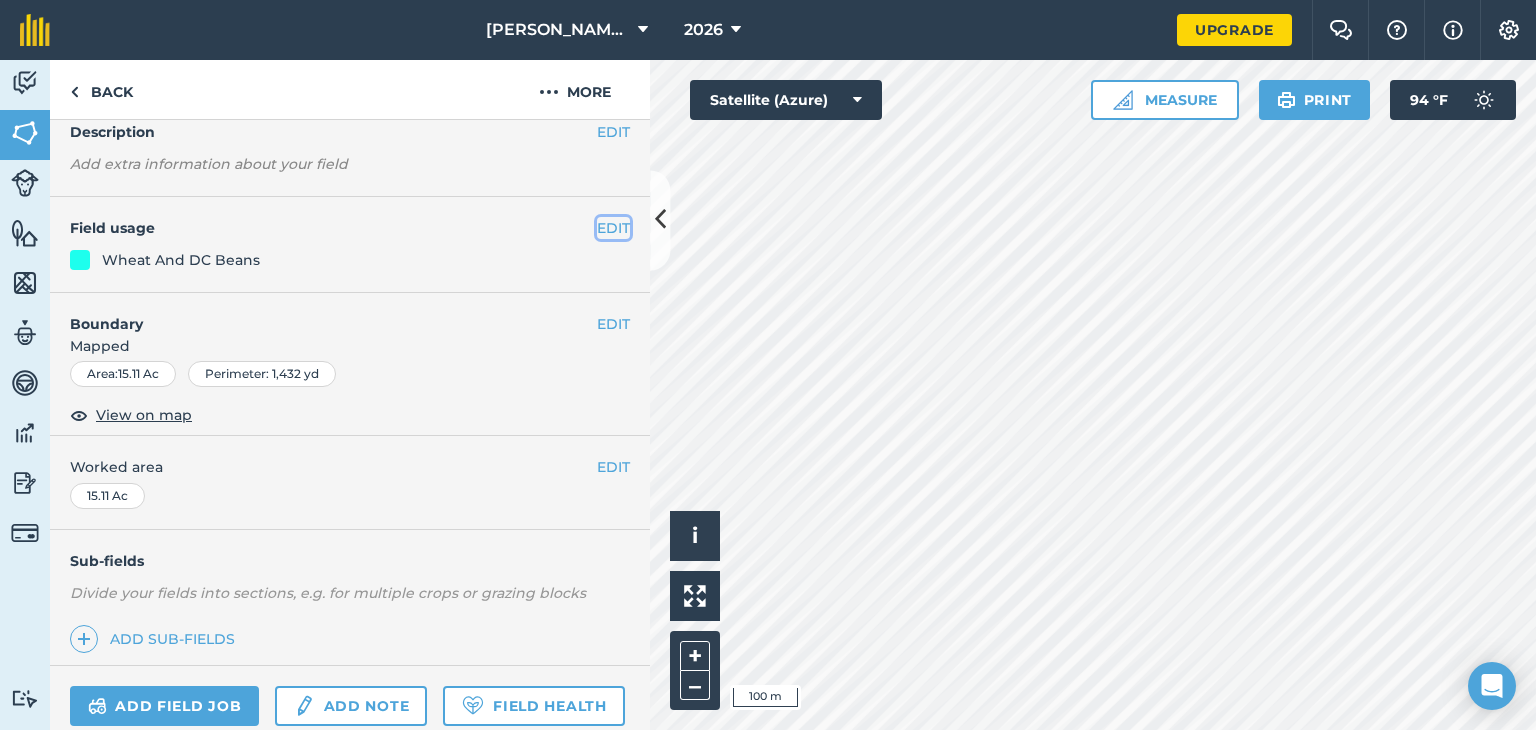 click on "EDIT" at bounding box center (613, 228) 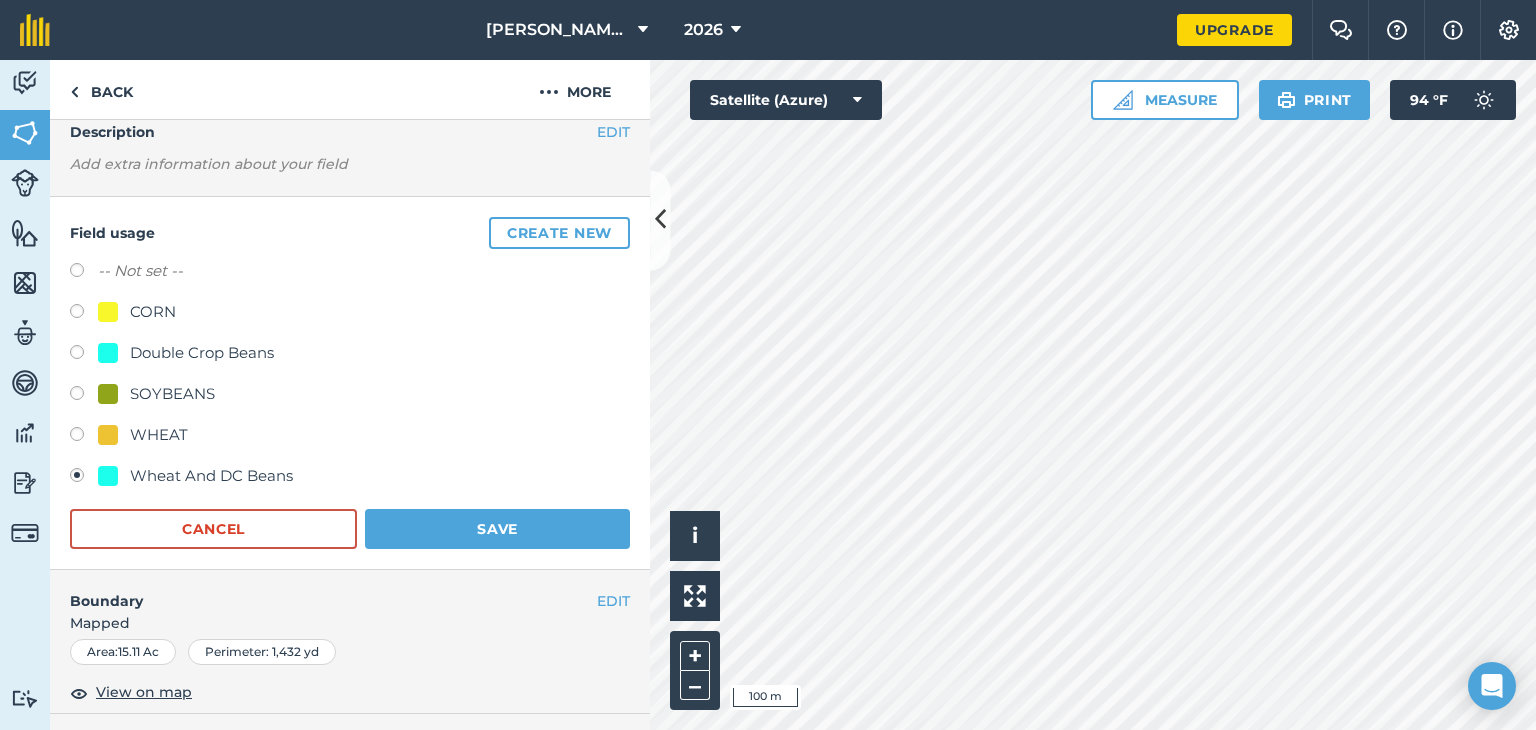 click at bounding box center (84, 314) 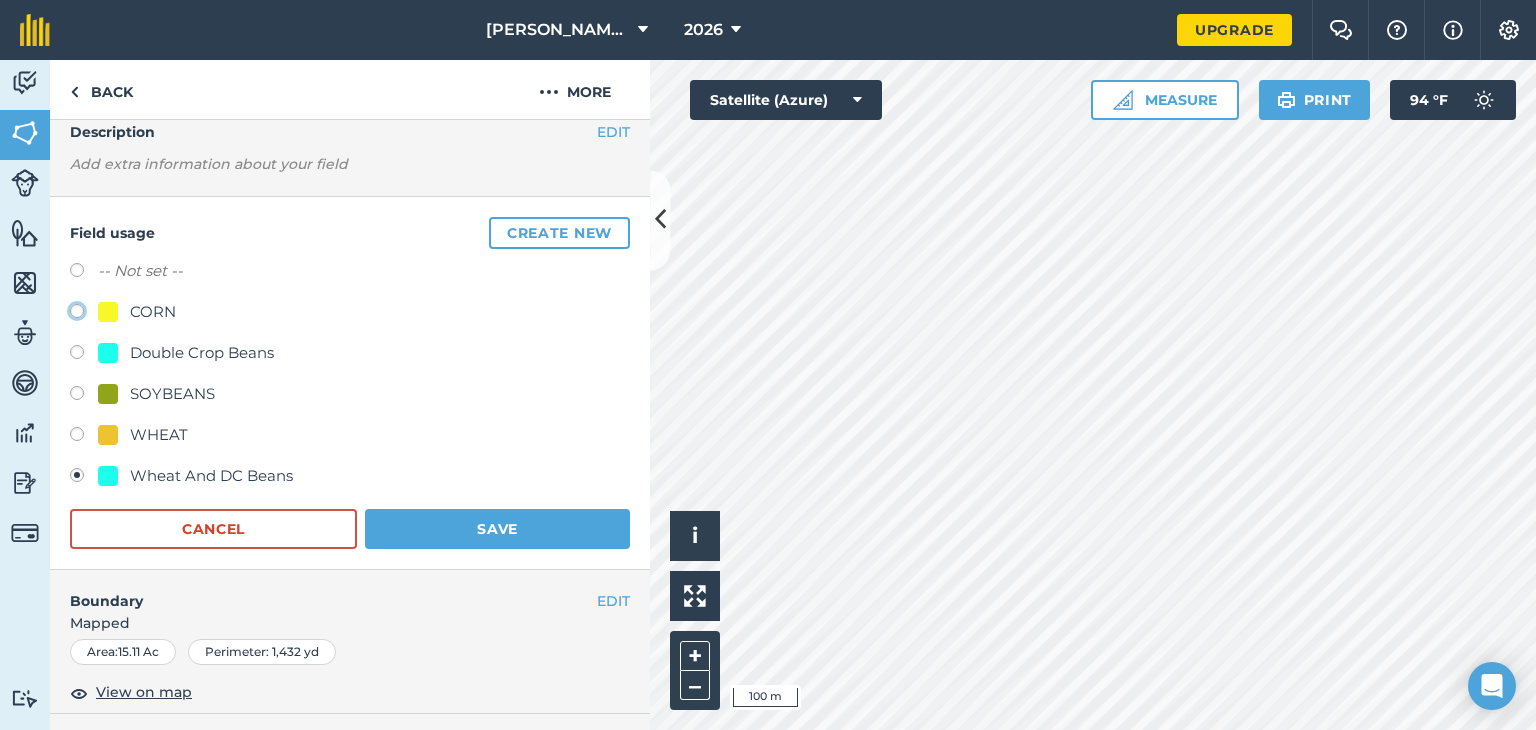 click on "CORN" at bounding box center (-9923, 310) 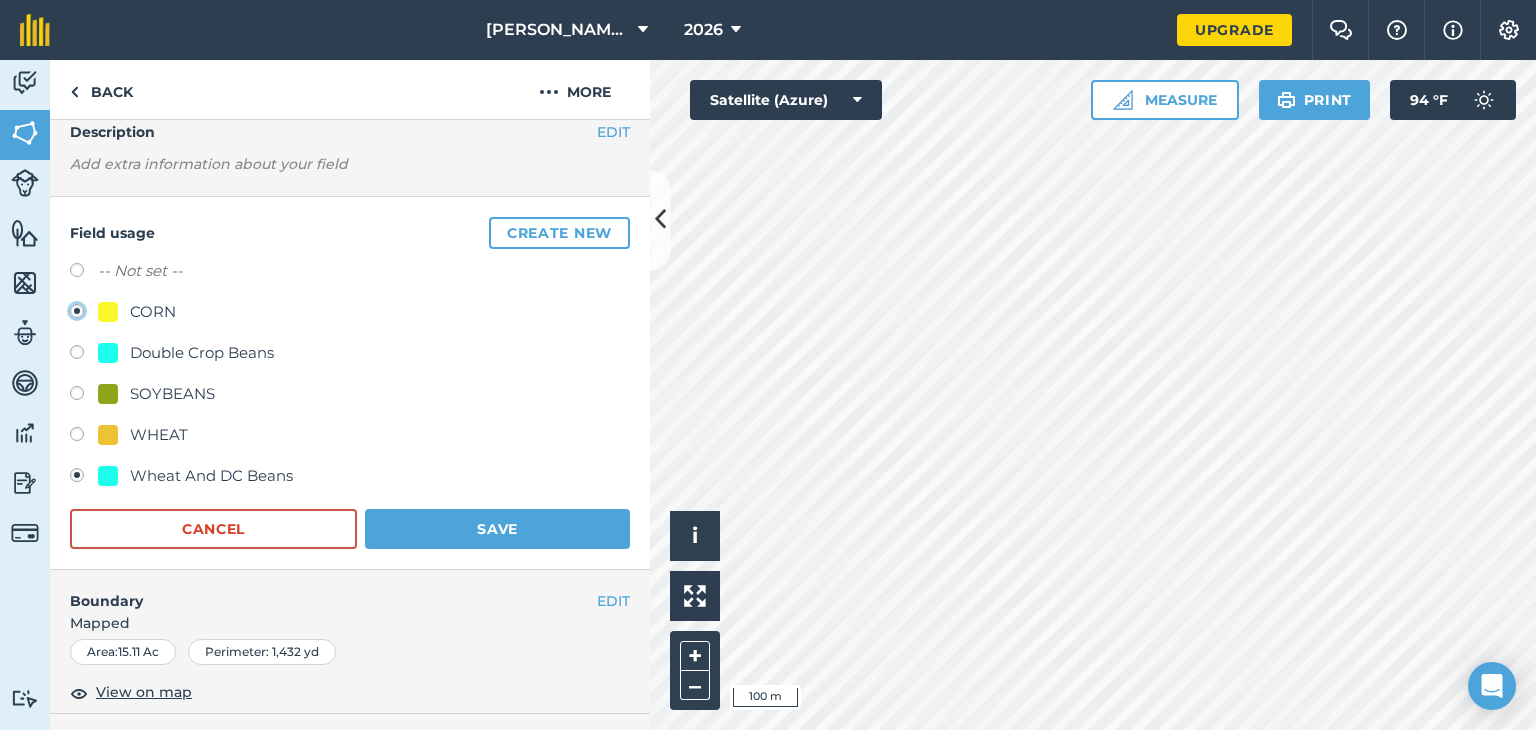radio on "true" 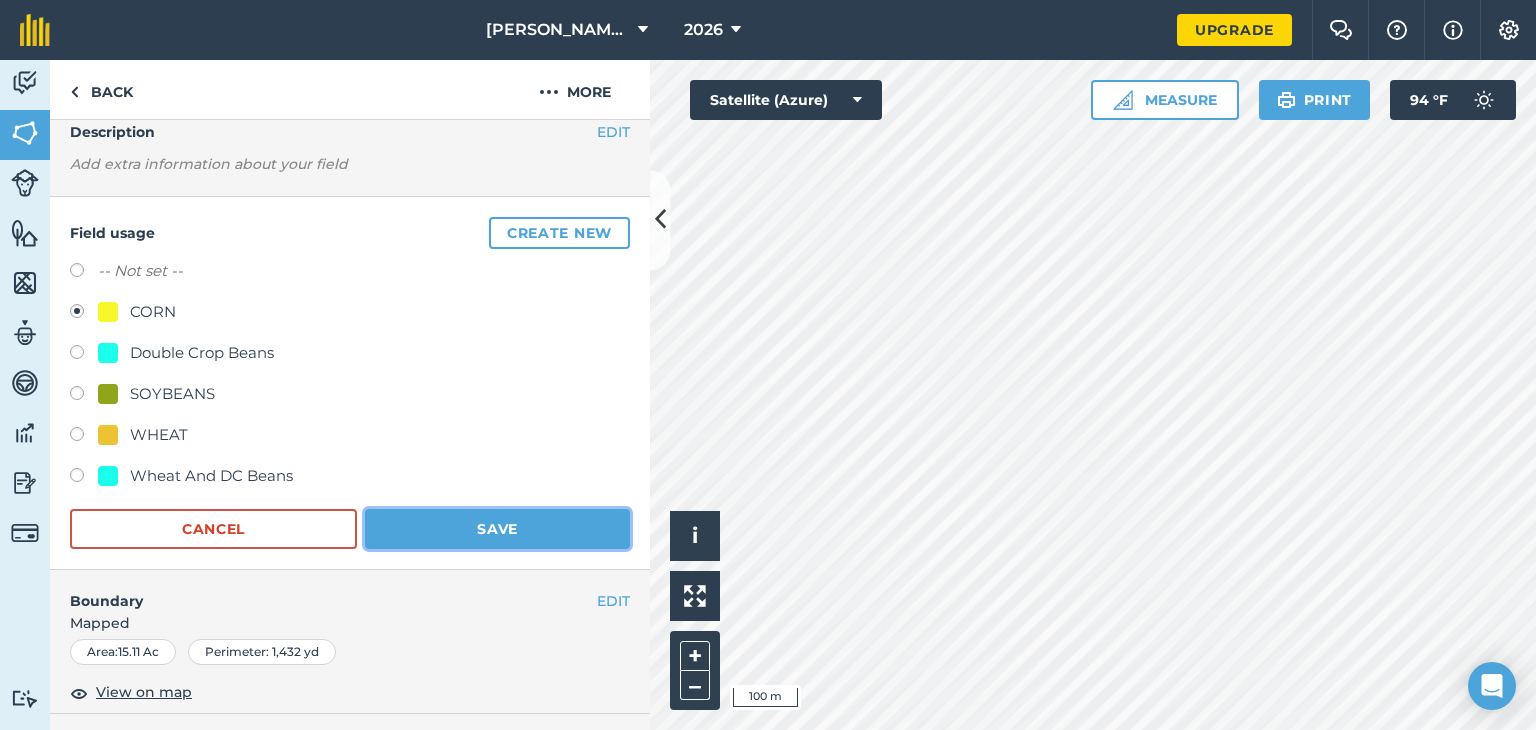 click on "Save" at bounding box center (497, 529) 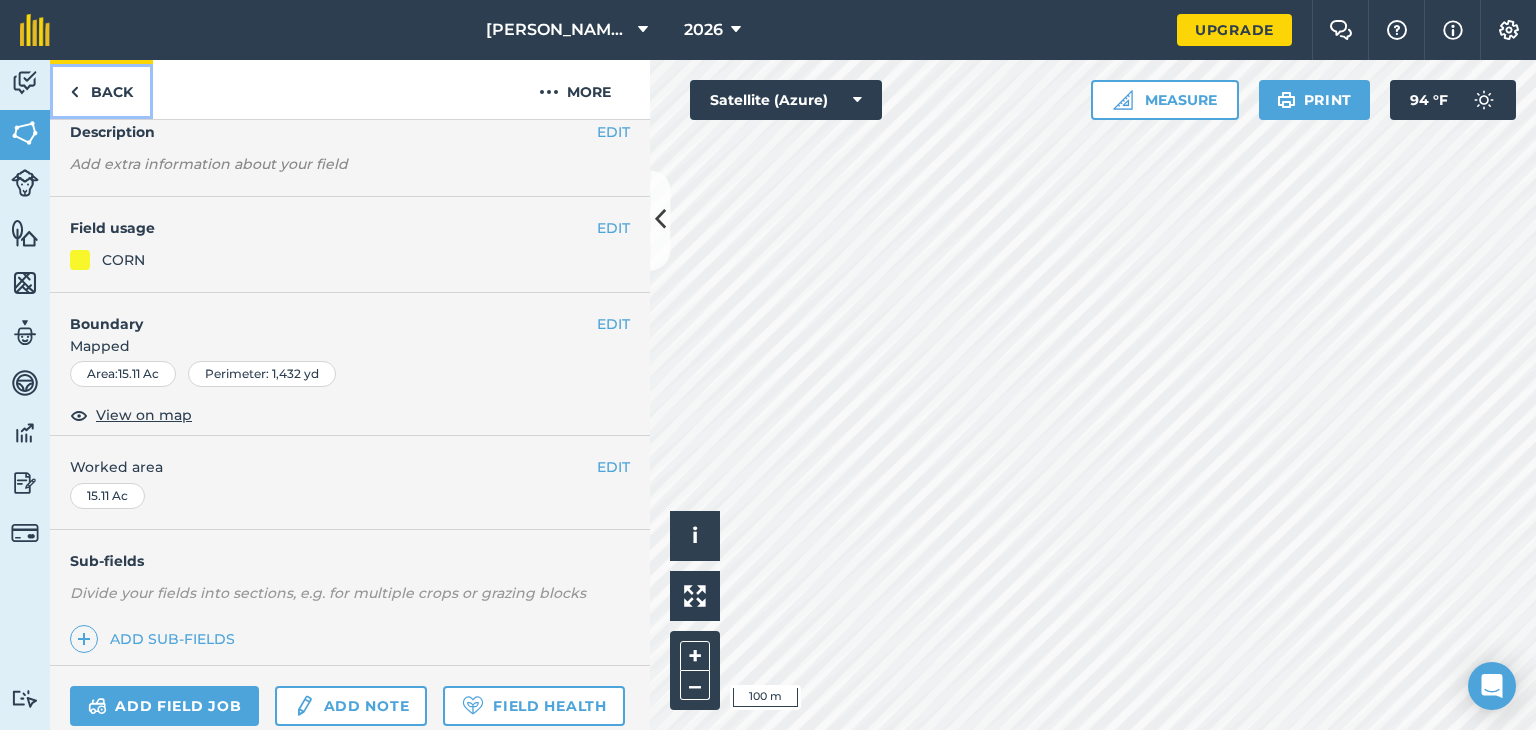 click at bounding box center [74, 92] 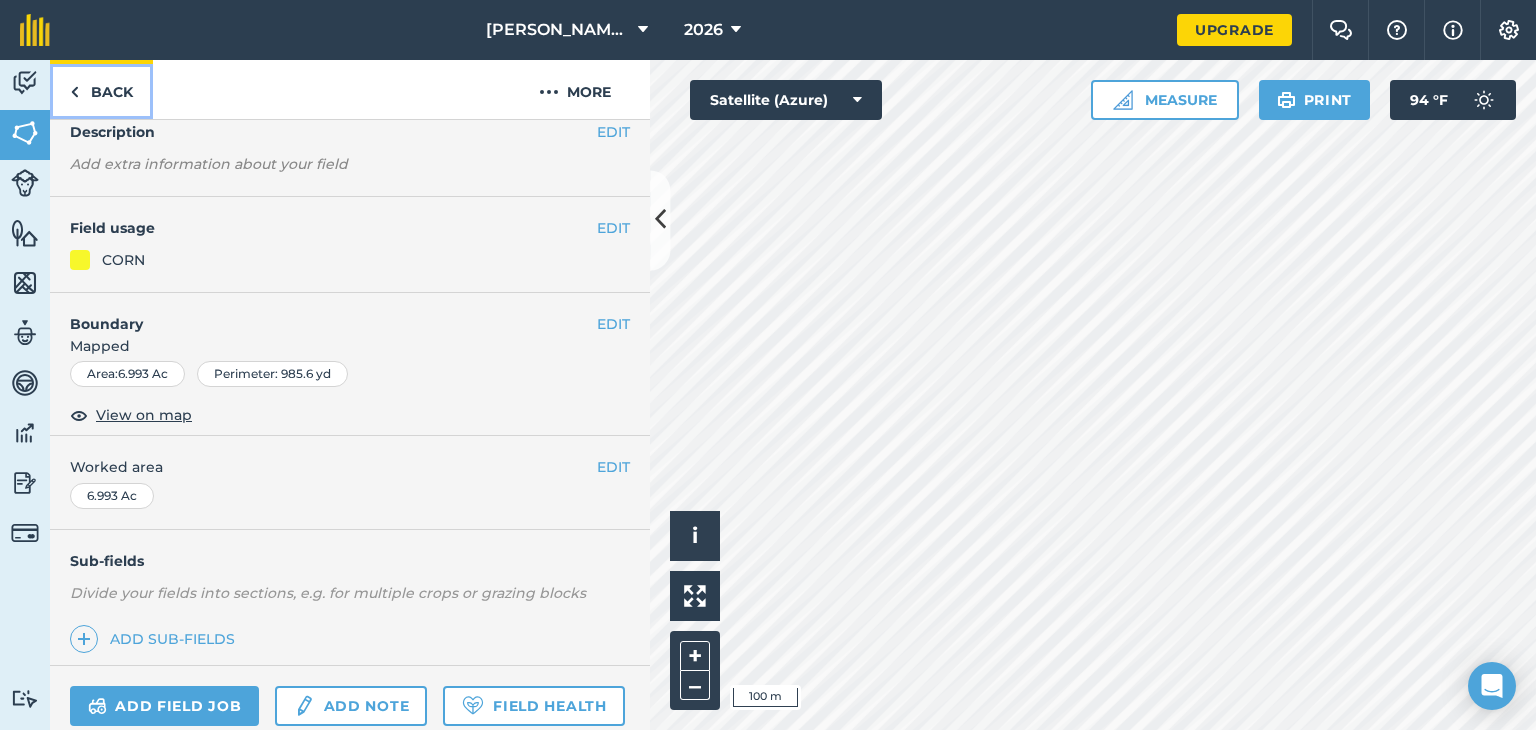 click at bounding box center (74, 92) 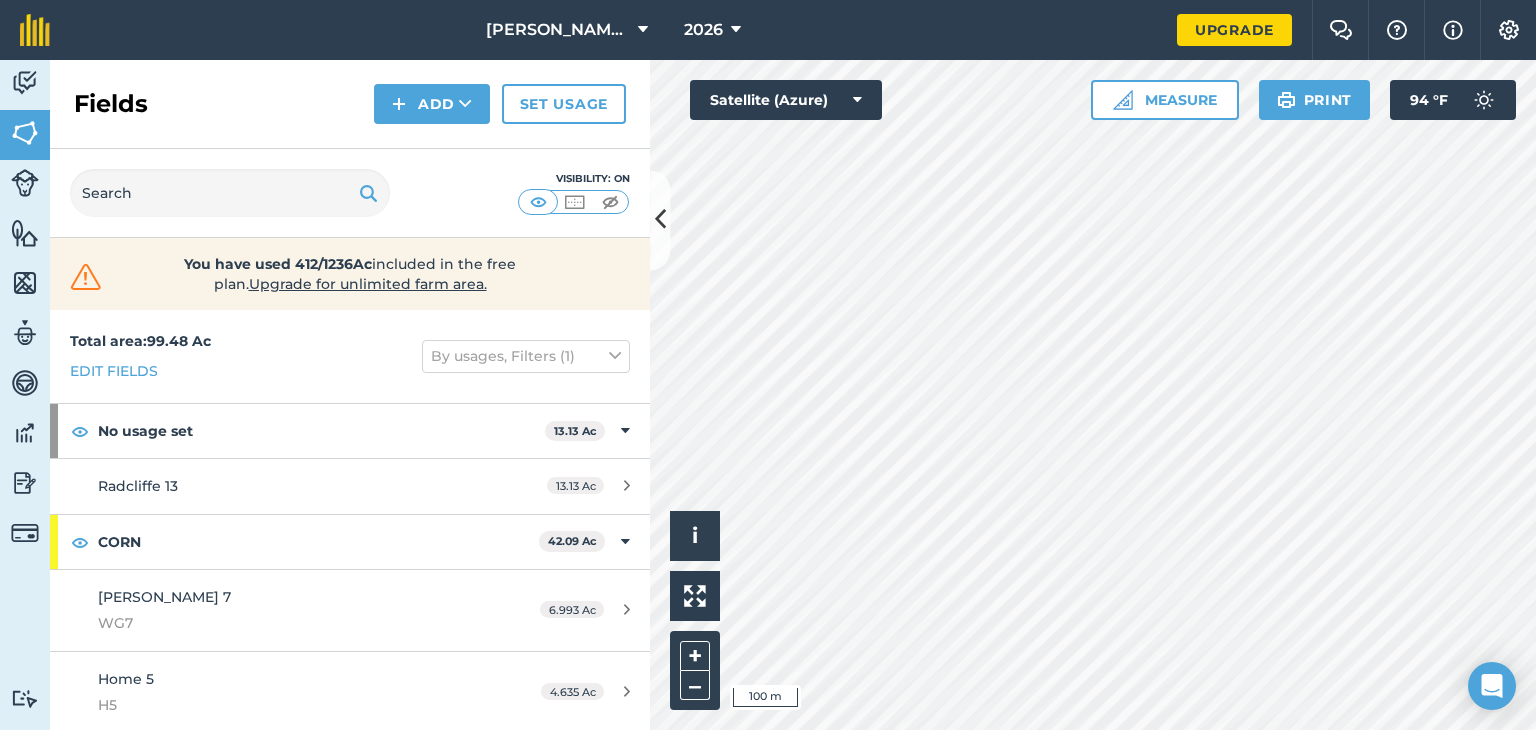 click at bounding box center (660, 220) 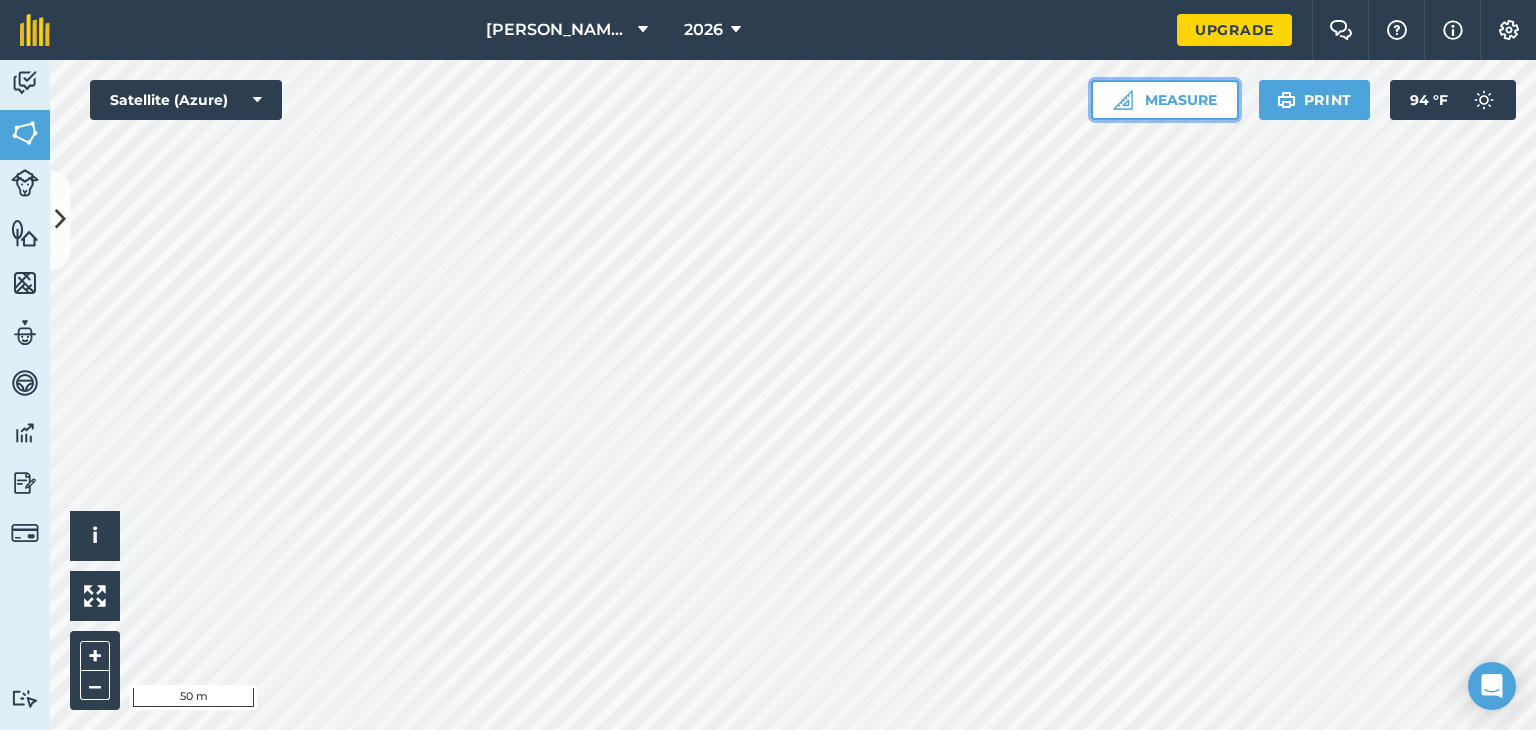 click on "Measure" at bounding box center [1165, 100] 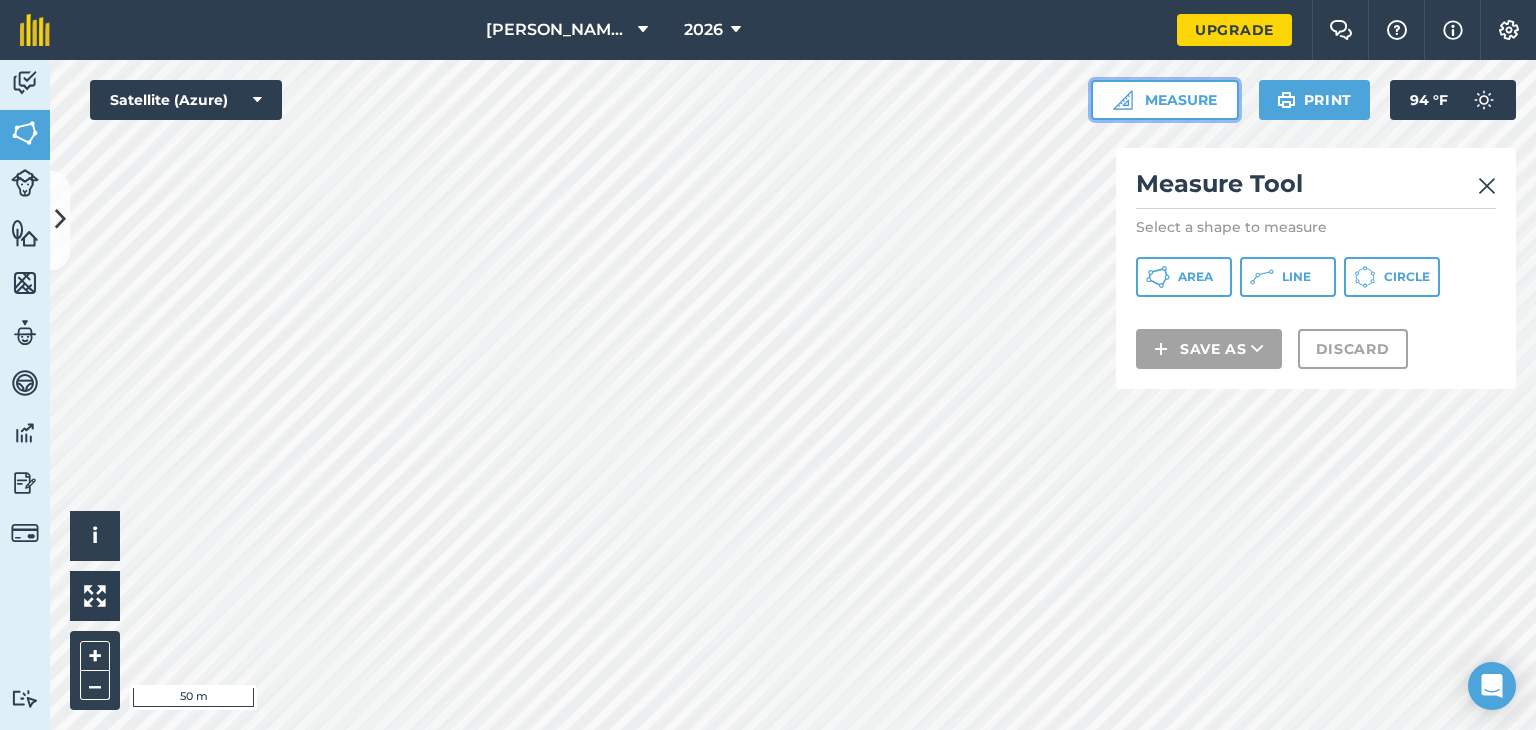 click on "Measure" at bounding box center [1165, 100] 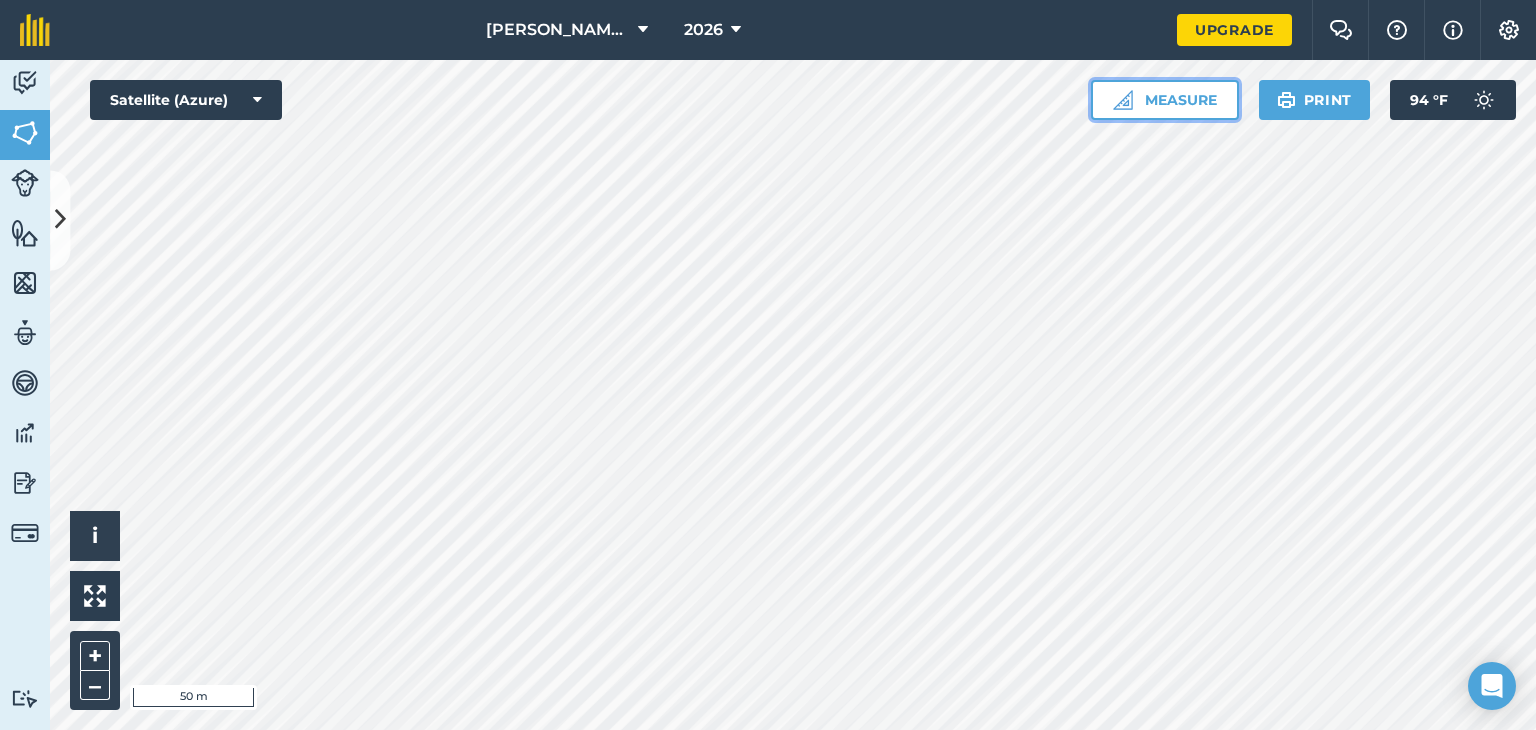 click on "Measure" at bounding box center (1165, 100) 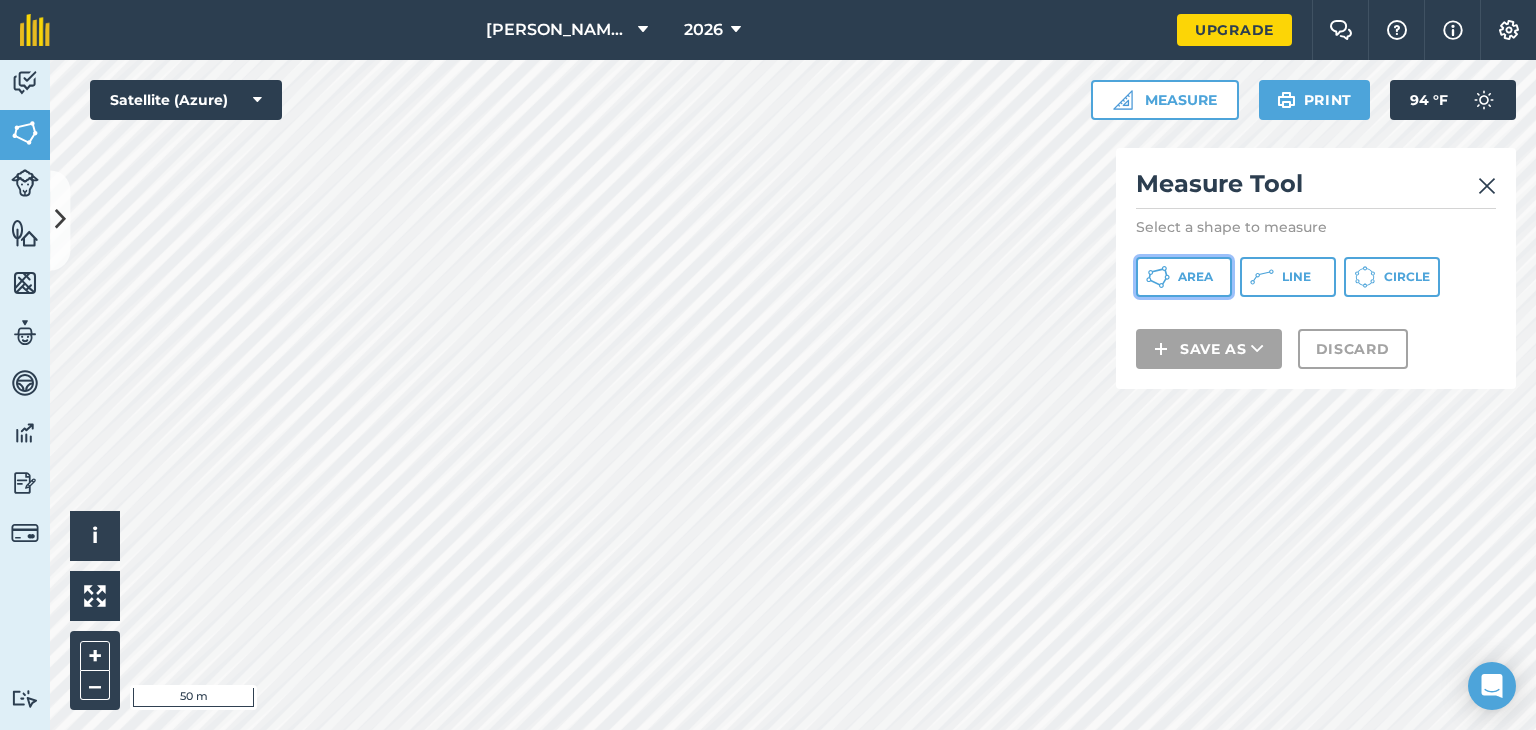 click on "Area" at bounding box center (1184, 277) 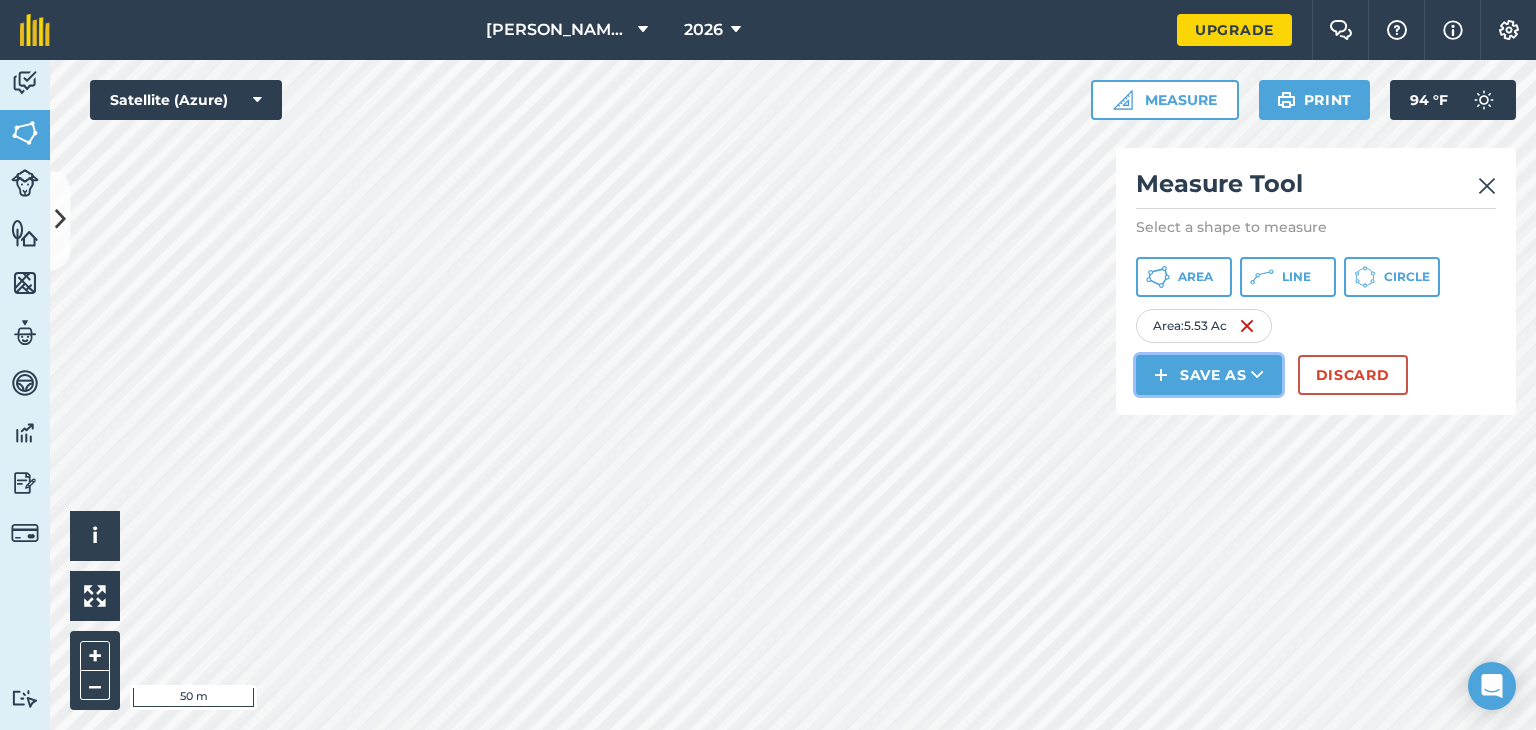 click at bounding box center [1257, 375] 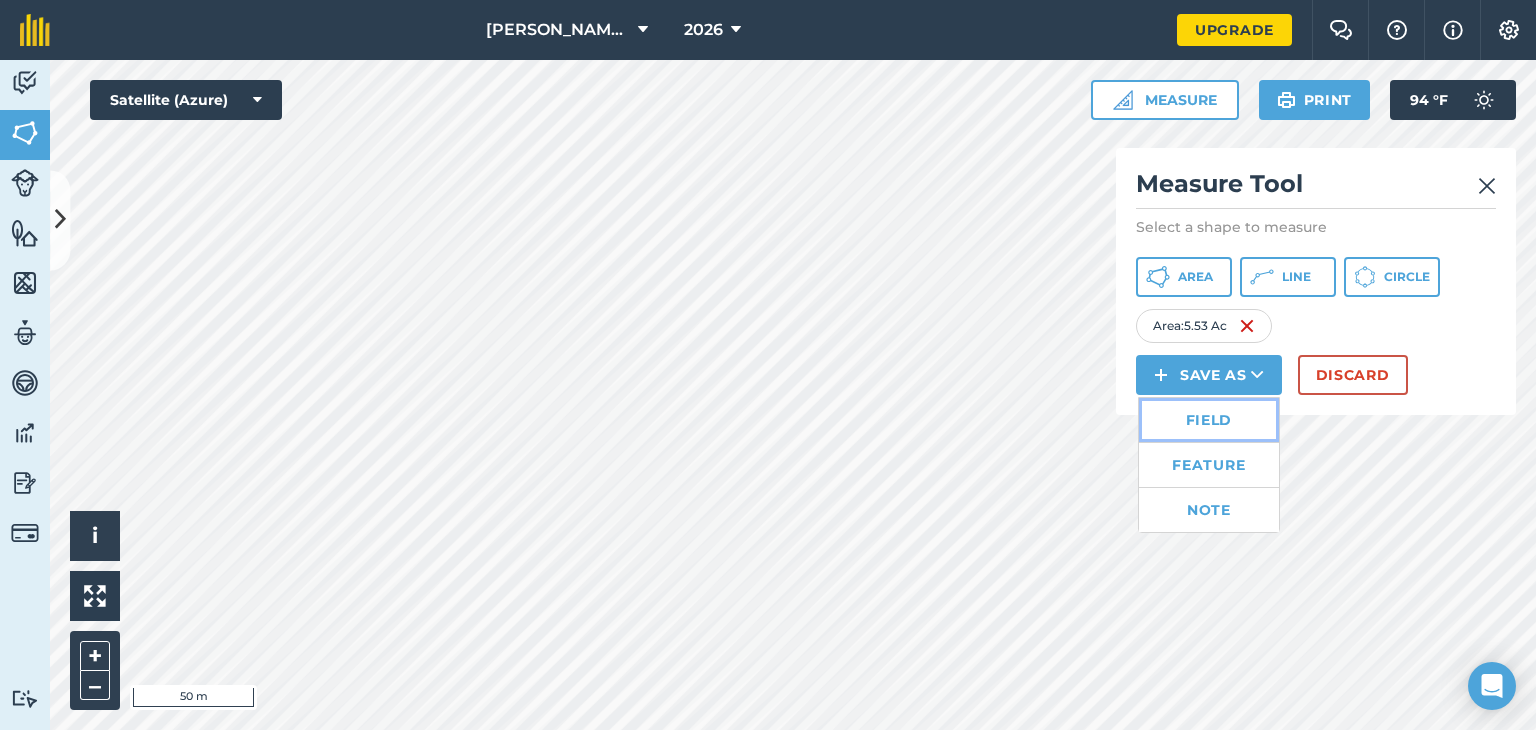 click on "Field" at bounding box center (1209, 420) 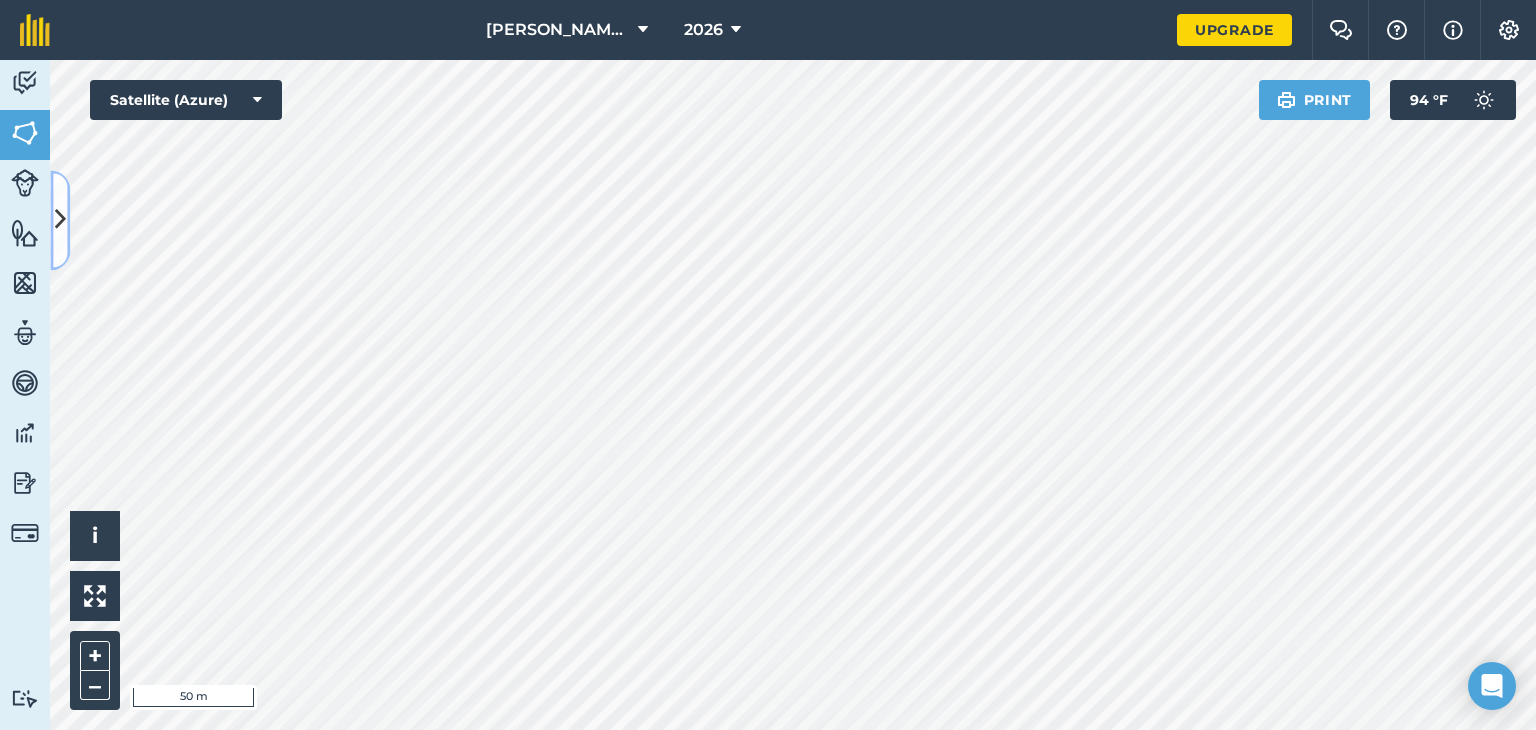 click at bounding box center (60, 220) 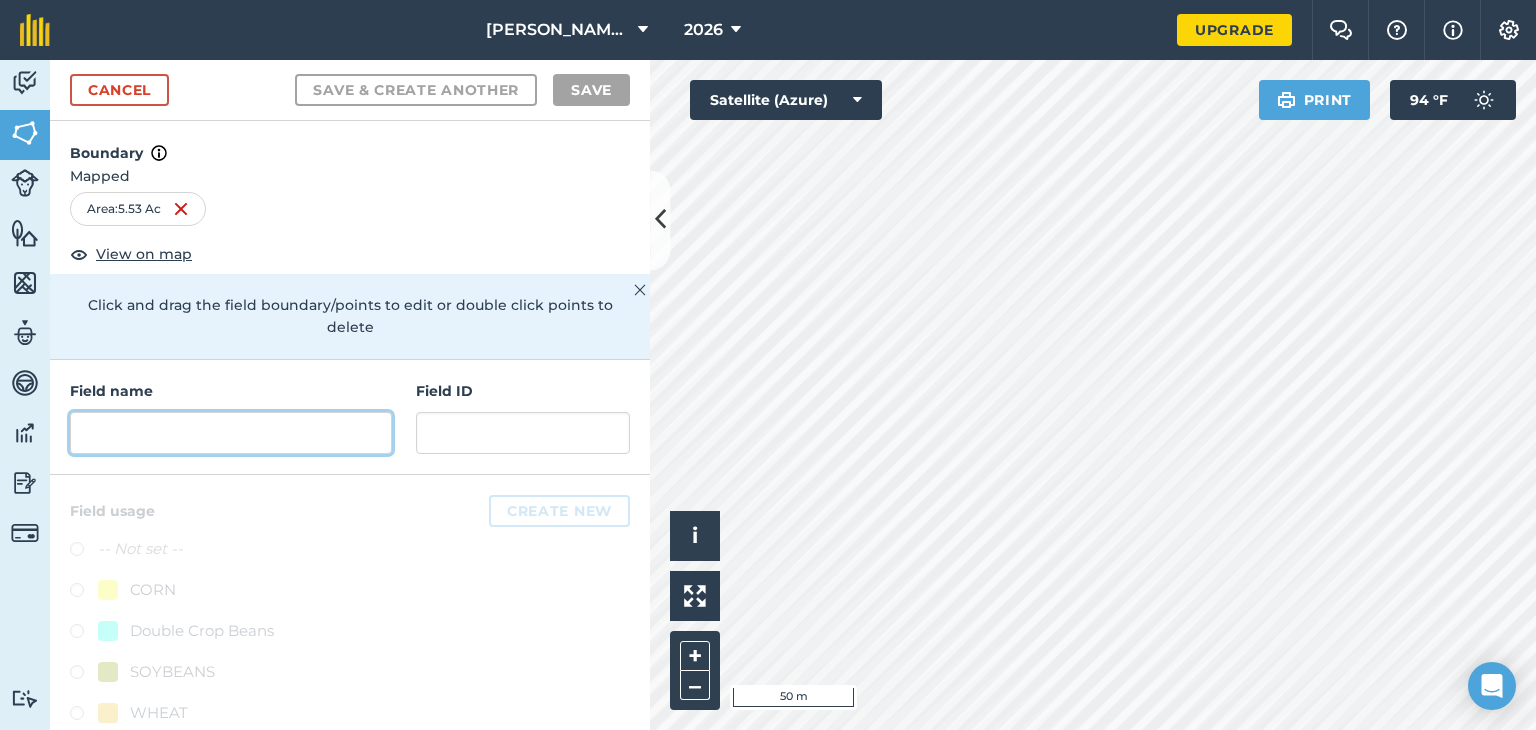 click at bounding box center (231, 433) 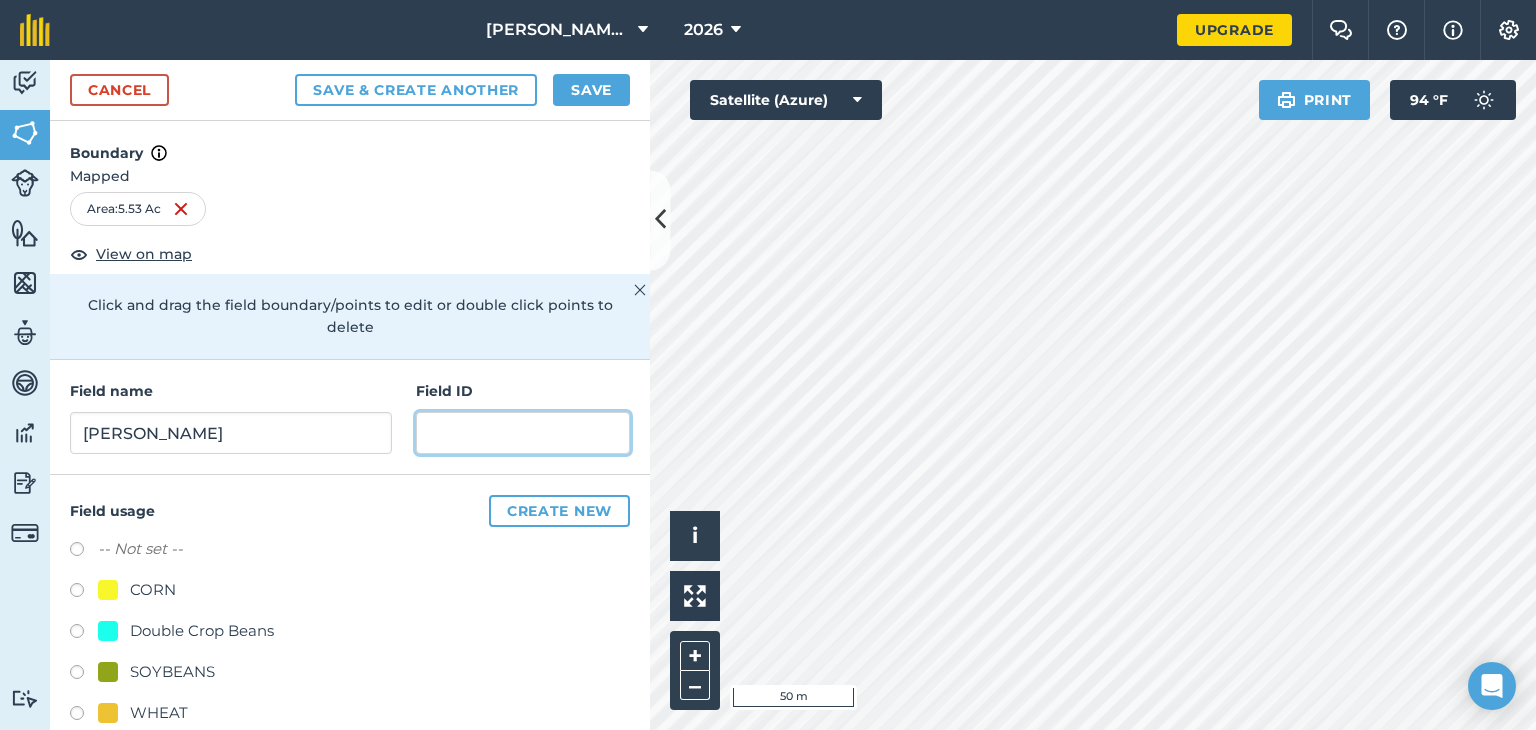click at bounding box center (523, 433) 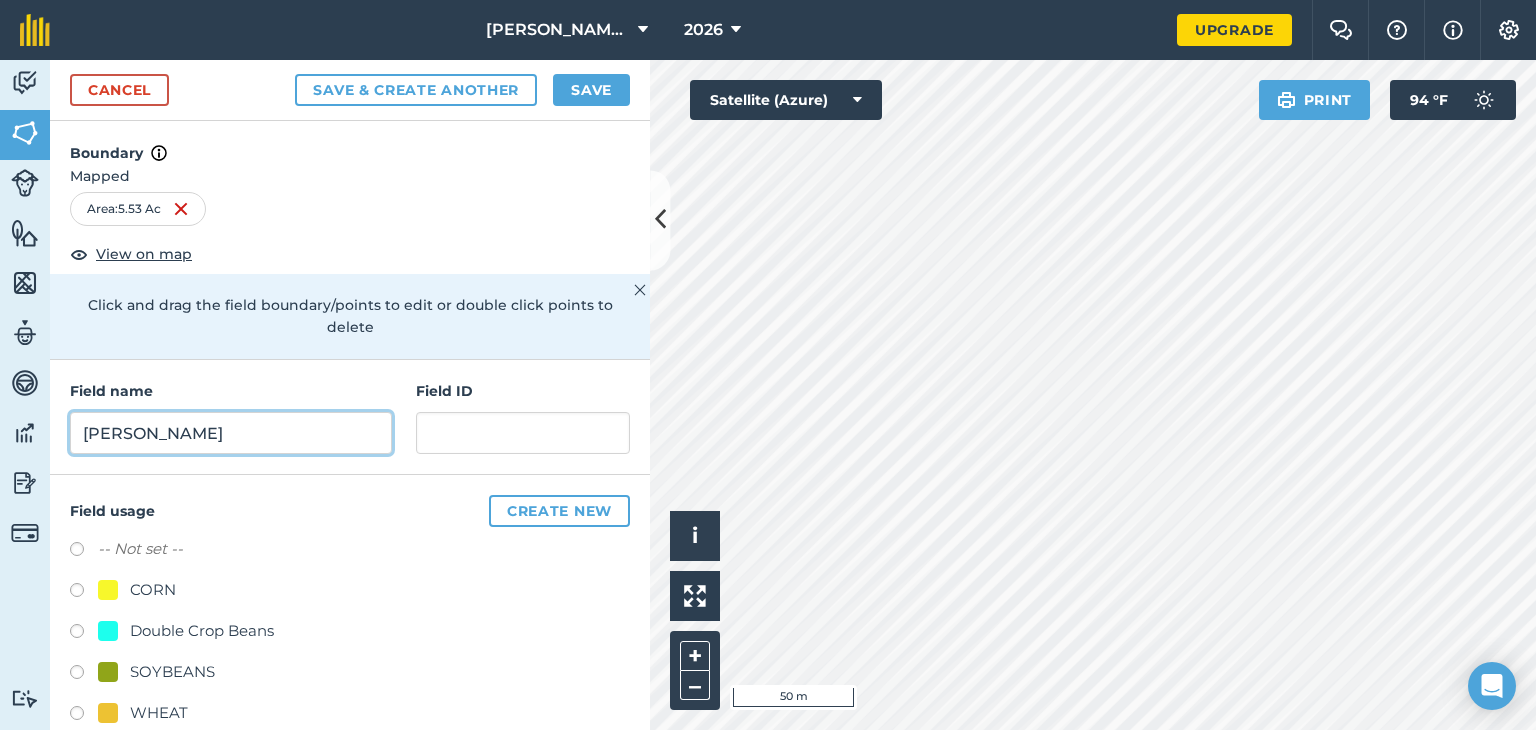 click on "[PERSON_NAME]" at bounding box center [231, 433] 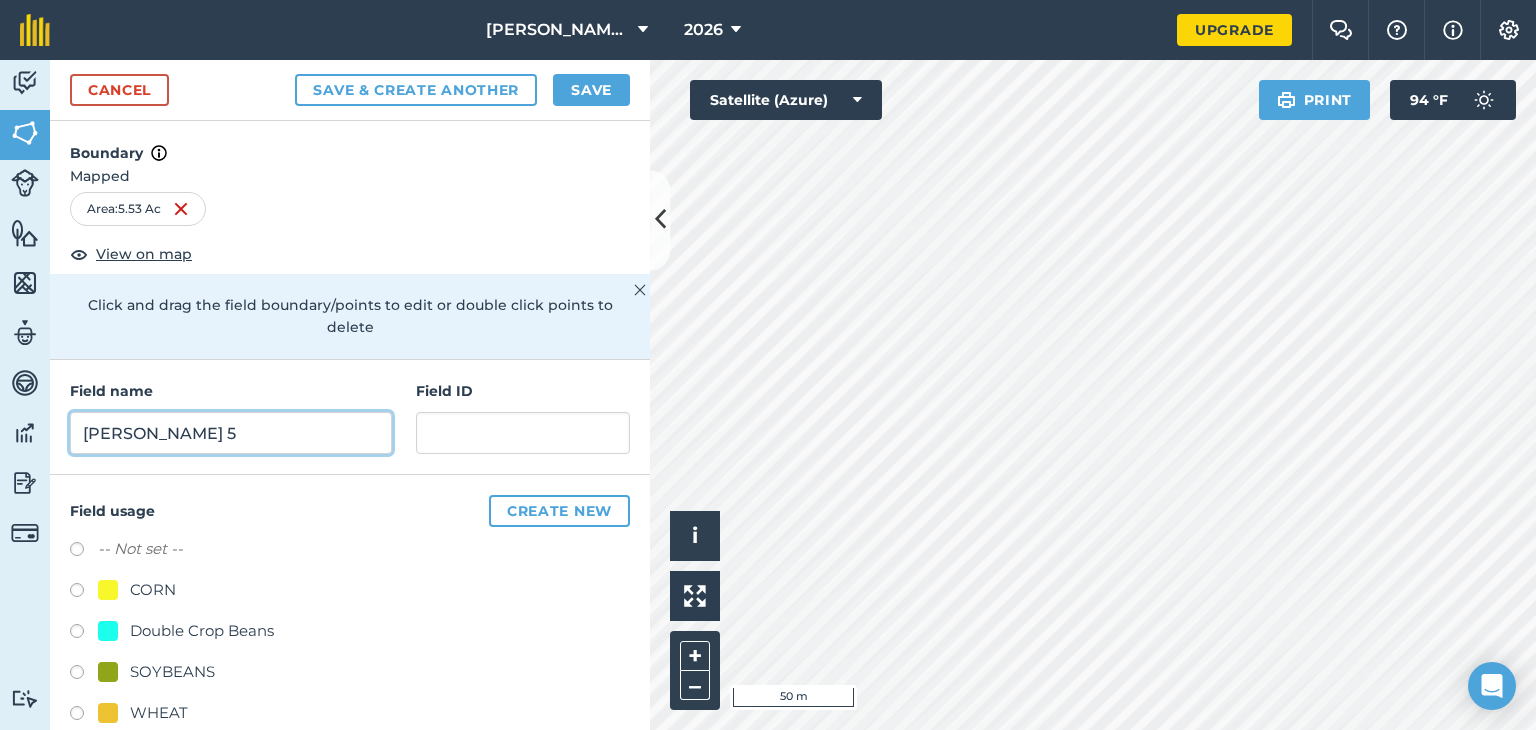 type on "[PERSON_NAME] 5" 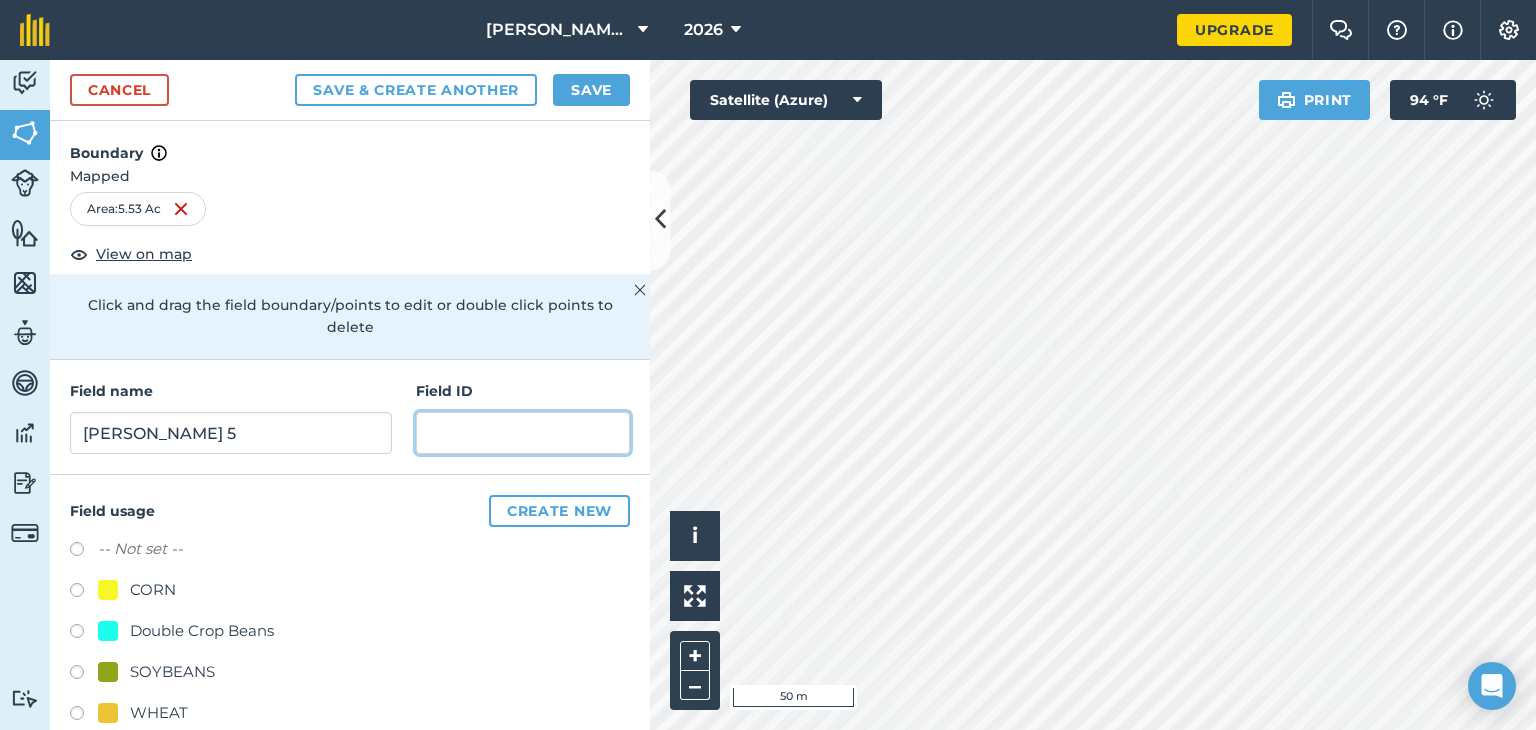 click at bounding box center [523, 433] 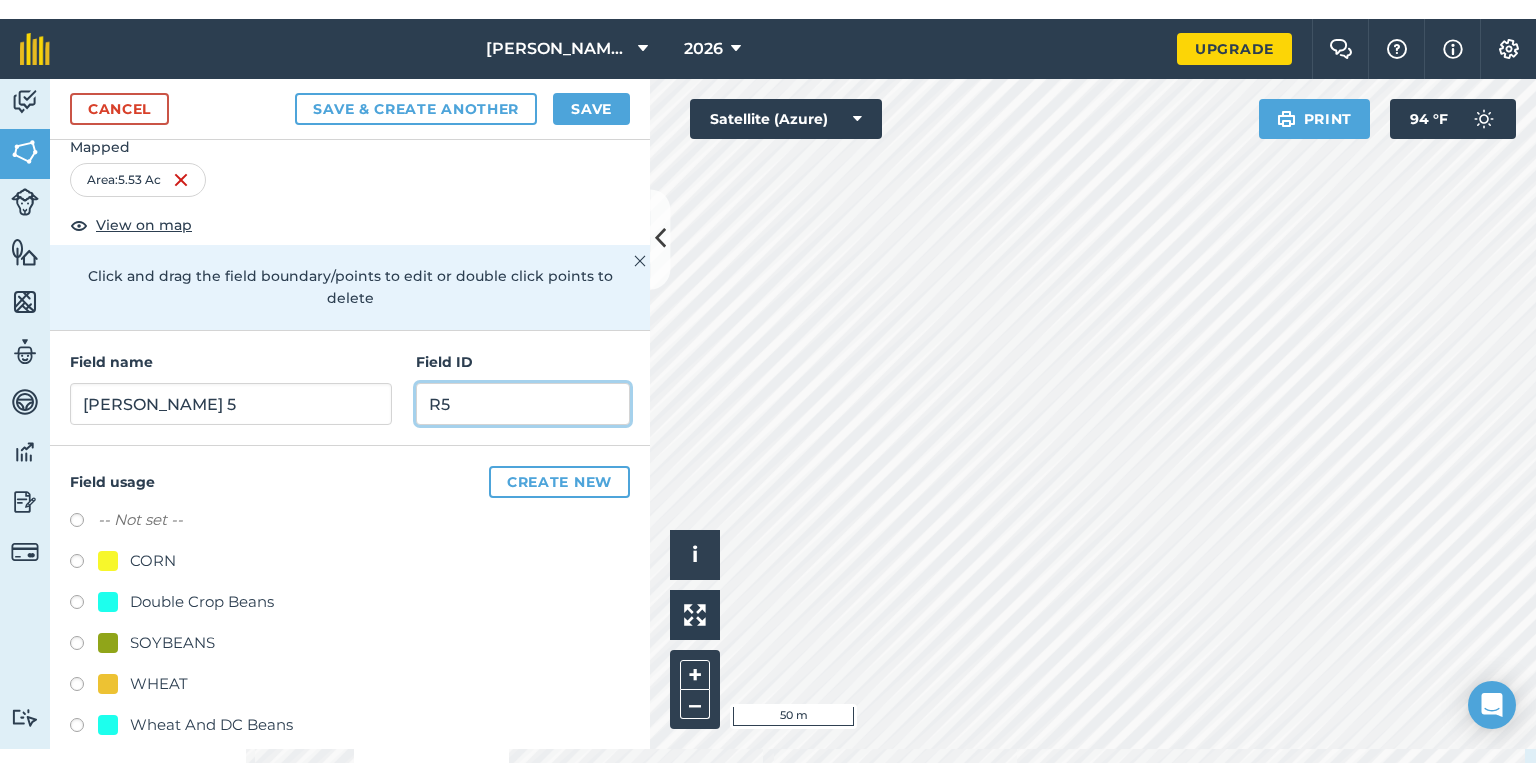 scroll, scrollTop: 48, scrollLeft: 0, axis: vertical 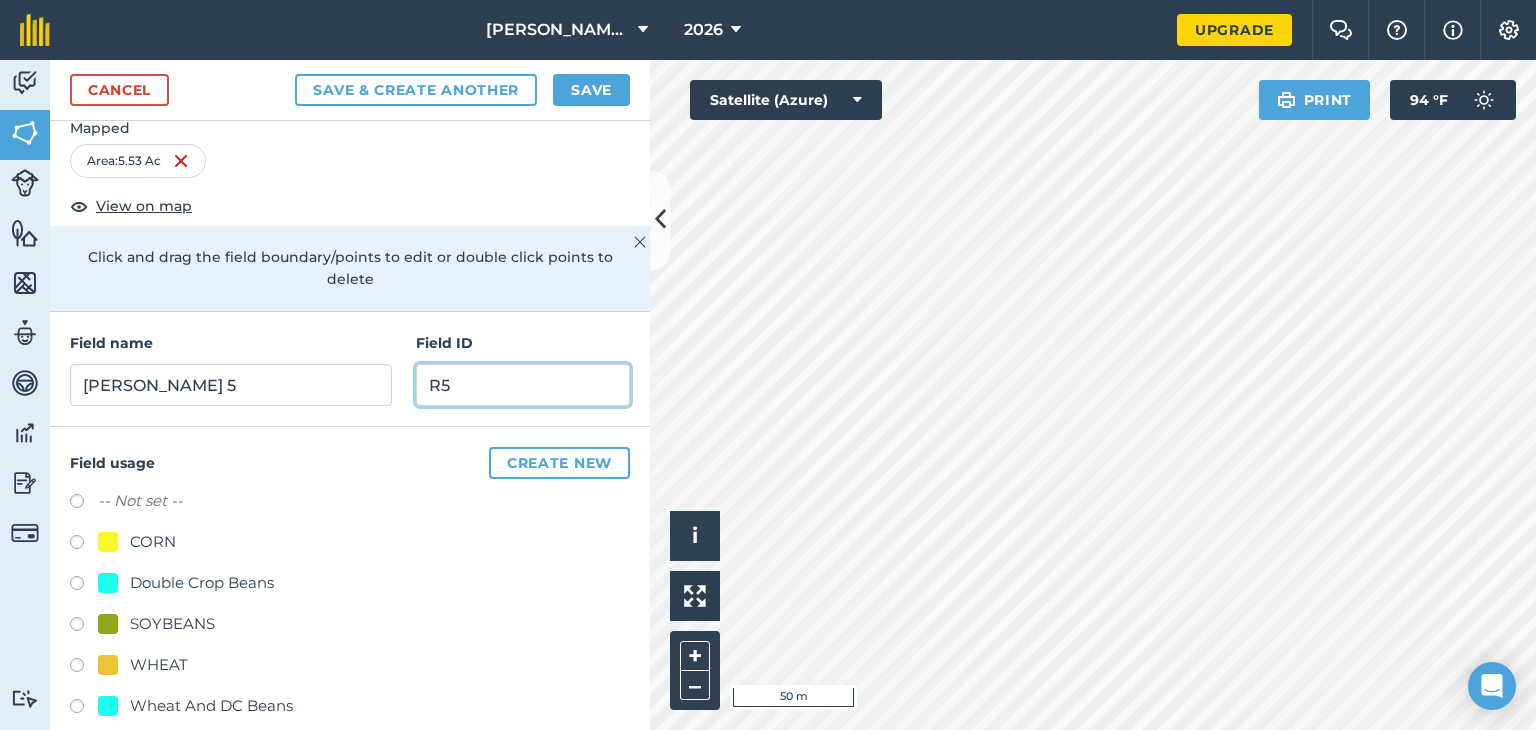 type on "R5" 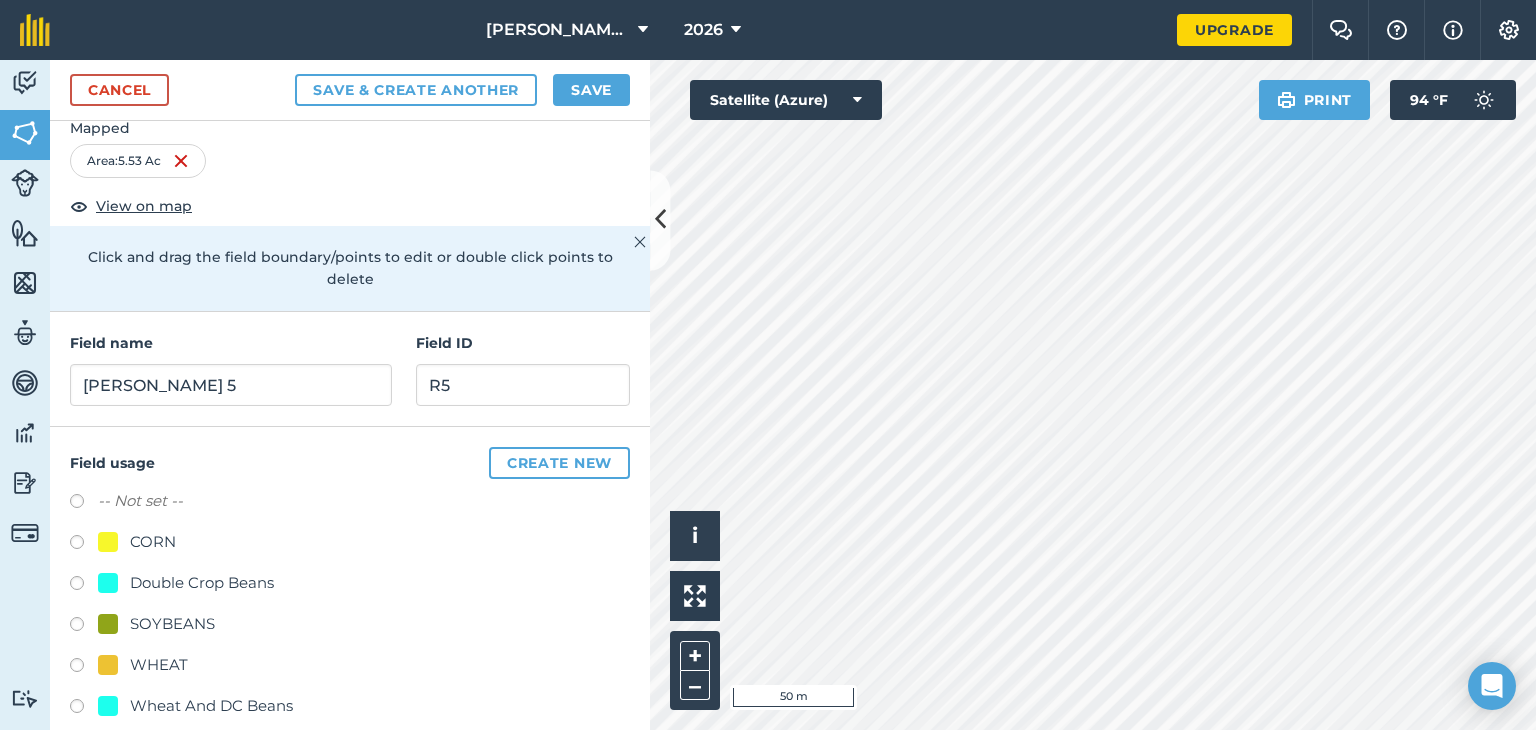 click at bounding box center [84, 627] 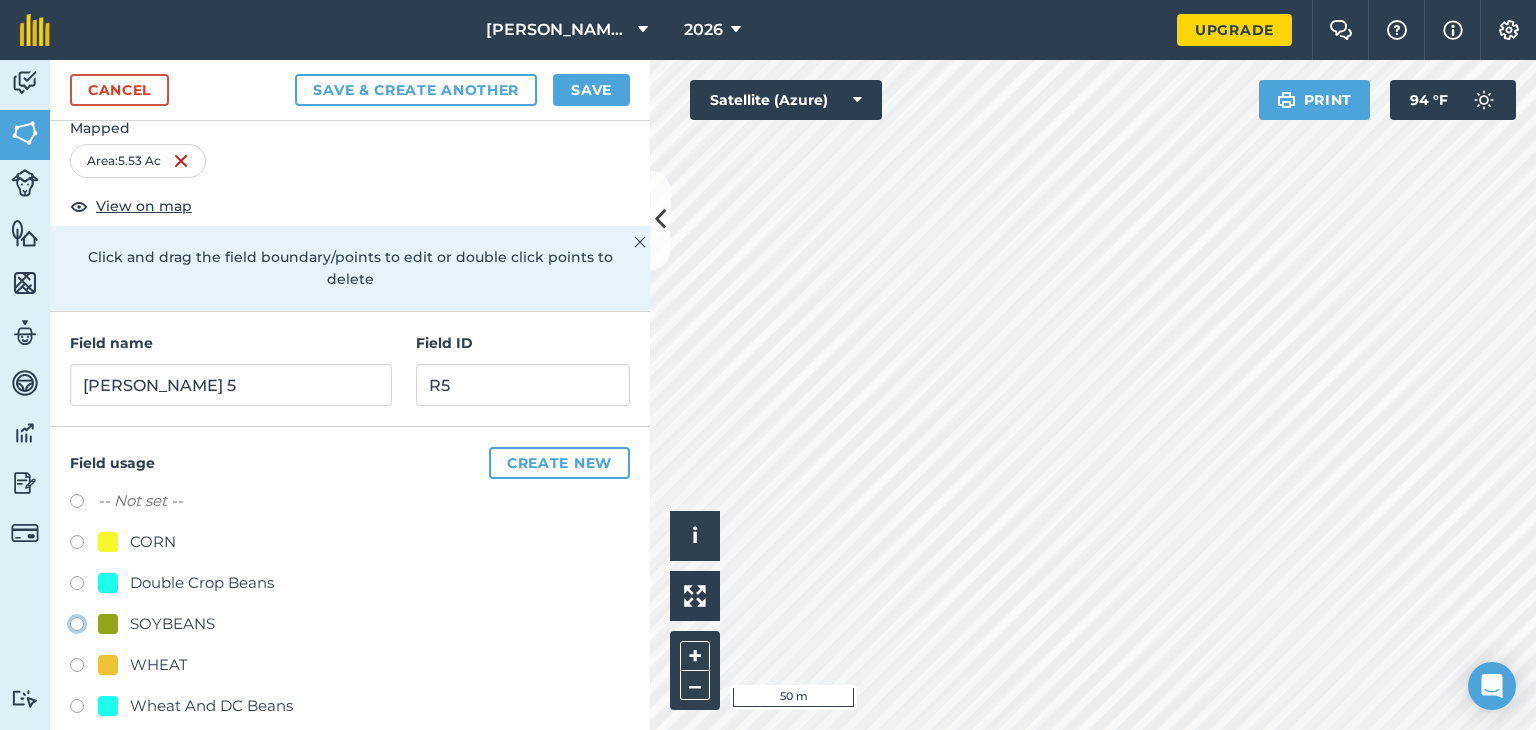 click on "SOYBEANS" at bounding box center (-9923, 623) 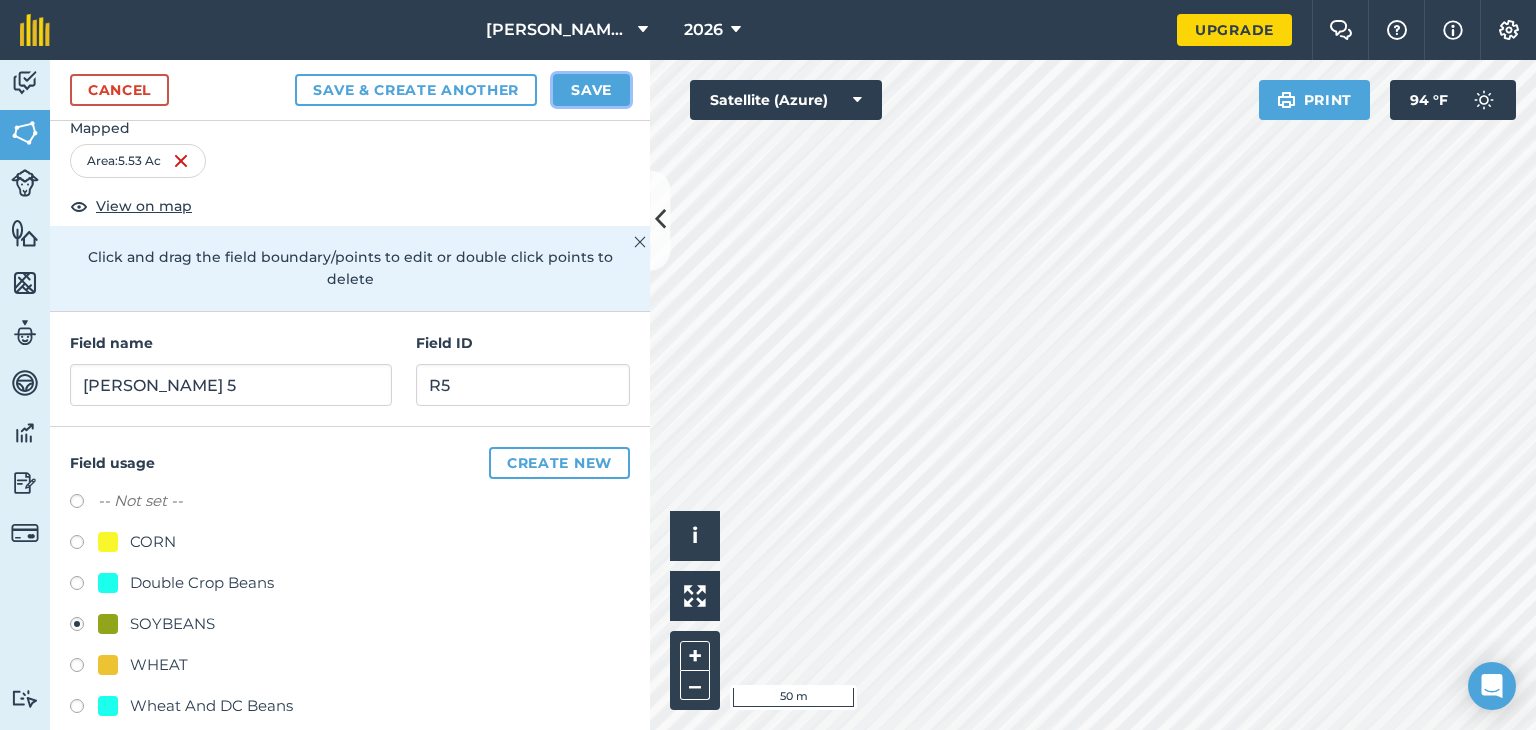 click on "Save" at bounding box center (591, 90) 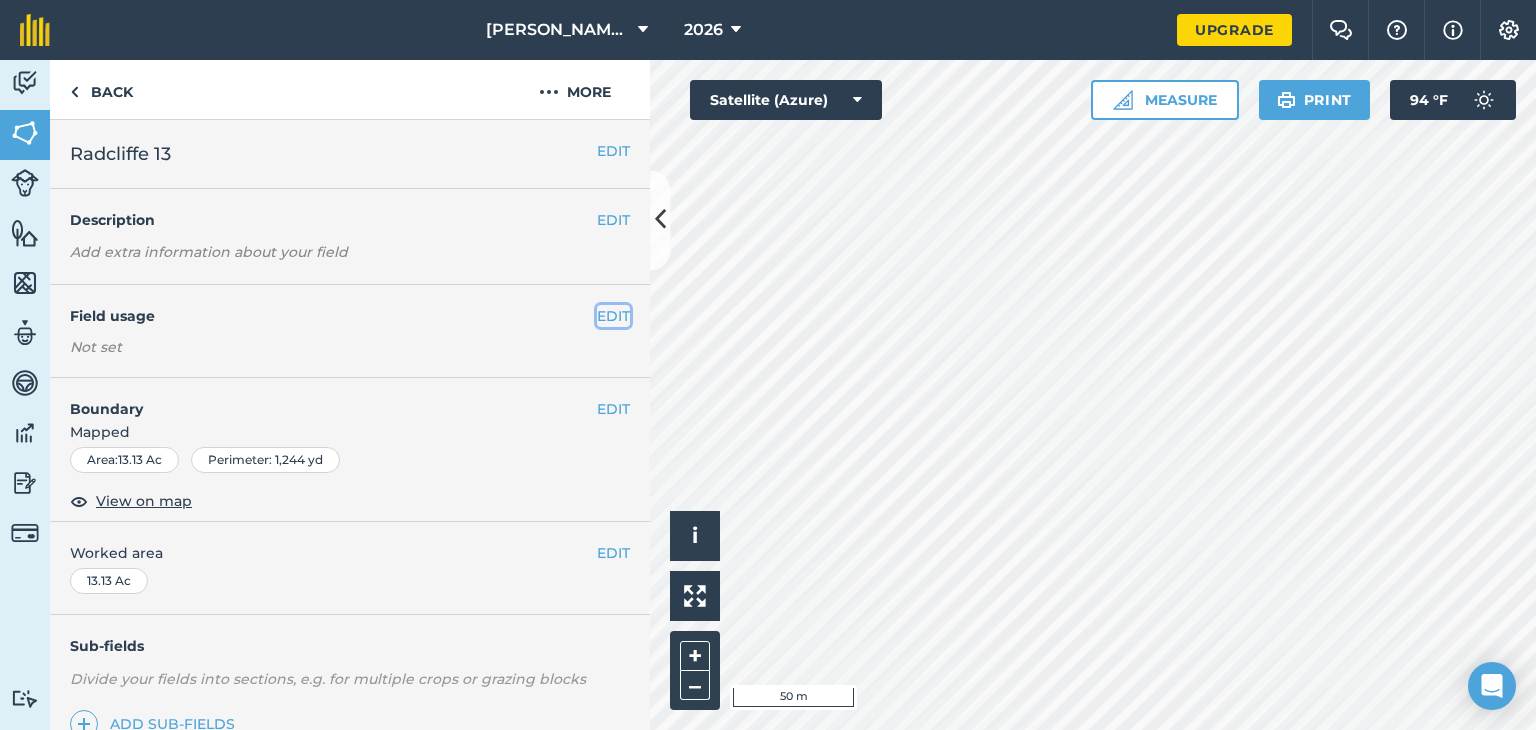 click on "EDIT" at bounding box center [613, 316] 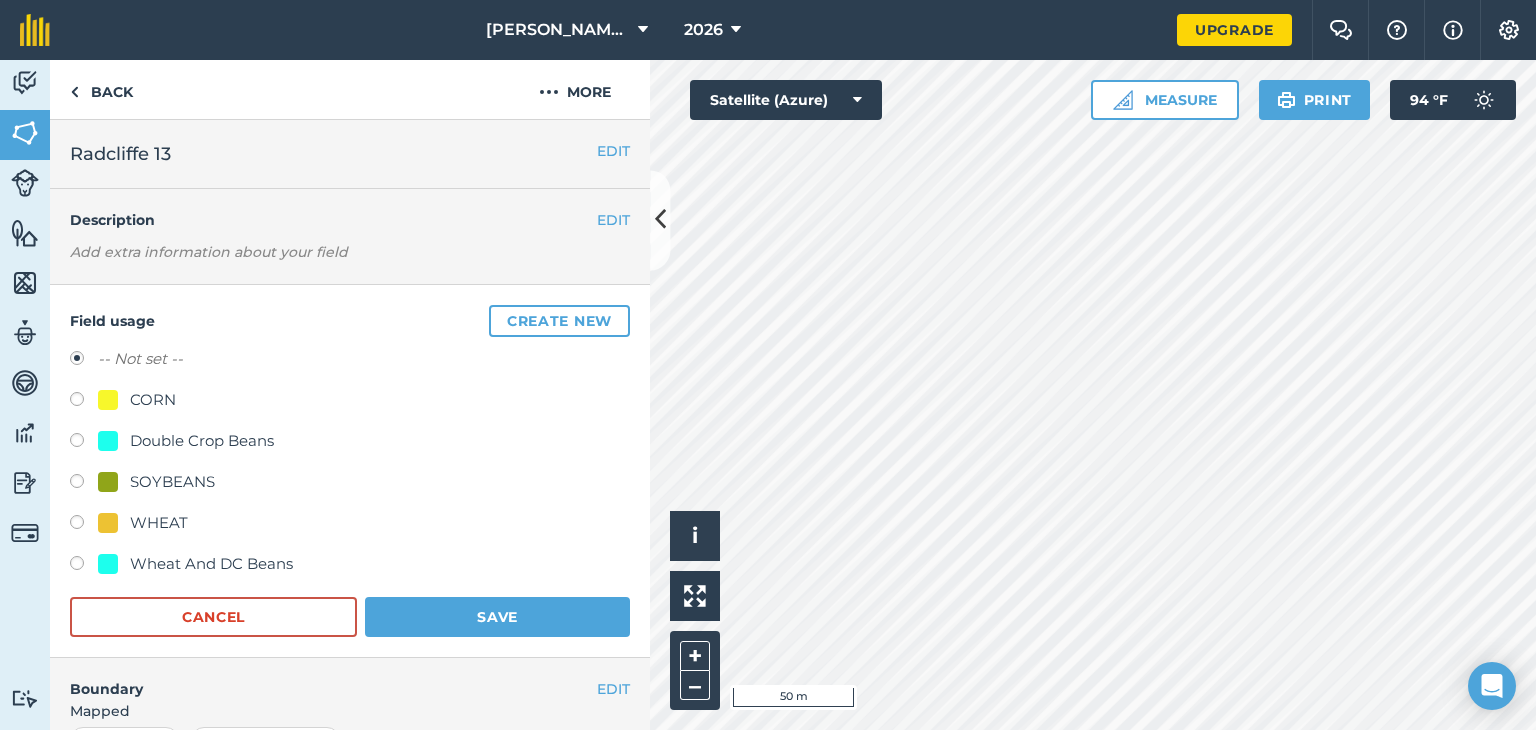 click at bounding box center (84, 484) 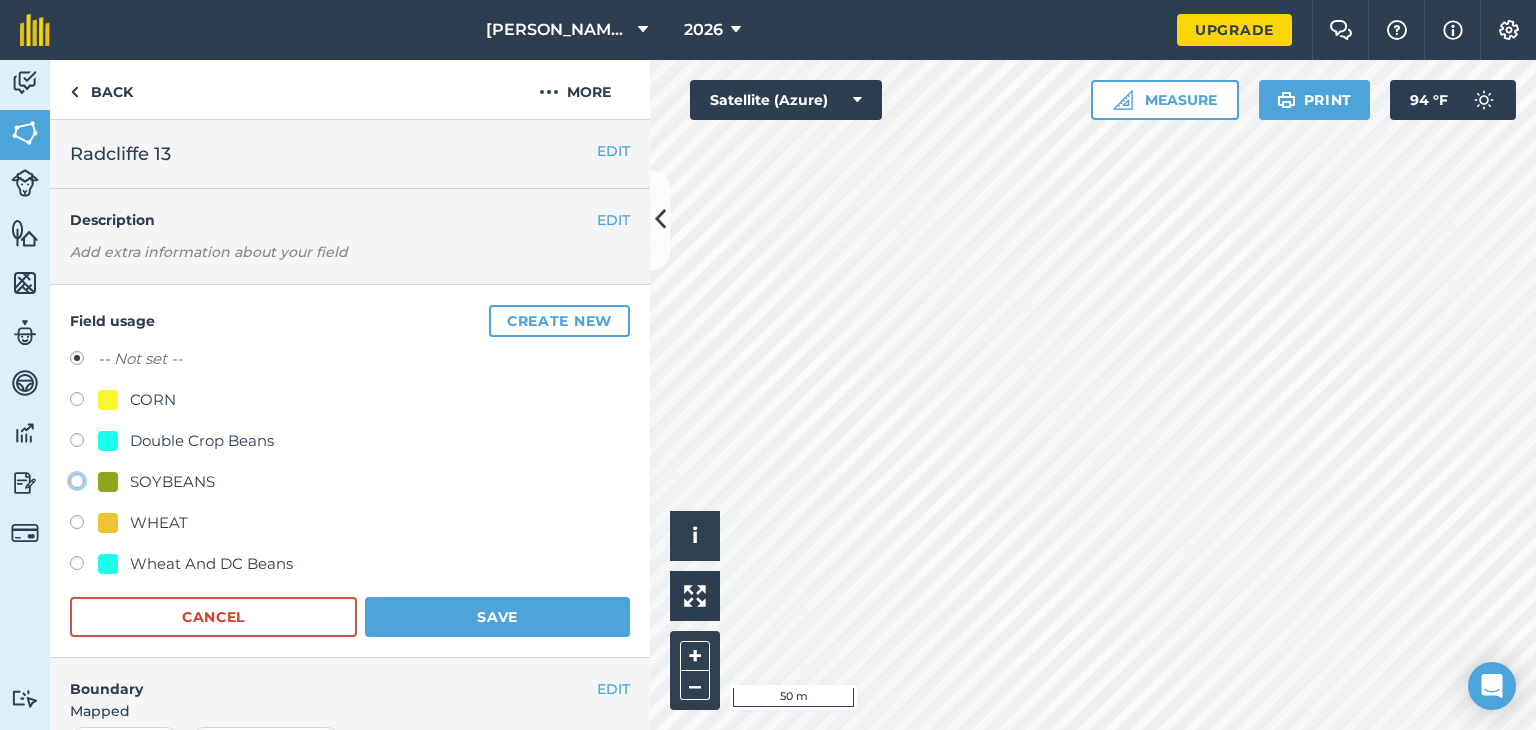 click on "SOYBEANS" at bounding box center [-9923, 480] 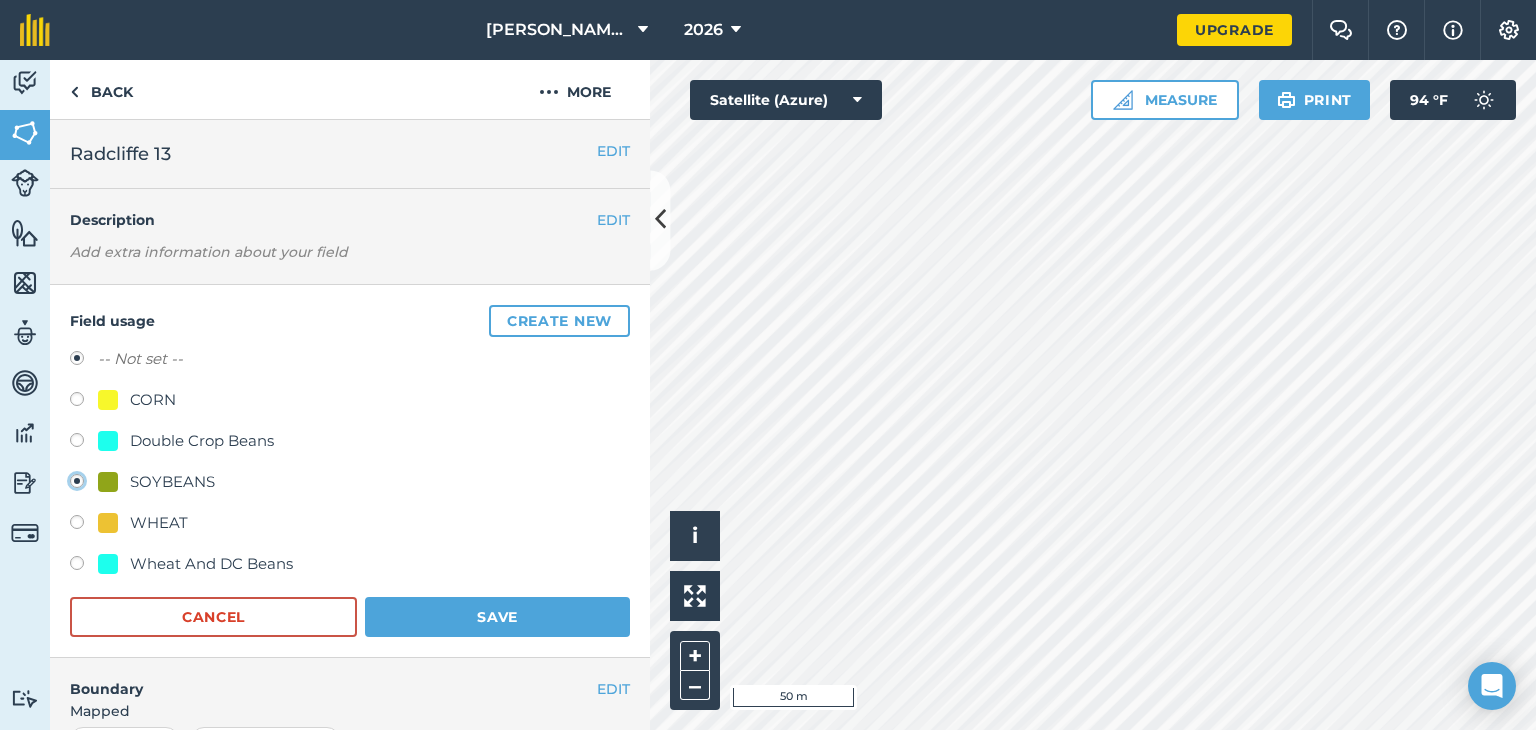 radio on "true" 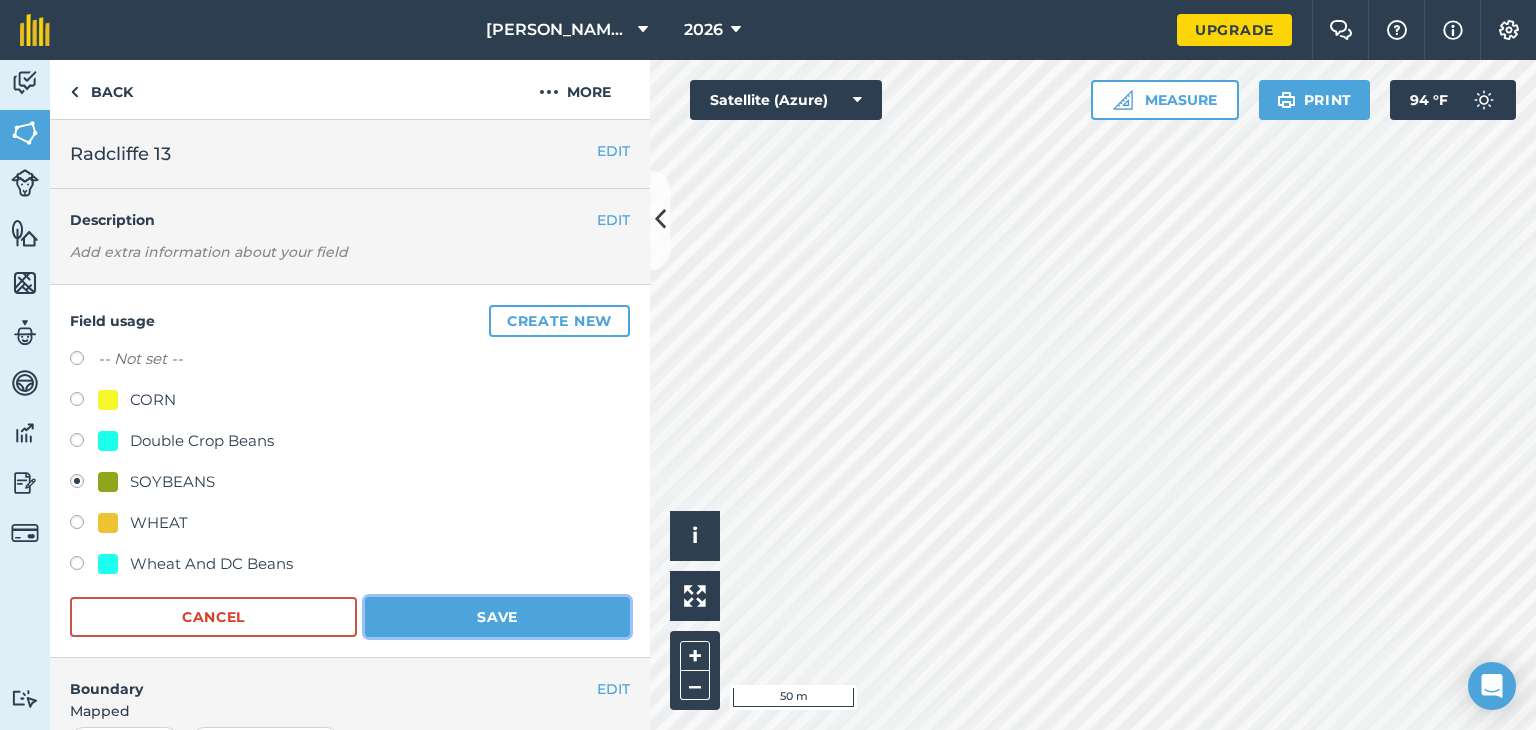 click on "Save" at bounding box center [497, 617] 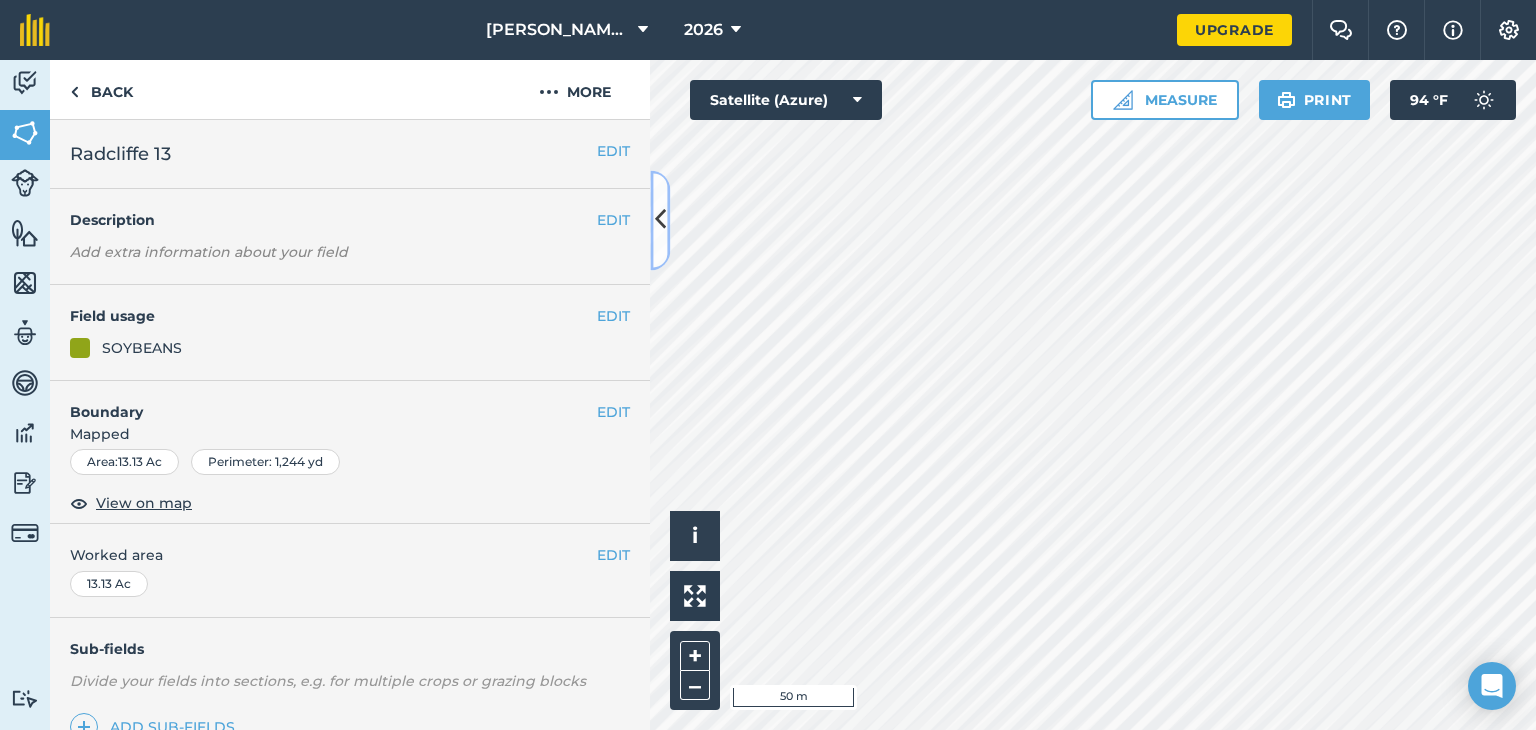 click at bounding box center (660, 220) 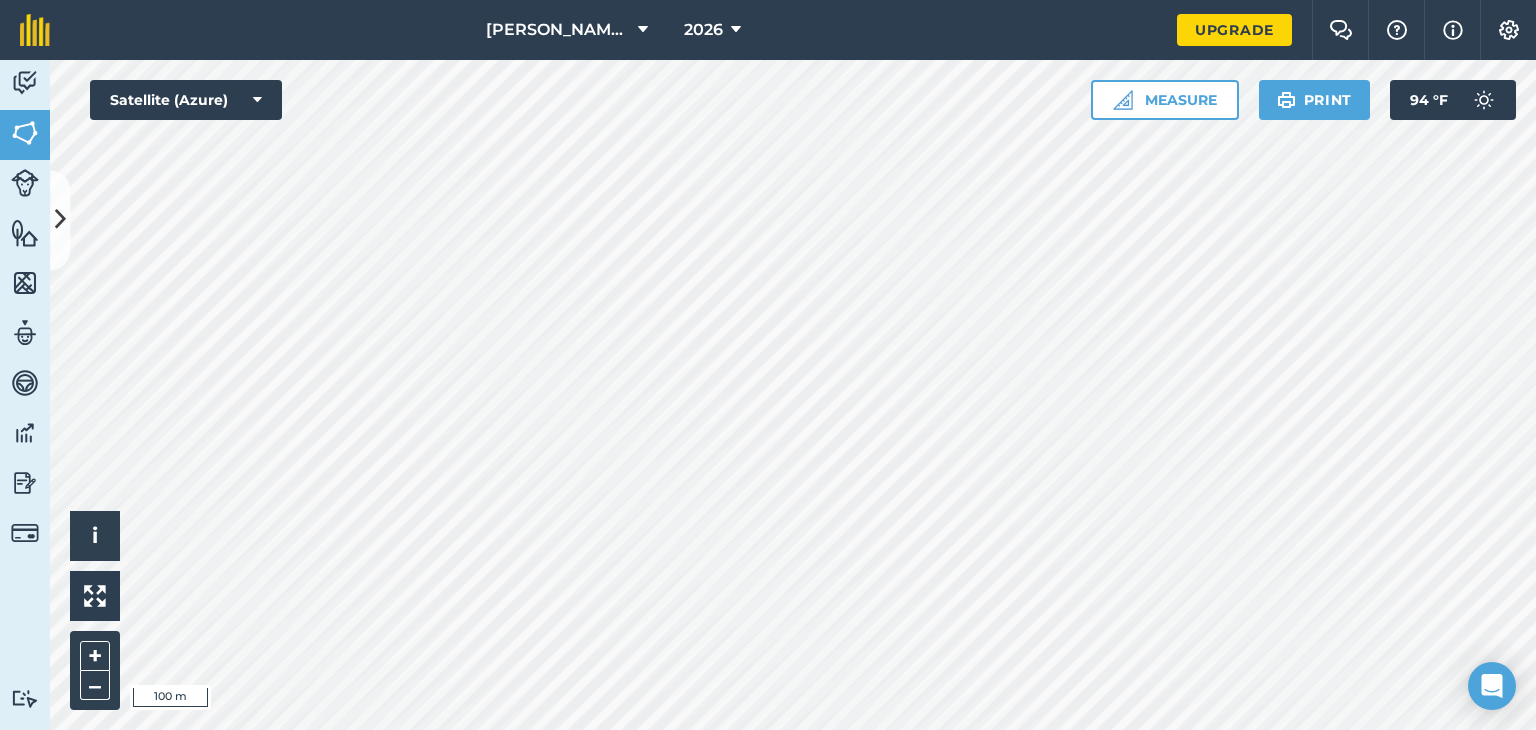 click on "[PERSON_NAME] Farms 2026 Upgrade Farm Chat Help Info Settings Map printing is not available on our free plan Please upgrade to our Essentials, Plus or Pro plan to access this feature. Activity Fields Livestock Features Maps Team Vehicles Data Reporting Billing Tutorials Tutorials   Back   More EDIT Radcliffe 13 EDIT Description Add extra information about your field EDIT Field usage SOYBEANS EDIT Boundary   Mapped Area :  13.13   Ac Perimeter :   1,244   yd   View on map EDIT Worked area 13.13   Ac Sub-fields   Divide your fields into sections, e.g. for multiple crops or grazing blocks   Add sub-fields Add field job Add note   Field Health To-Do Field History Reports There are no outstanding tasks for this field. Click to start drawing i © 2025 TomTom, Microsoft 100 m + – Satellite (Azure) Measure Print 94   ° F" at bounding box center (768, 365) 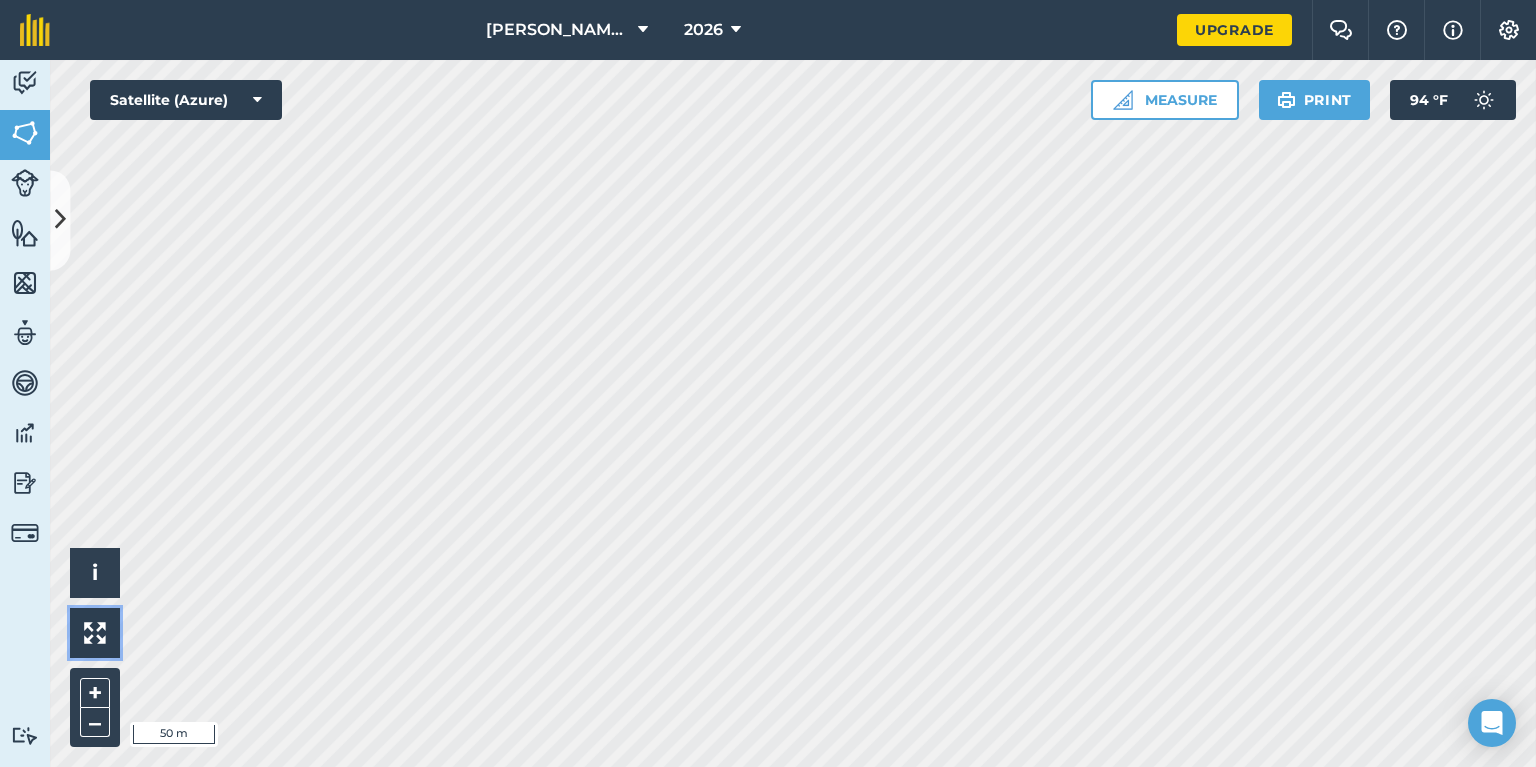 click at bounding box center [95, 633] 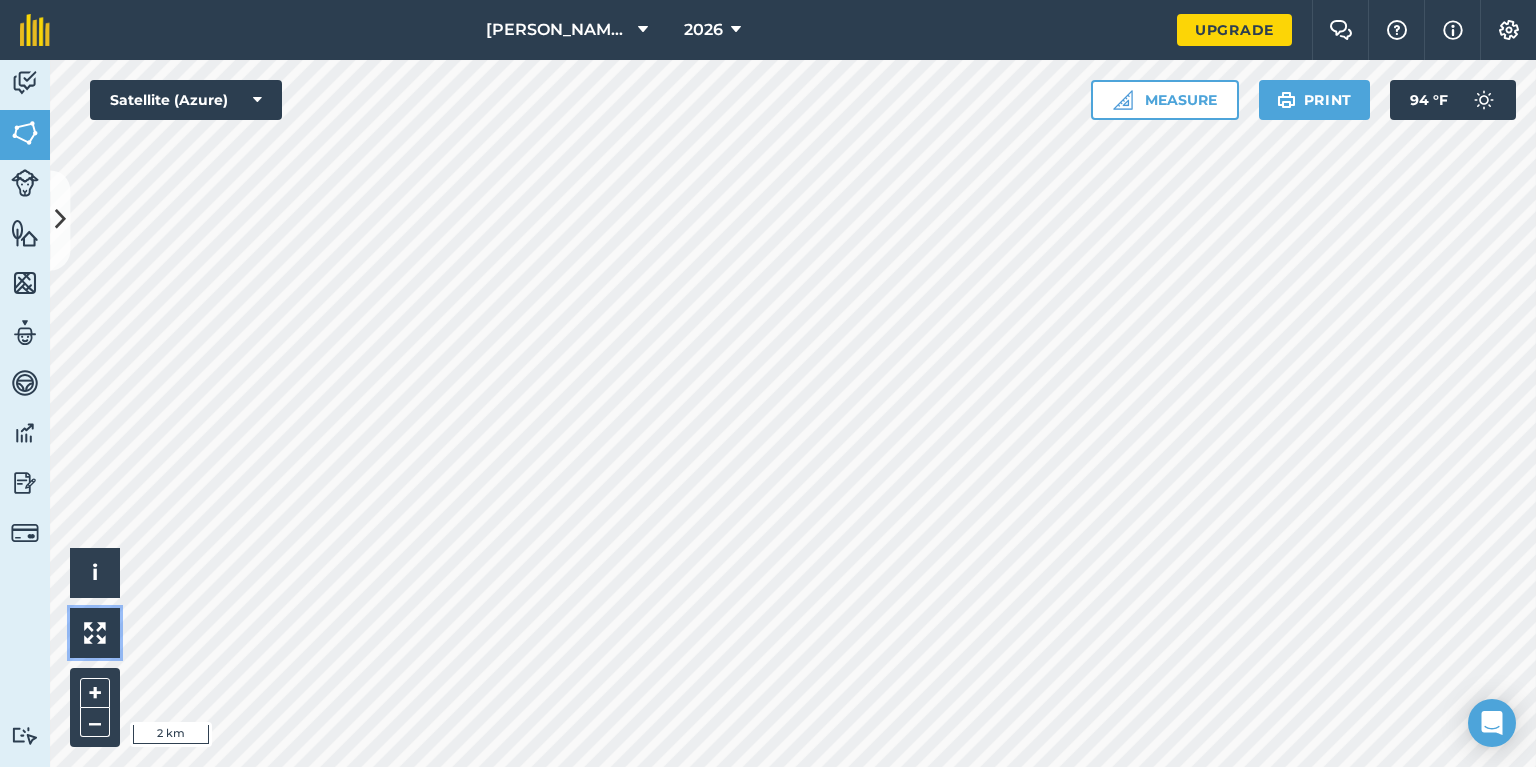 click at bounding box center (95, 633) 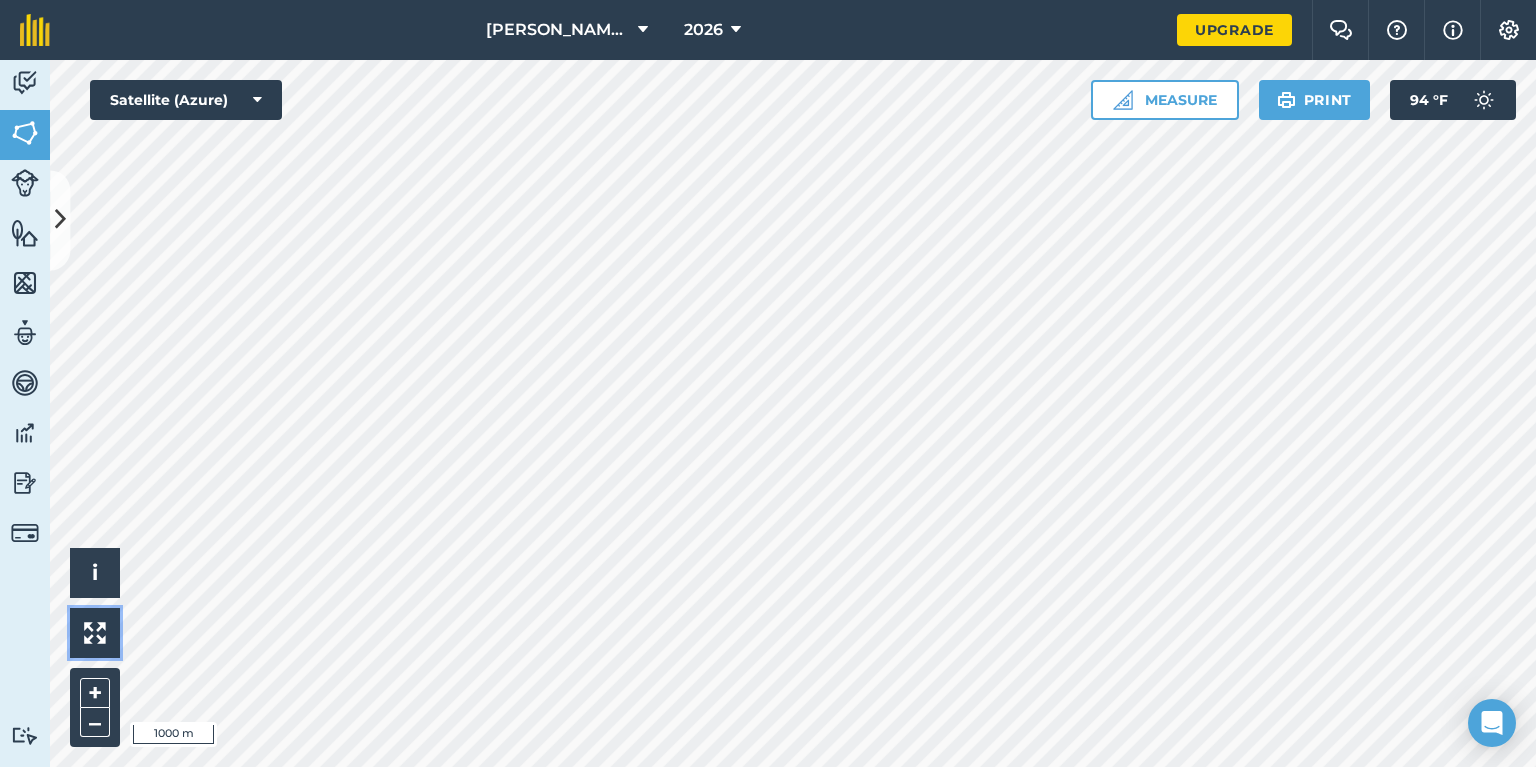 click at bounding box center [95, 633] 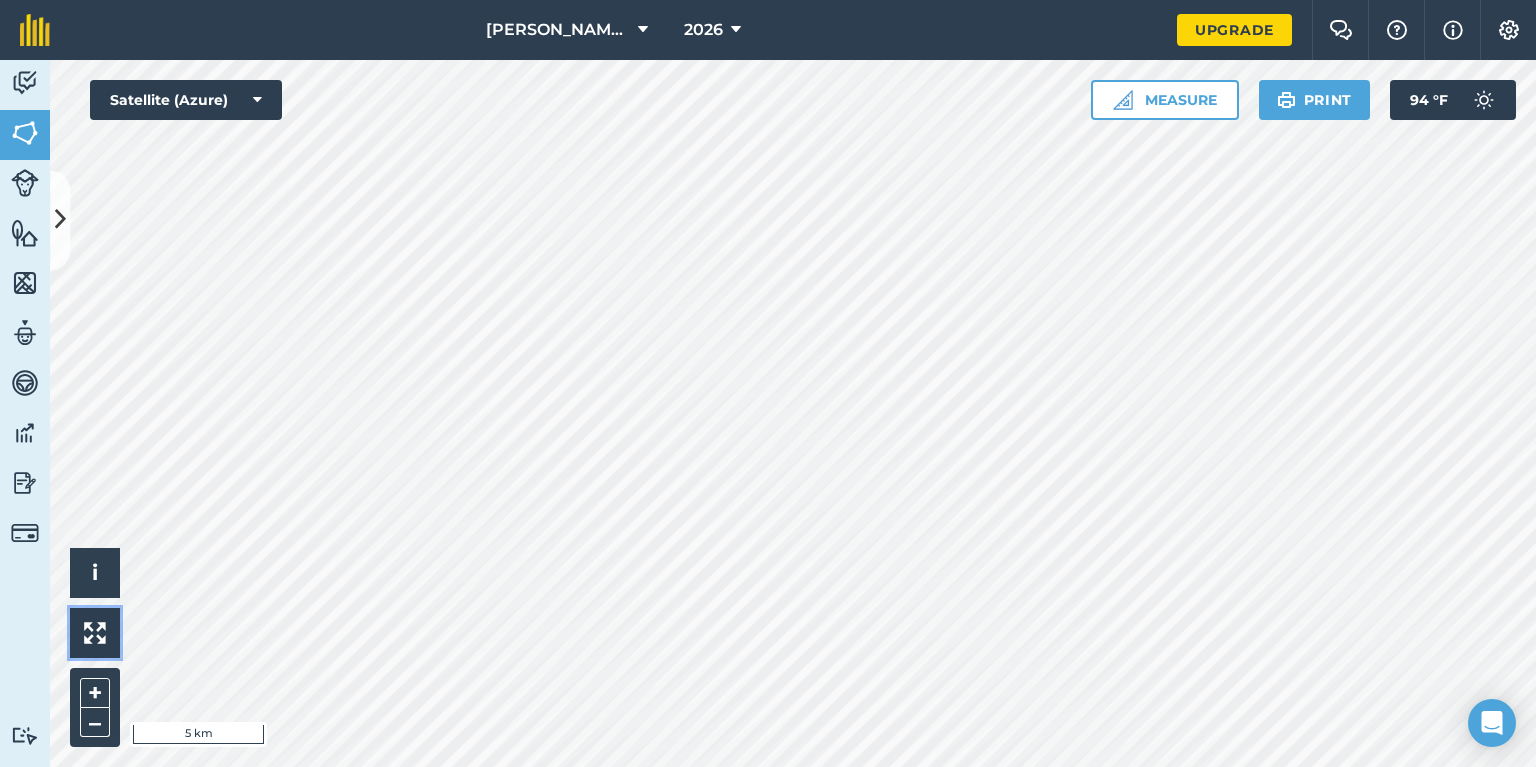 click at bounding box center (95, 633) 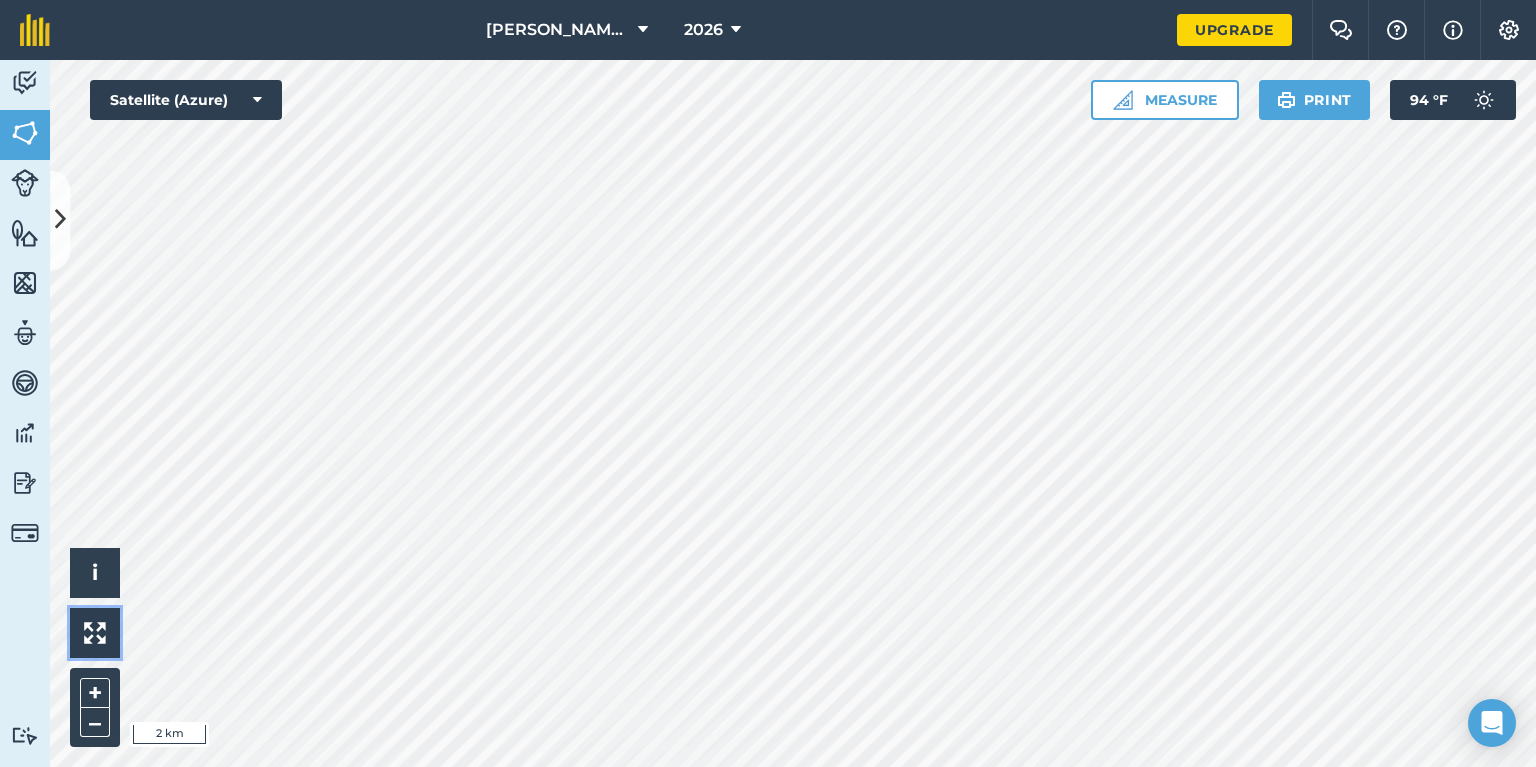 click at bounding box center [95, 633] 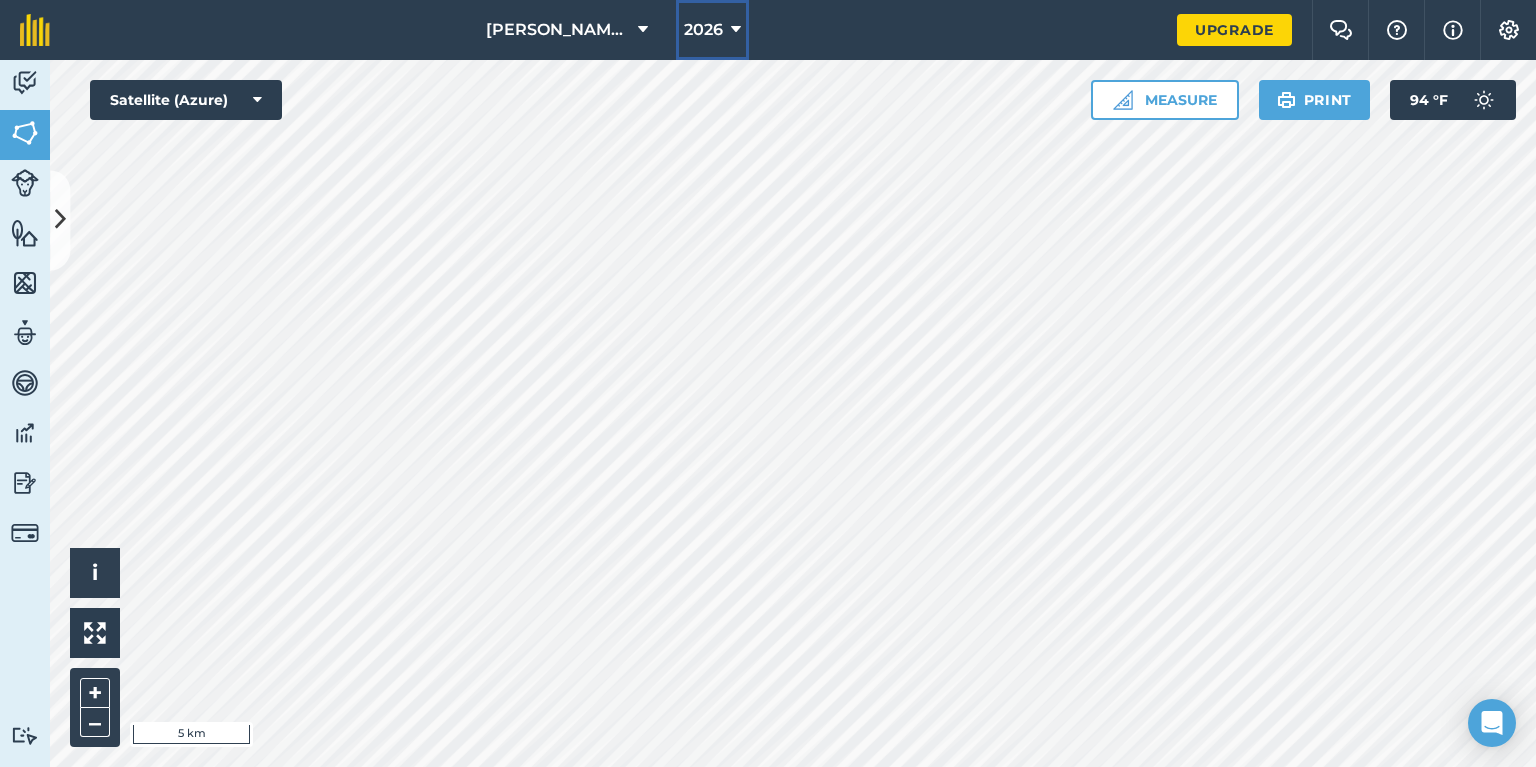 click at bounding box center (736, 30) 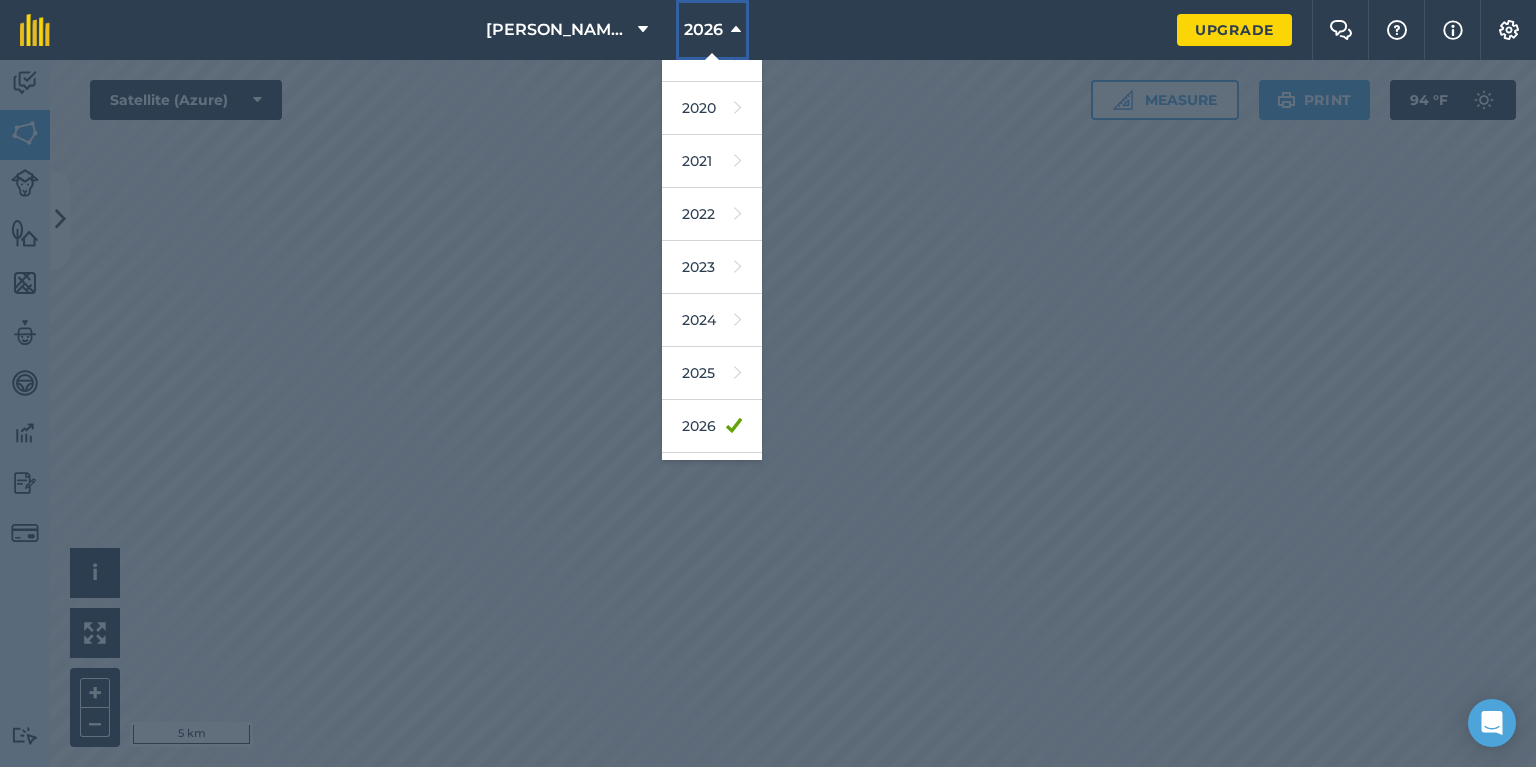 scroll, scrollTop: 141, scrollLeft: 0, axis: vertical 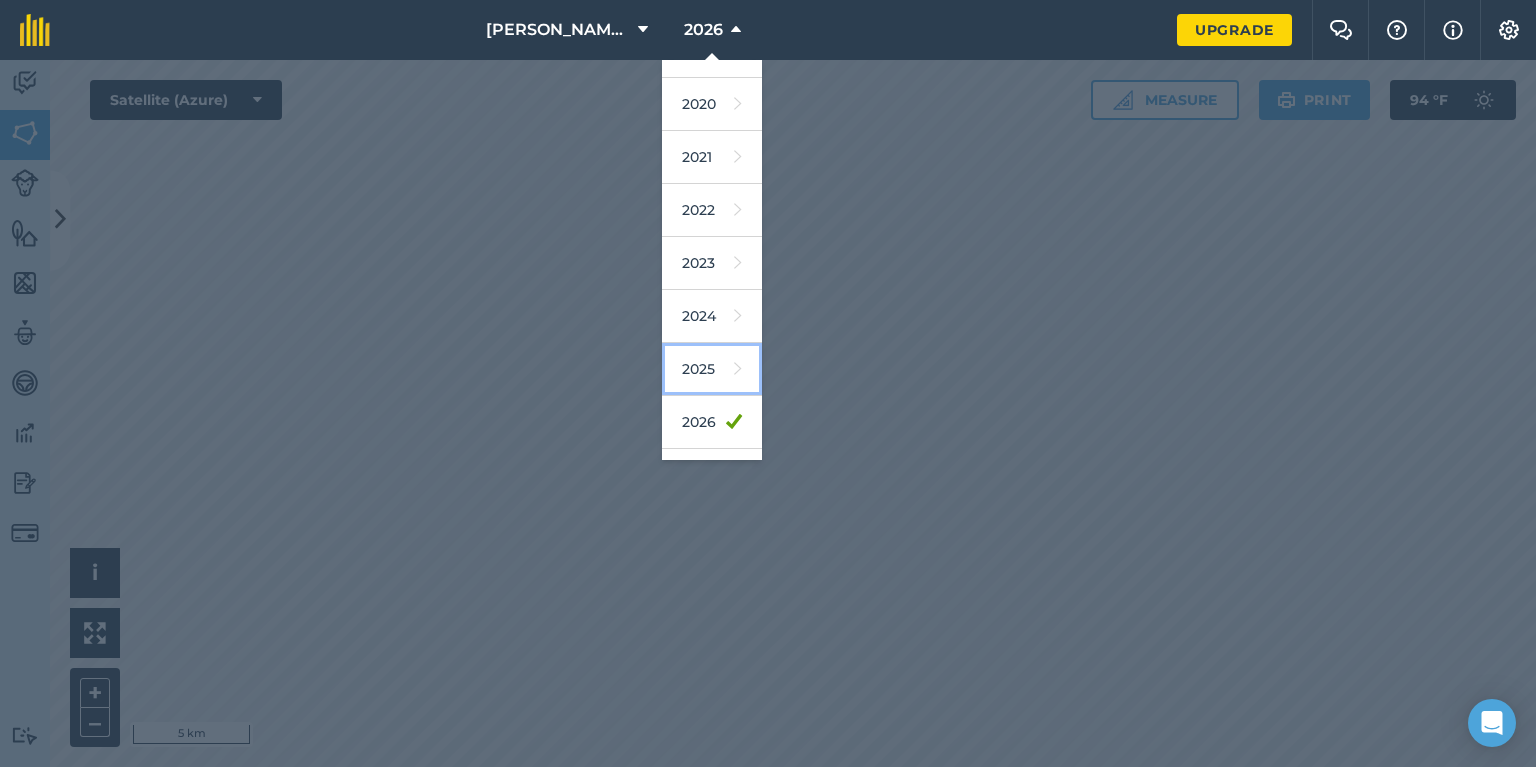 click on "2025" at bounding box center [712, 369] 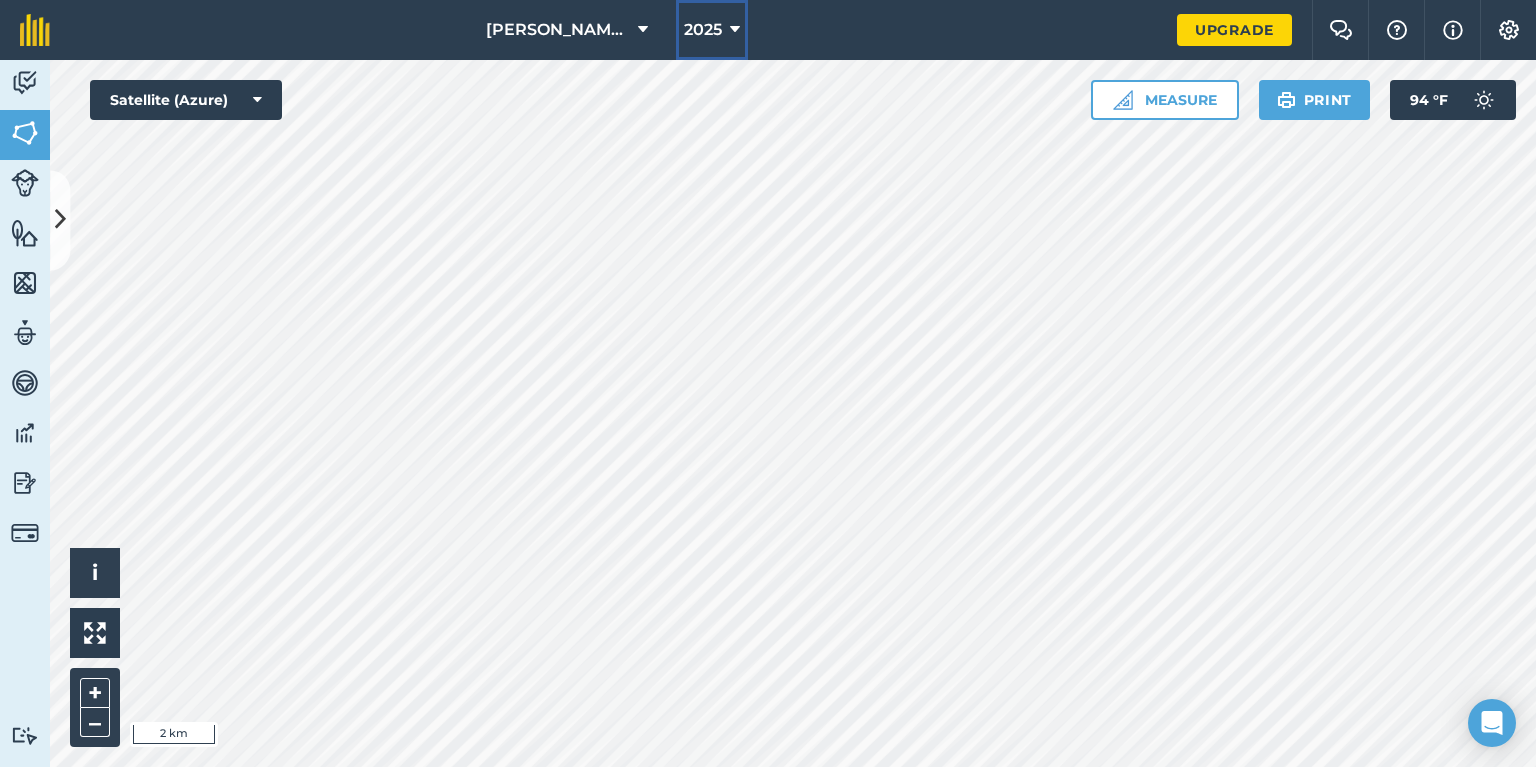 click on "2025" at bounding box center [703, 30] 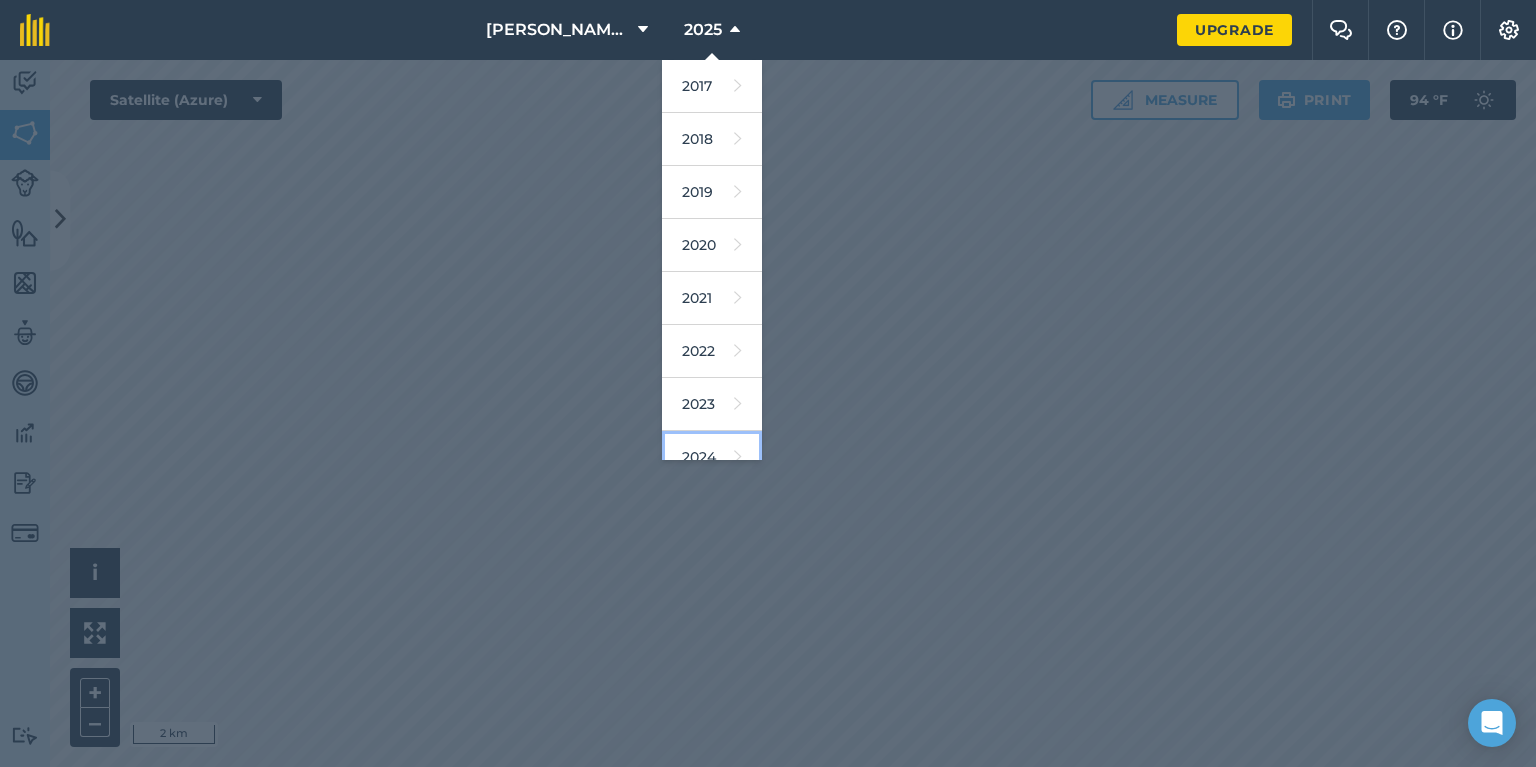 click on "2024" at bounding box center [712, 457] 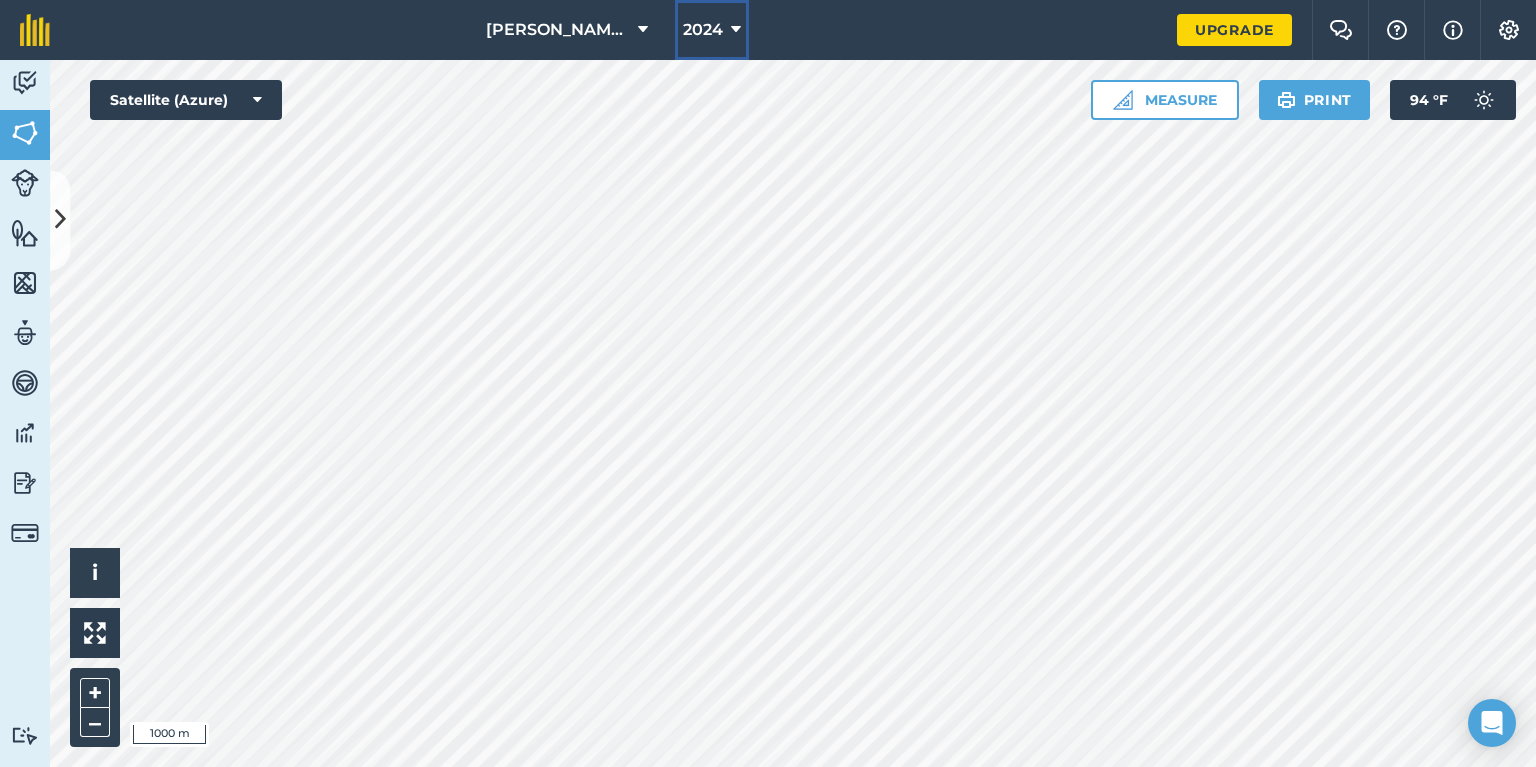 click at bounding box center (736, 30) 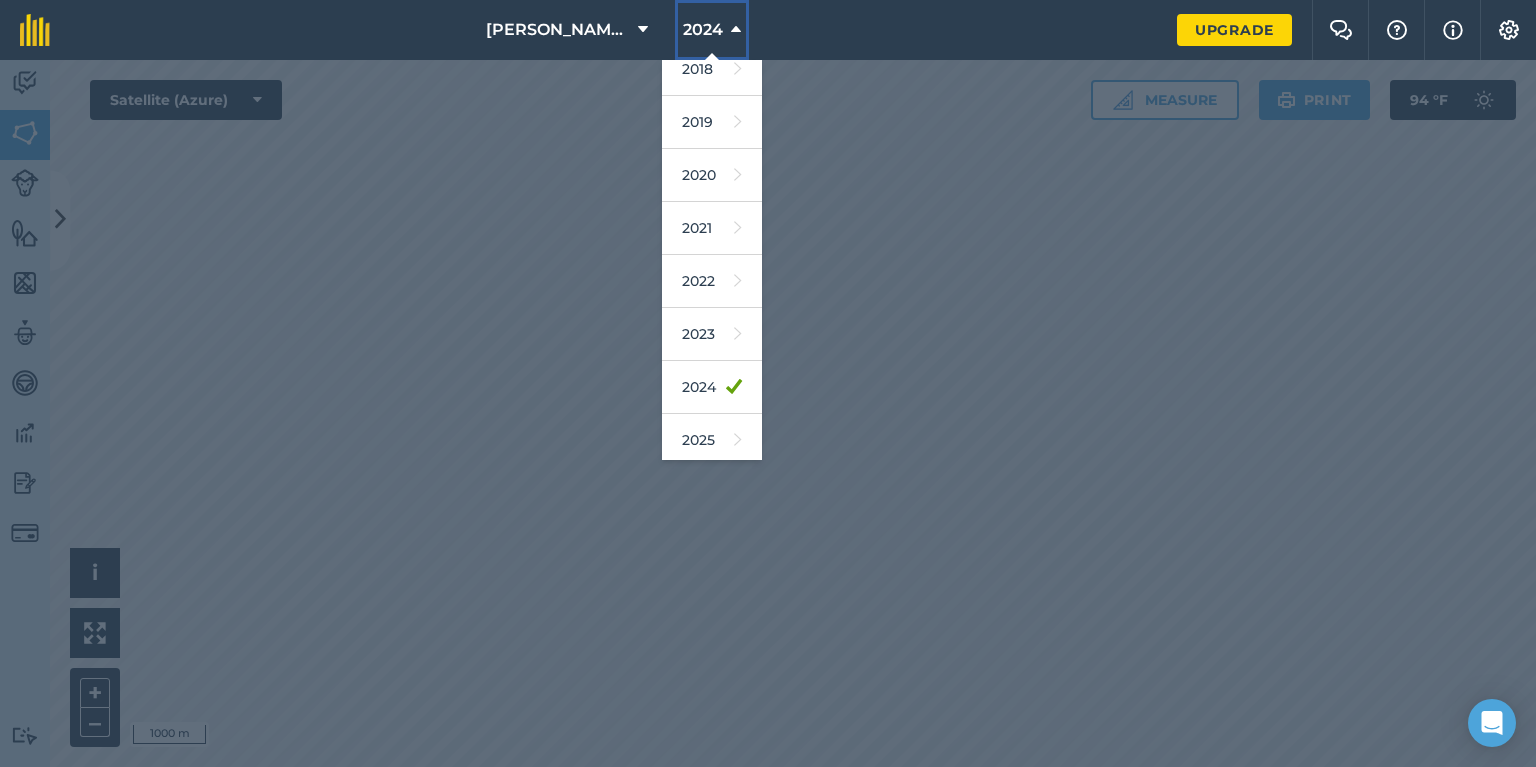 scroll, scrollTop: 88, scrollLeft: 0, axis: vertical 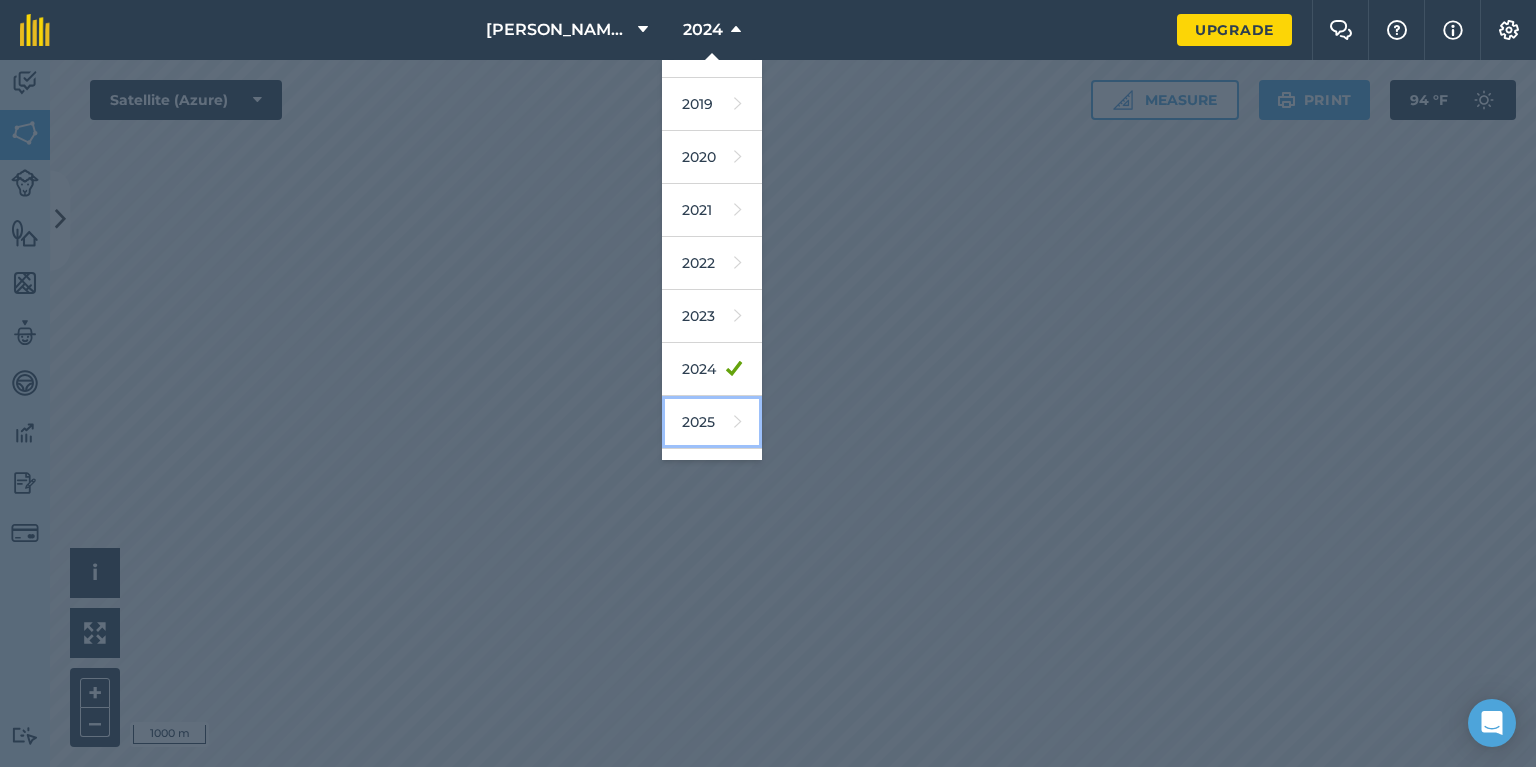 click on "2025" at bounding box center [712, 422] 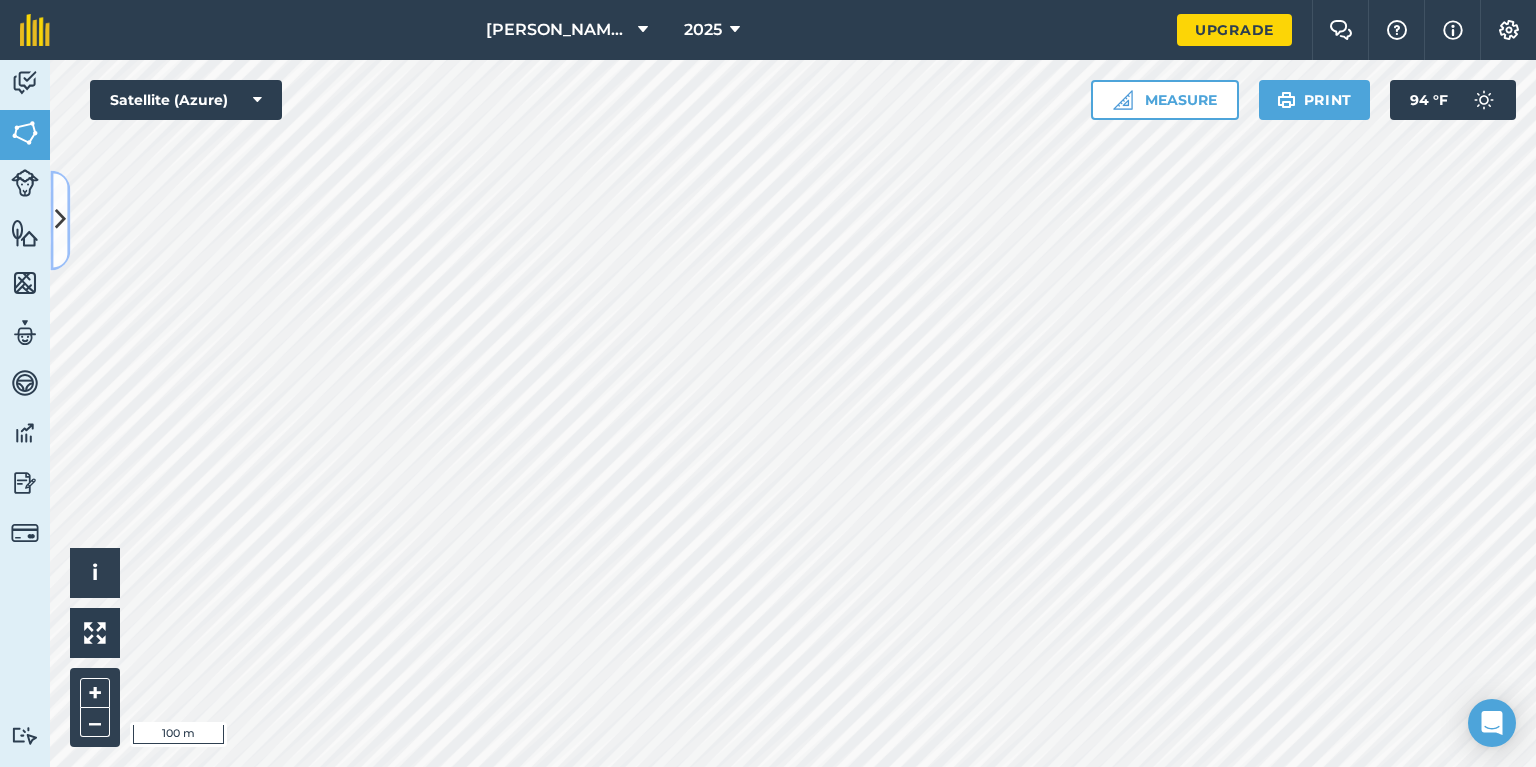 click at bounding box center [60, 220] 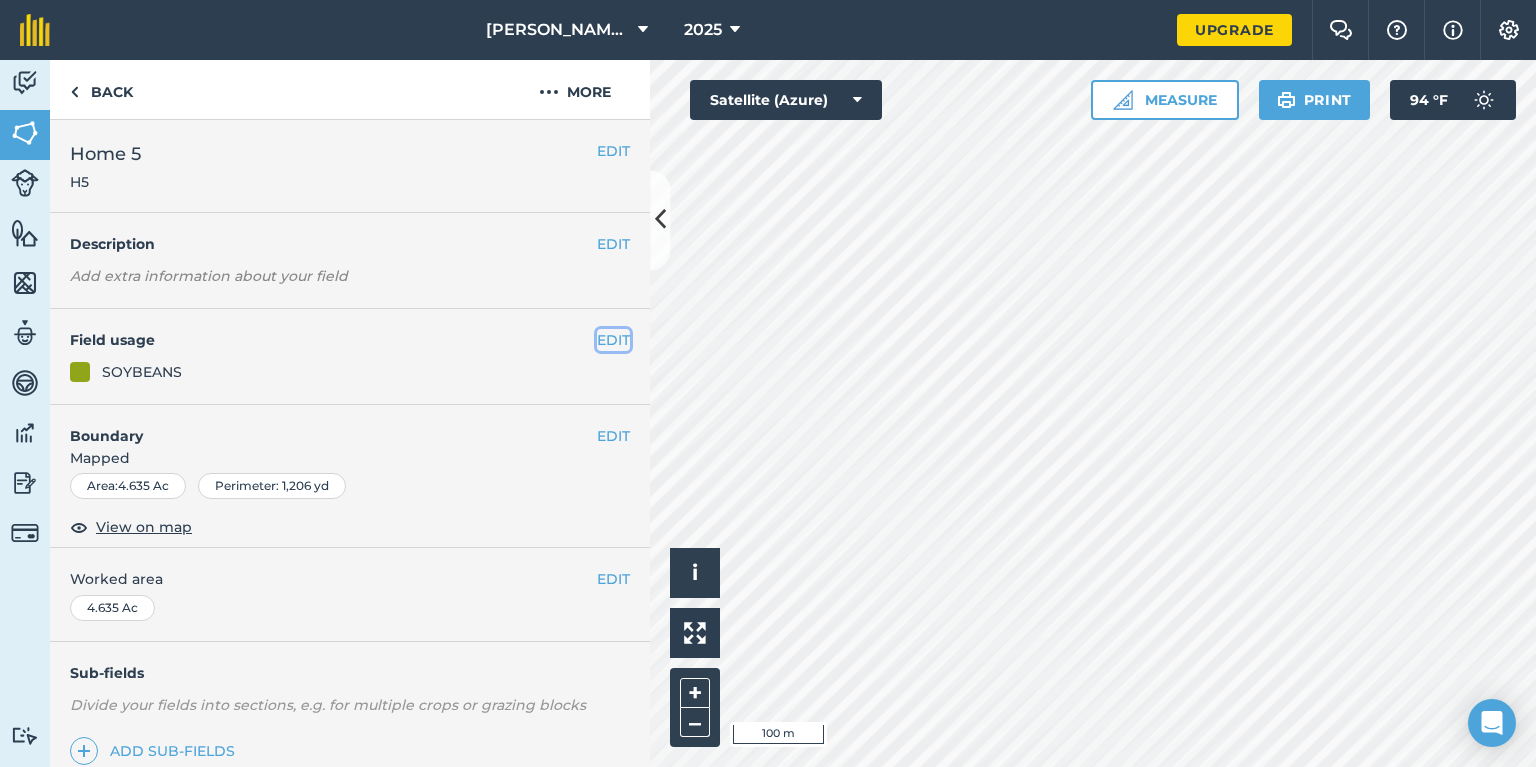 click on "EDIT" at bounding box center [613, 340] 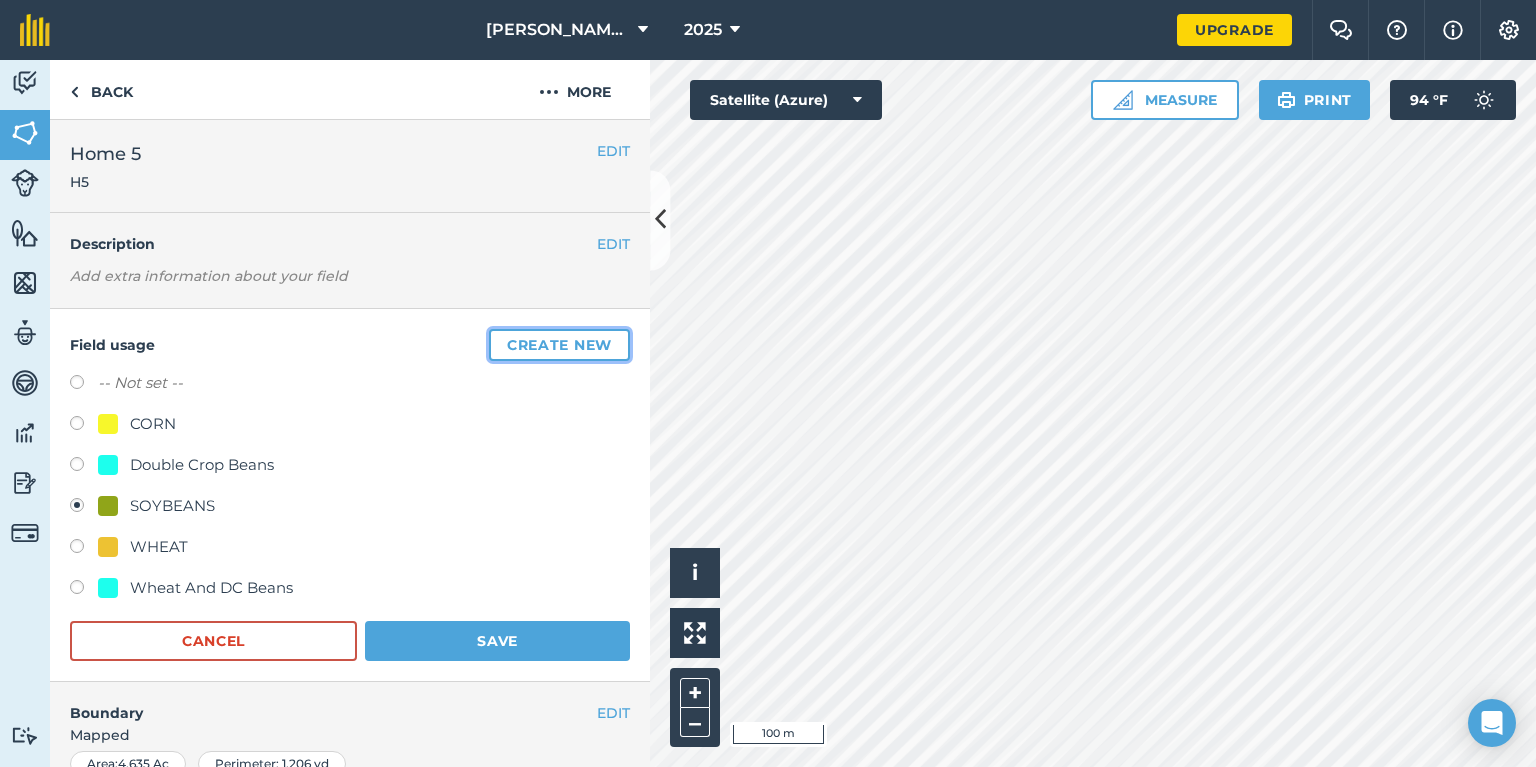 click on "Create new" at bounding box center [559, 345] 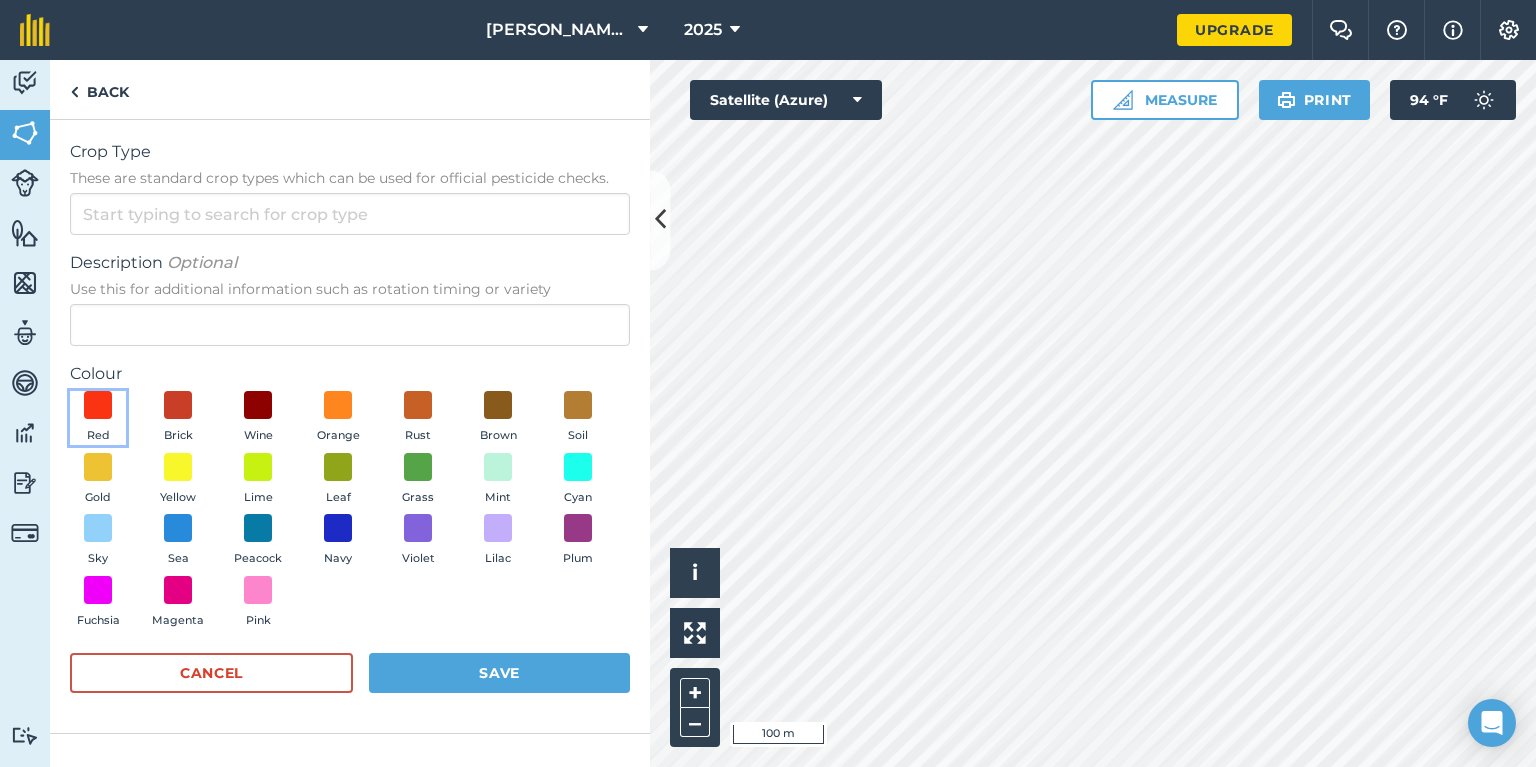 click at bounding box center [98, 405] 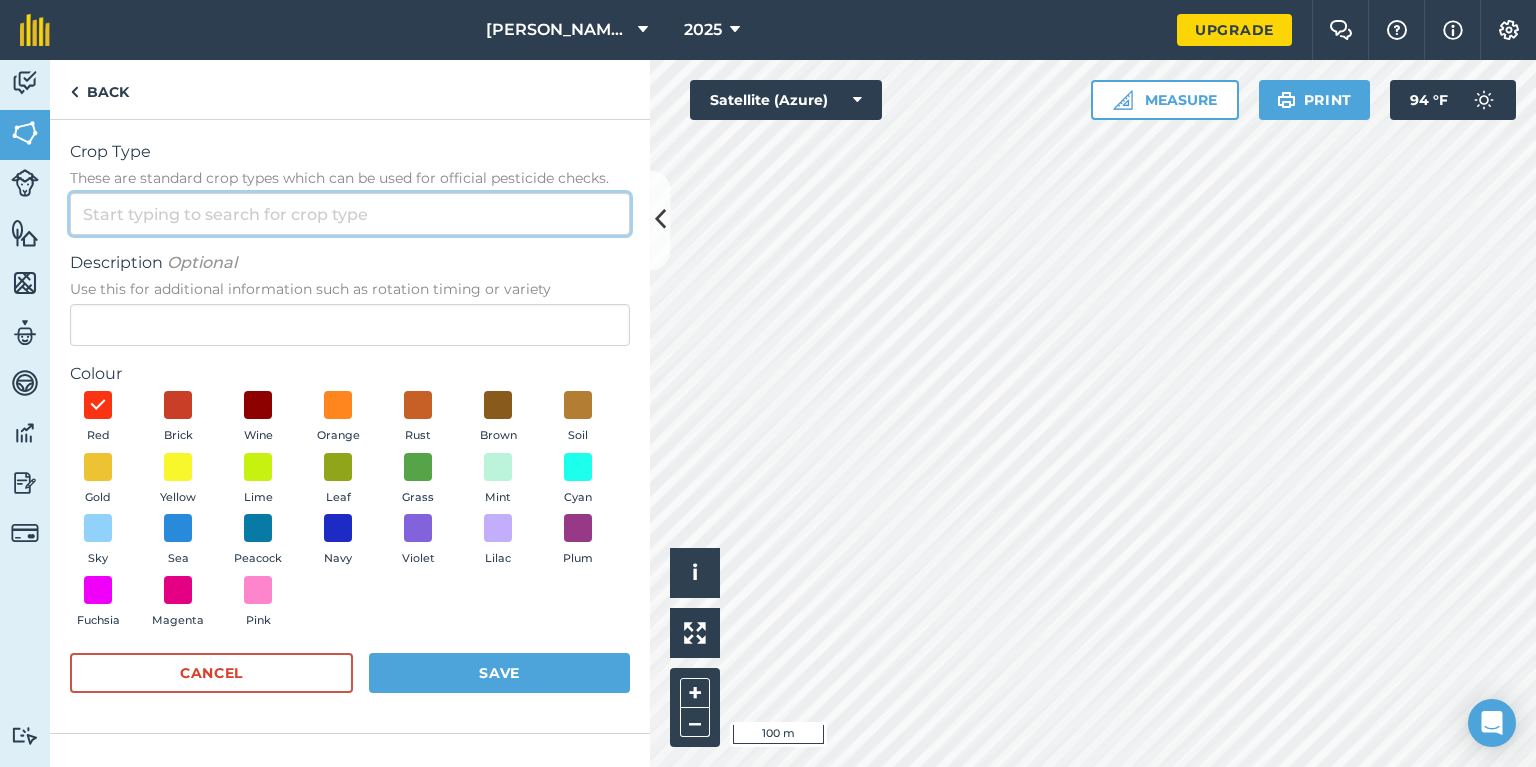 click on "Crop Type These are standard crop types which can be used for official pesticide checks." at bounding box center (350, 214) 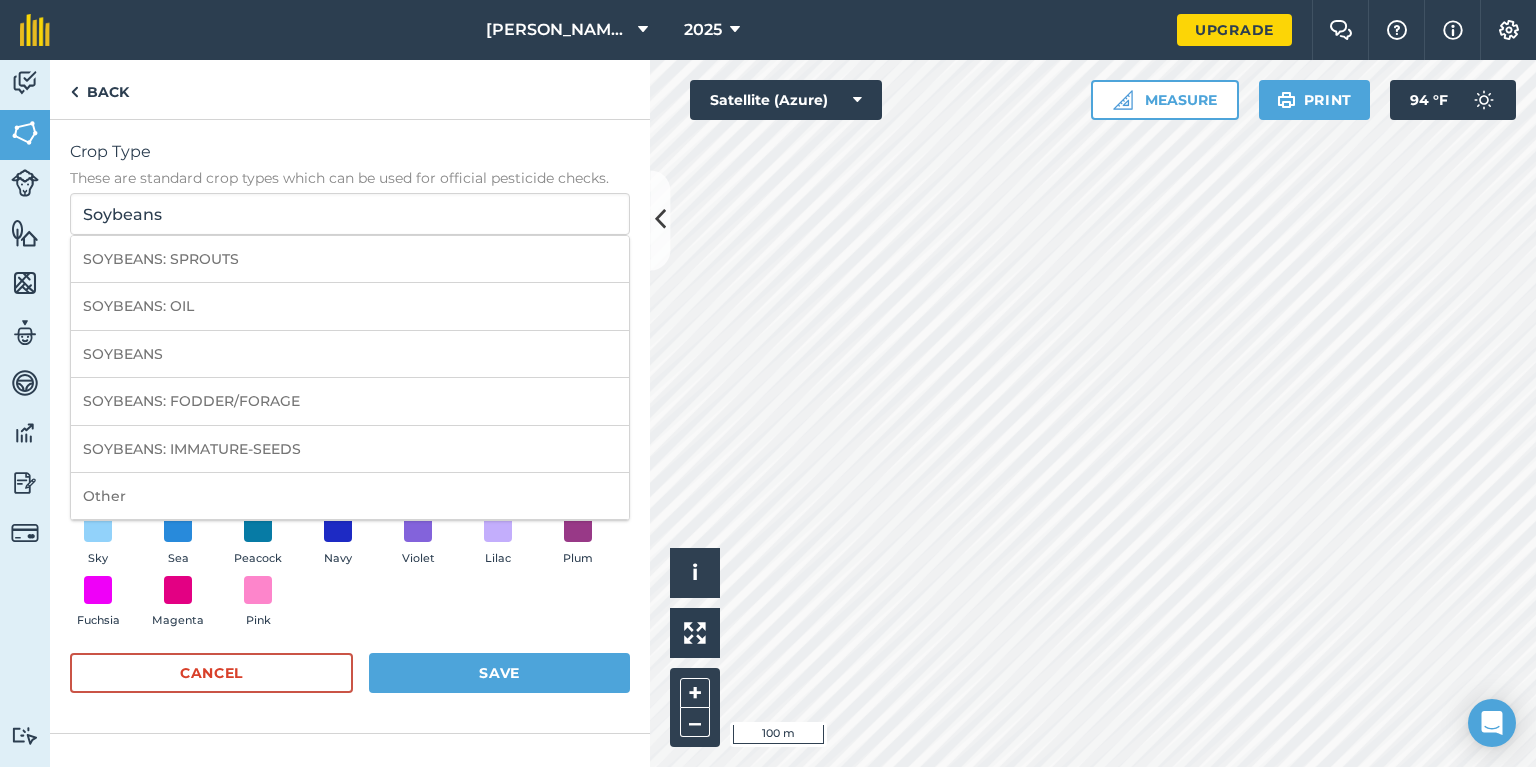 click on "SOYBEANS" at bounding box center (350, 354) 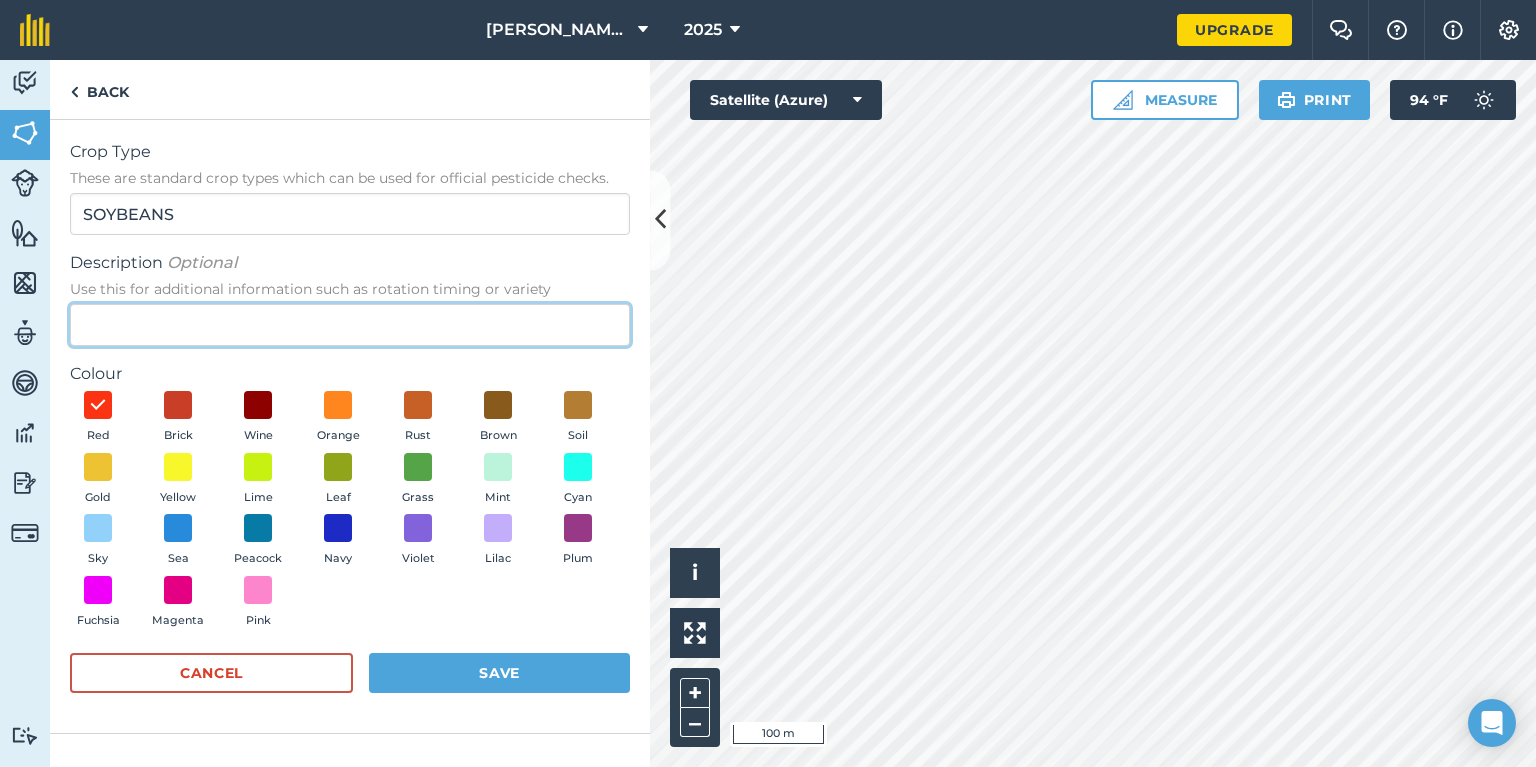click on "Description   Optional Use this for additional information such as rotation timing or variety" at bounding box center (350, 325) 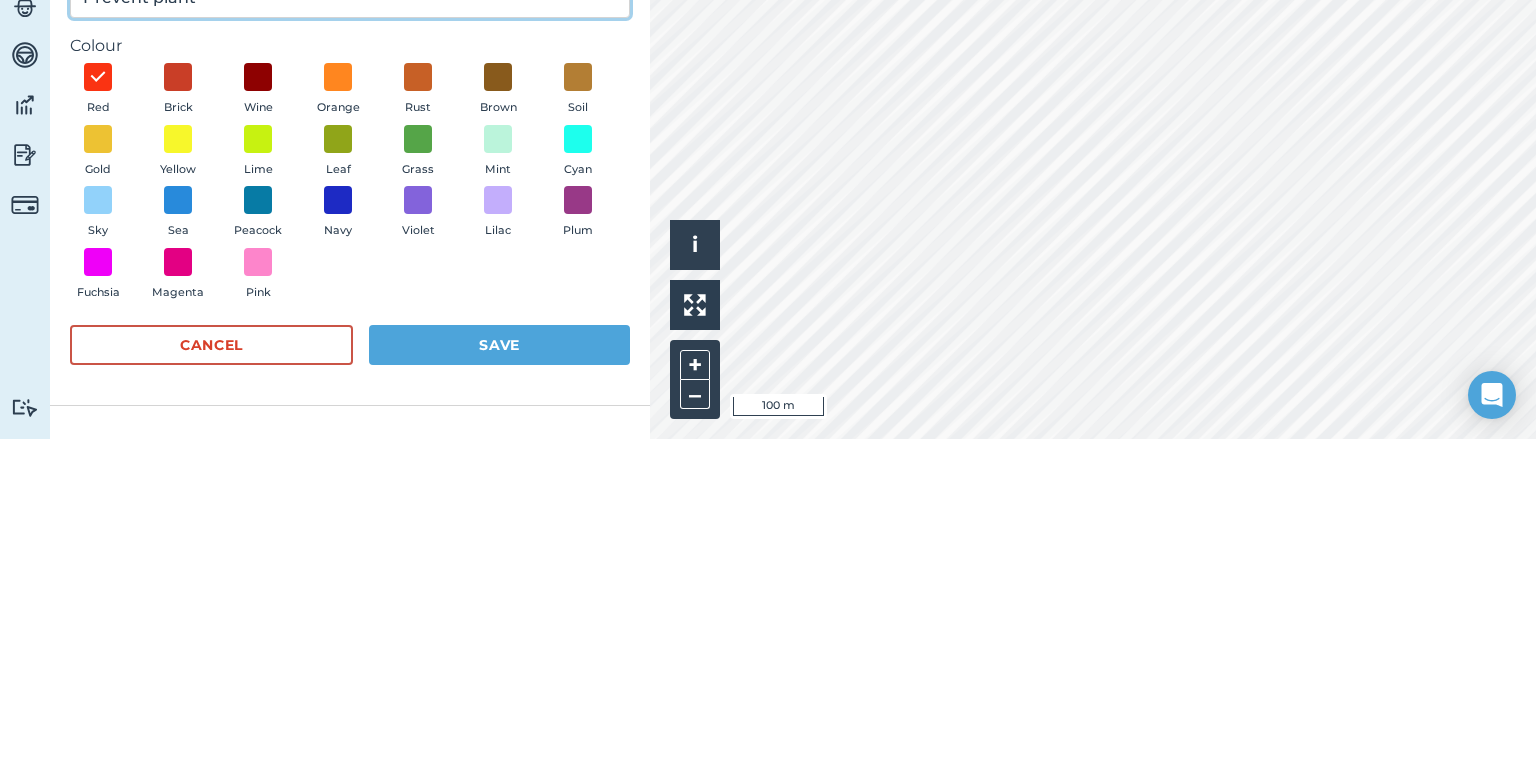 scroll, scrollTop: 45, scrollLeft: 0, axis: vertical 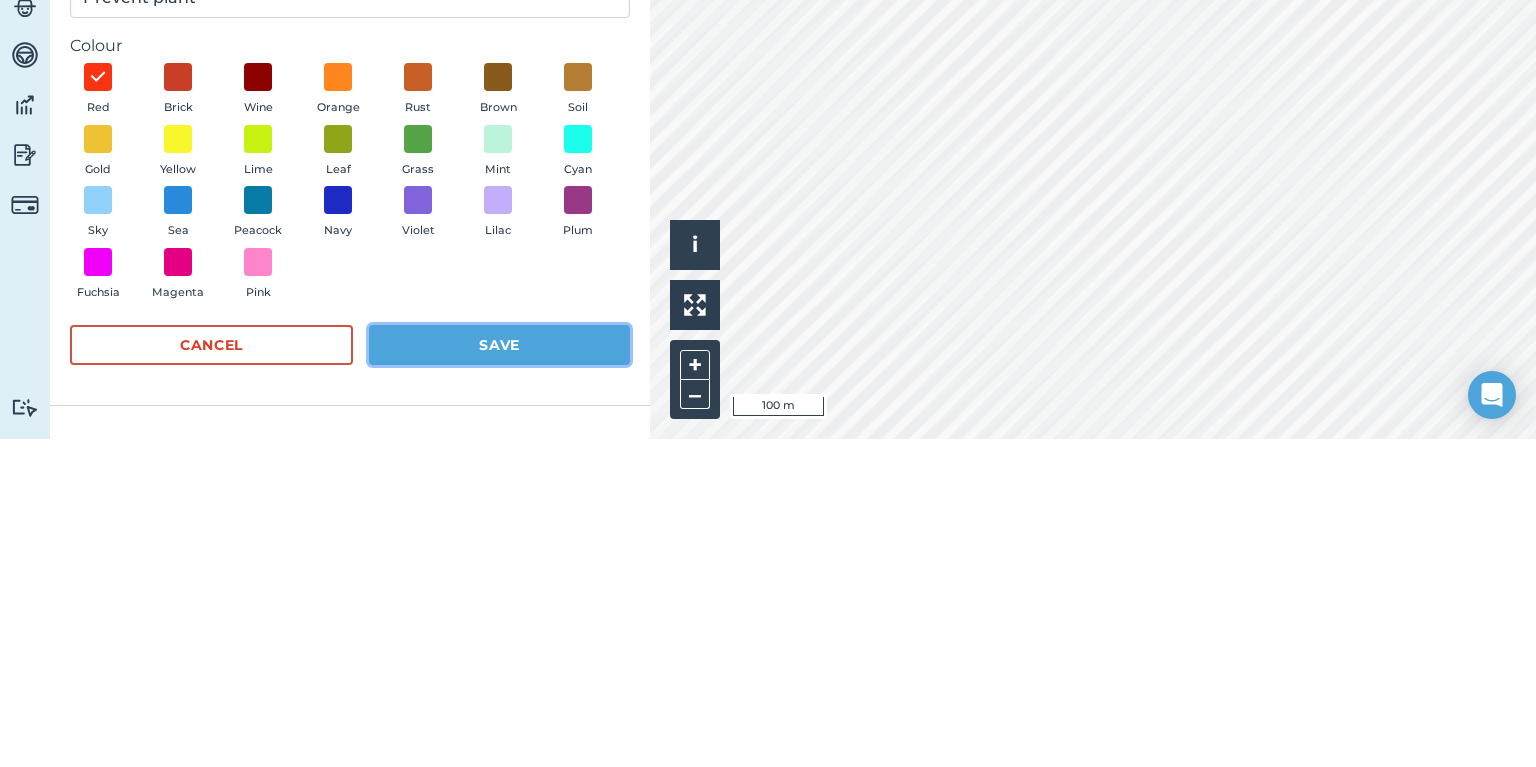 click on "Save" at bounding box center (499, 673) 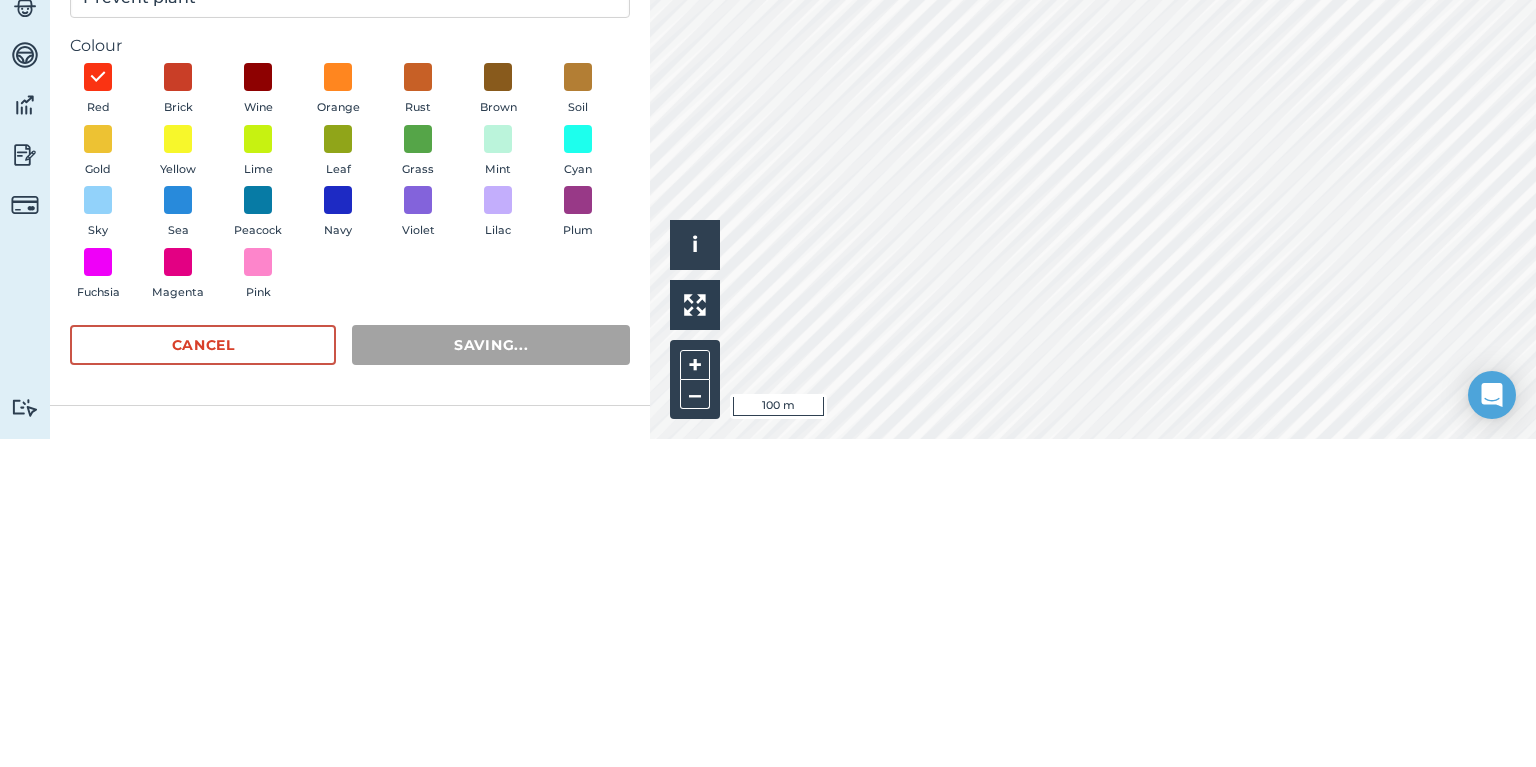 scroll, scrollTop: 45, scrollLeft: 0, axis: vertical 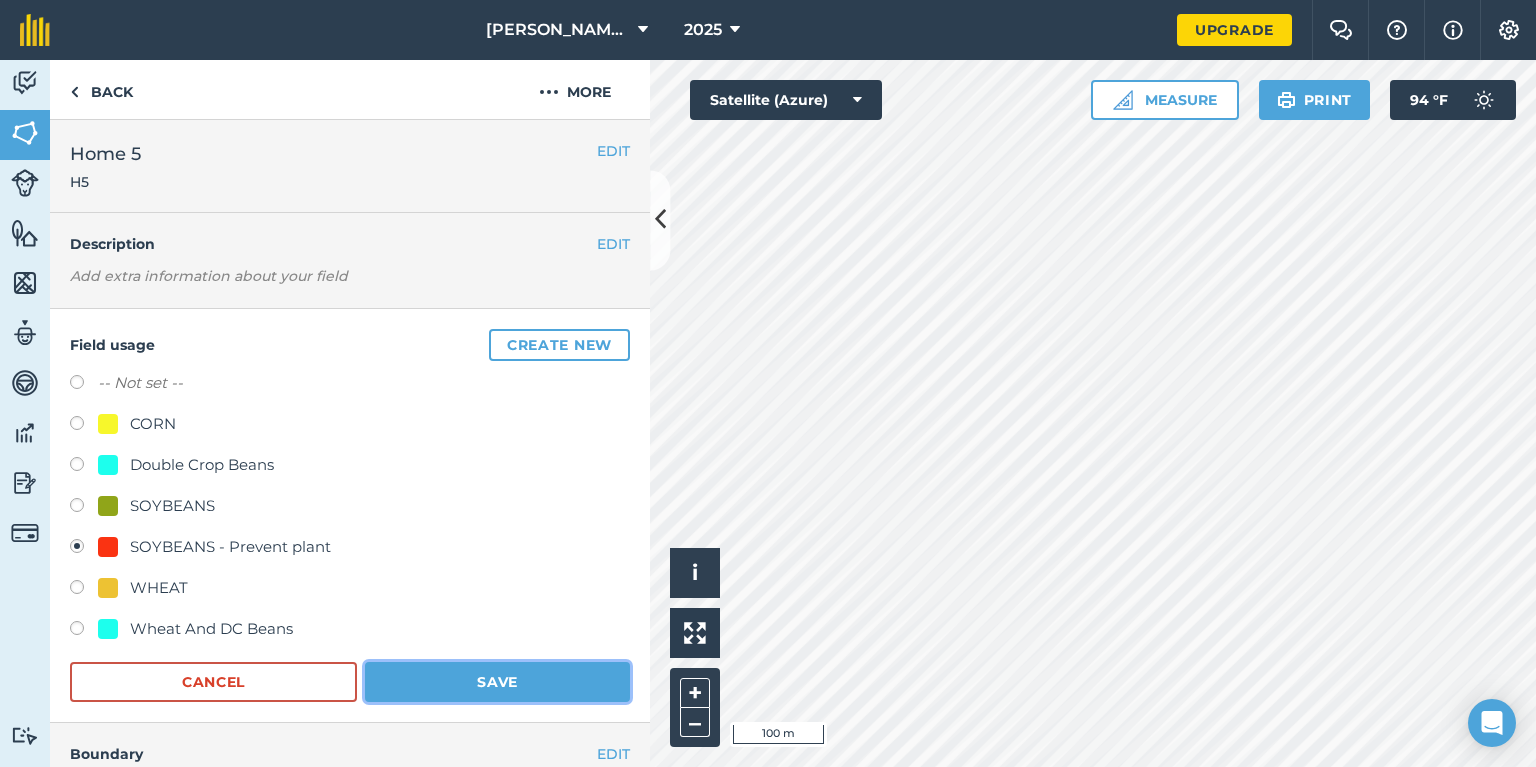 click on "Save" at bounding box center (497, 682) 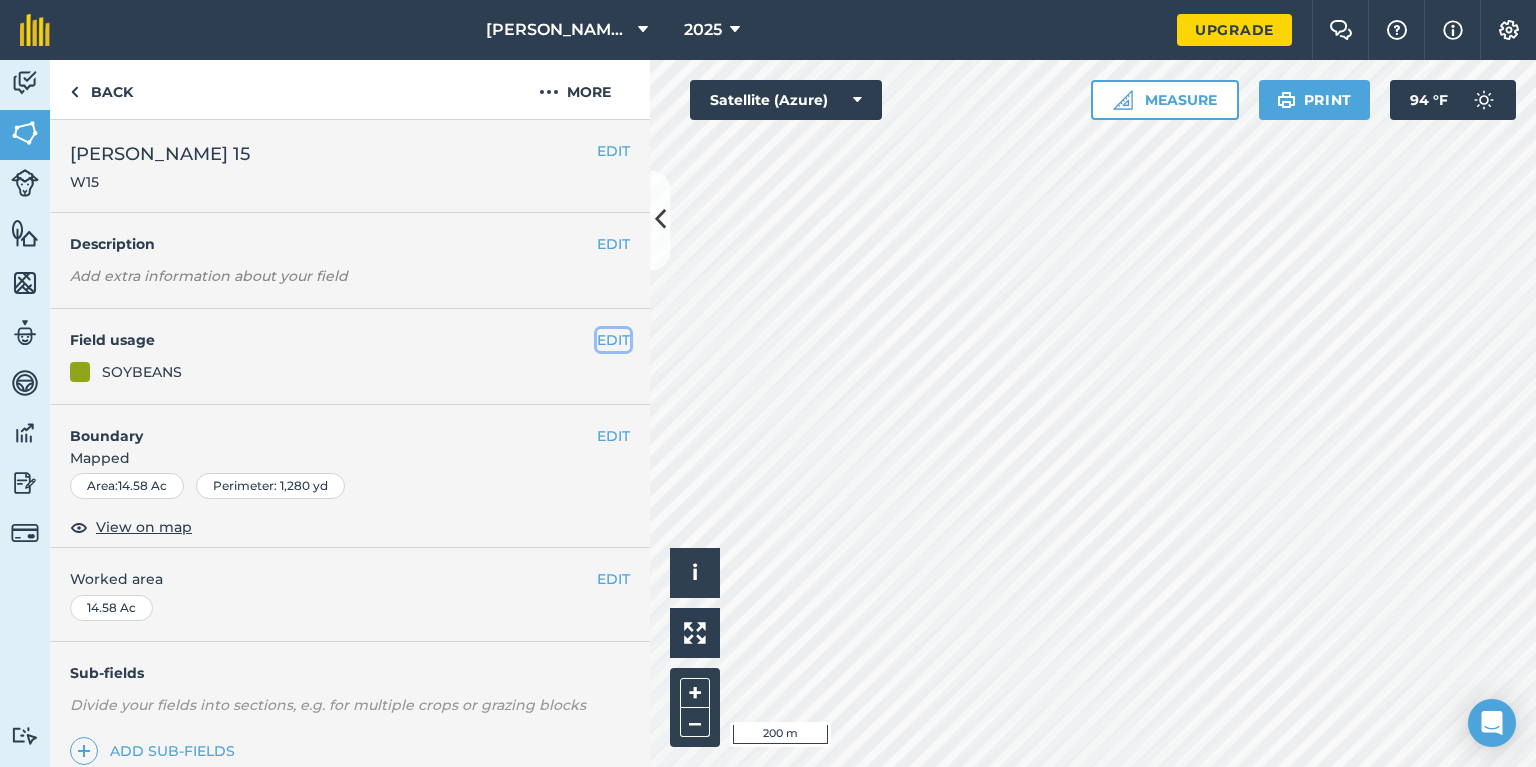 click on "EDIT" at bounding box center [613, 340] 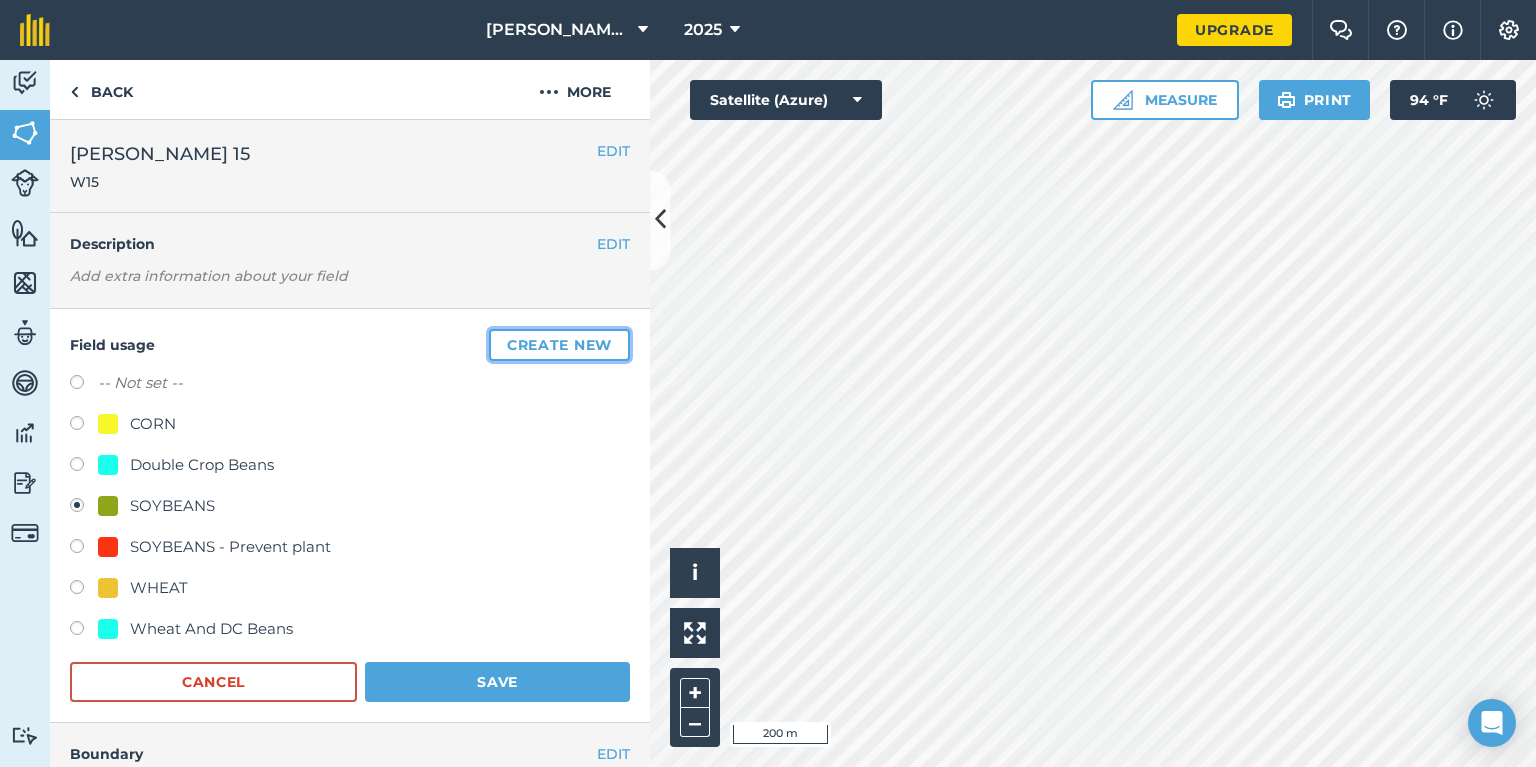 click on "Create new" at bounding box center [559, 345] 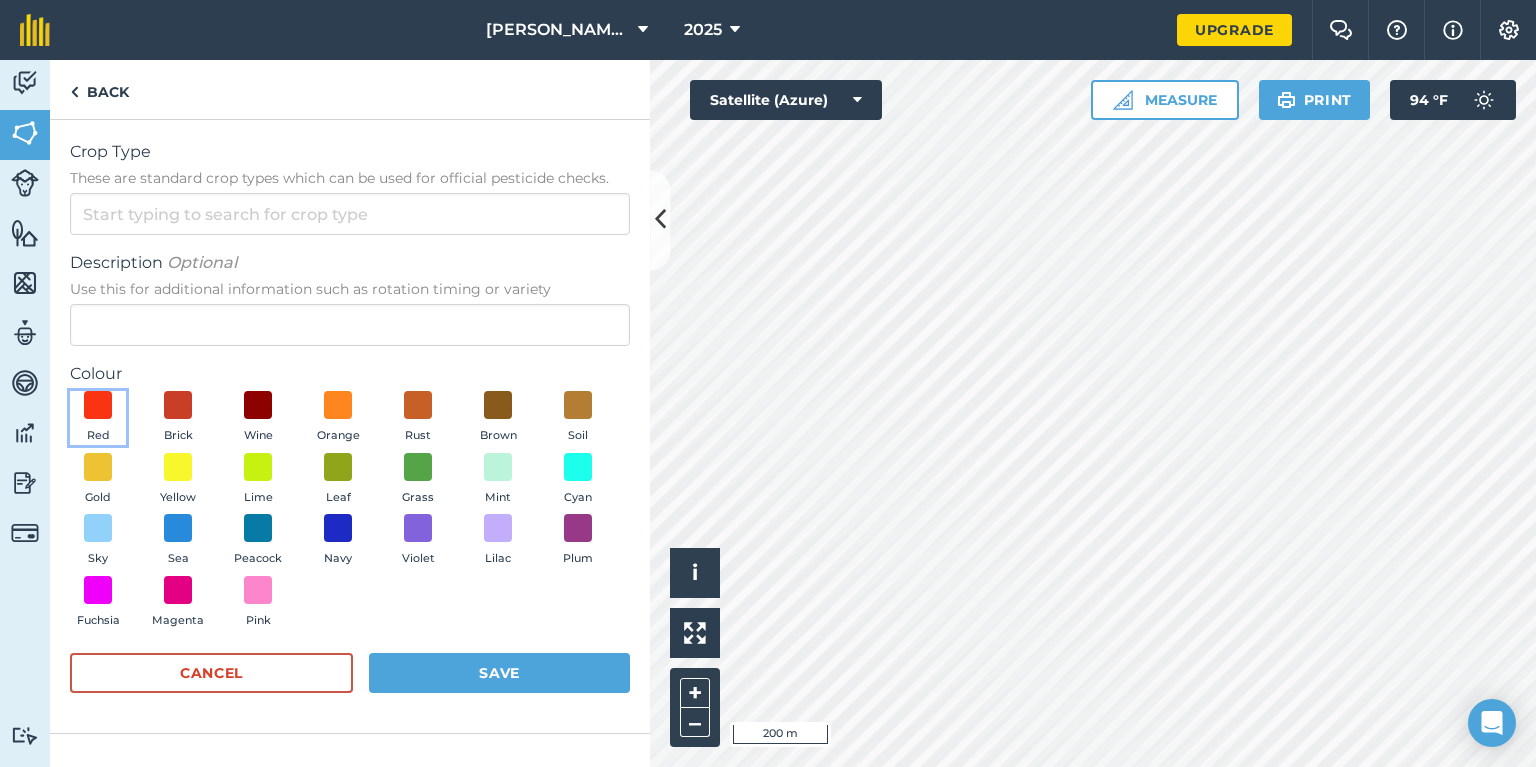 click at bounding box center (98, 405) 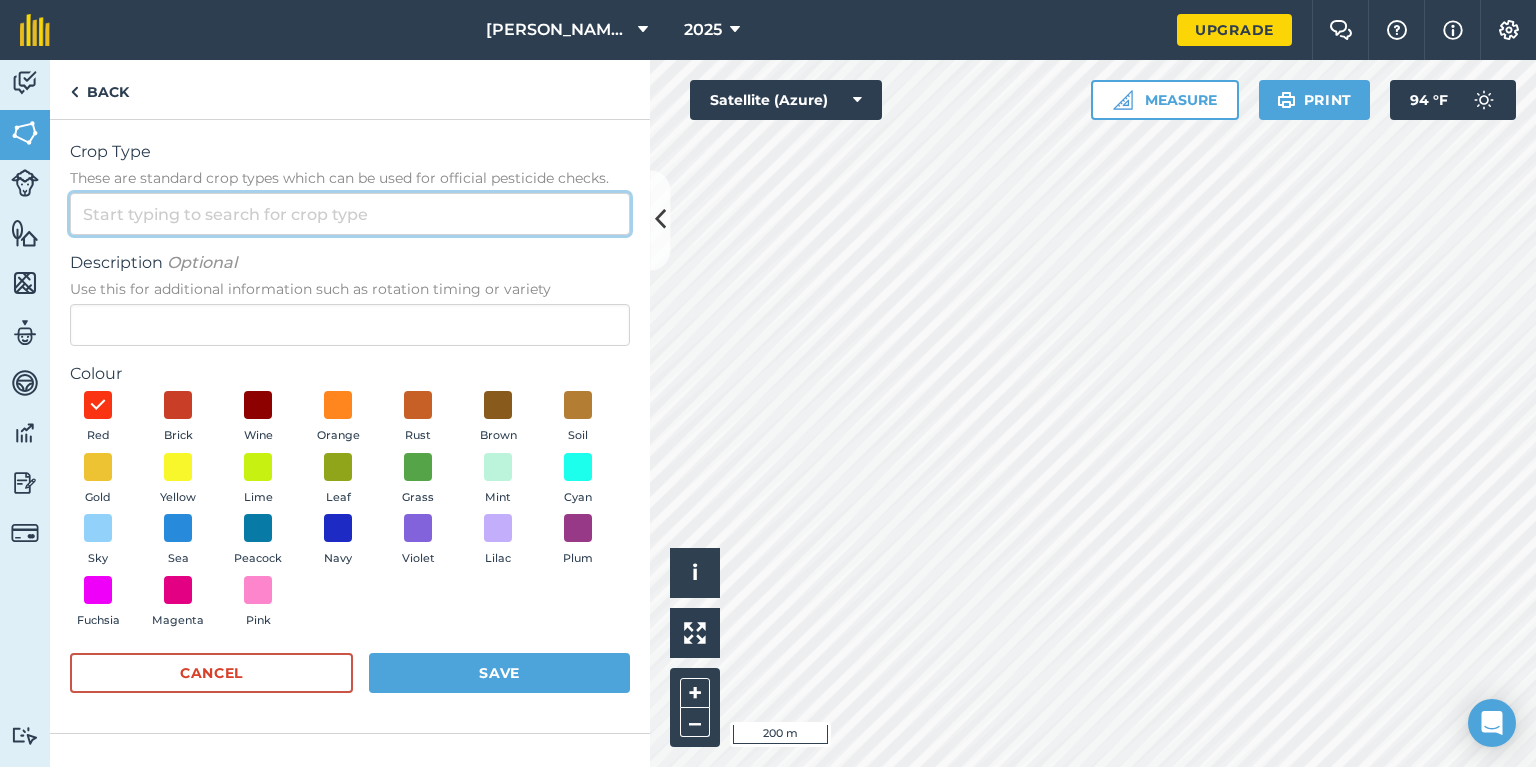 click on "Crop Type These are standard crop types which can be used for official pesticide checks." at bounding box center [350, 214] 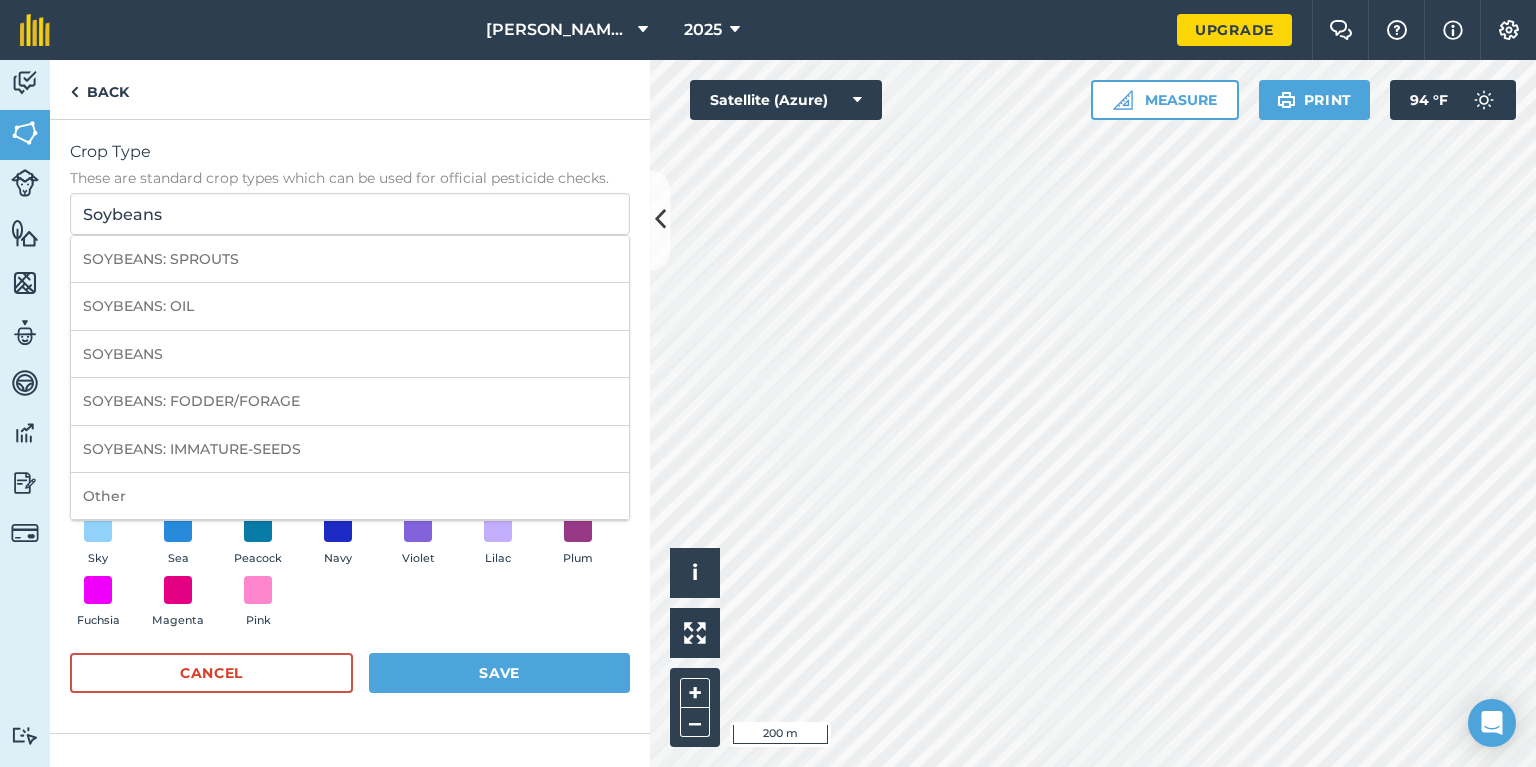 click on "SOYBEANS" at bounding box center [350, 354] 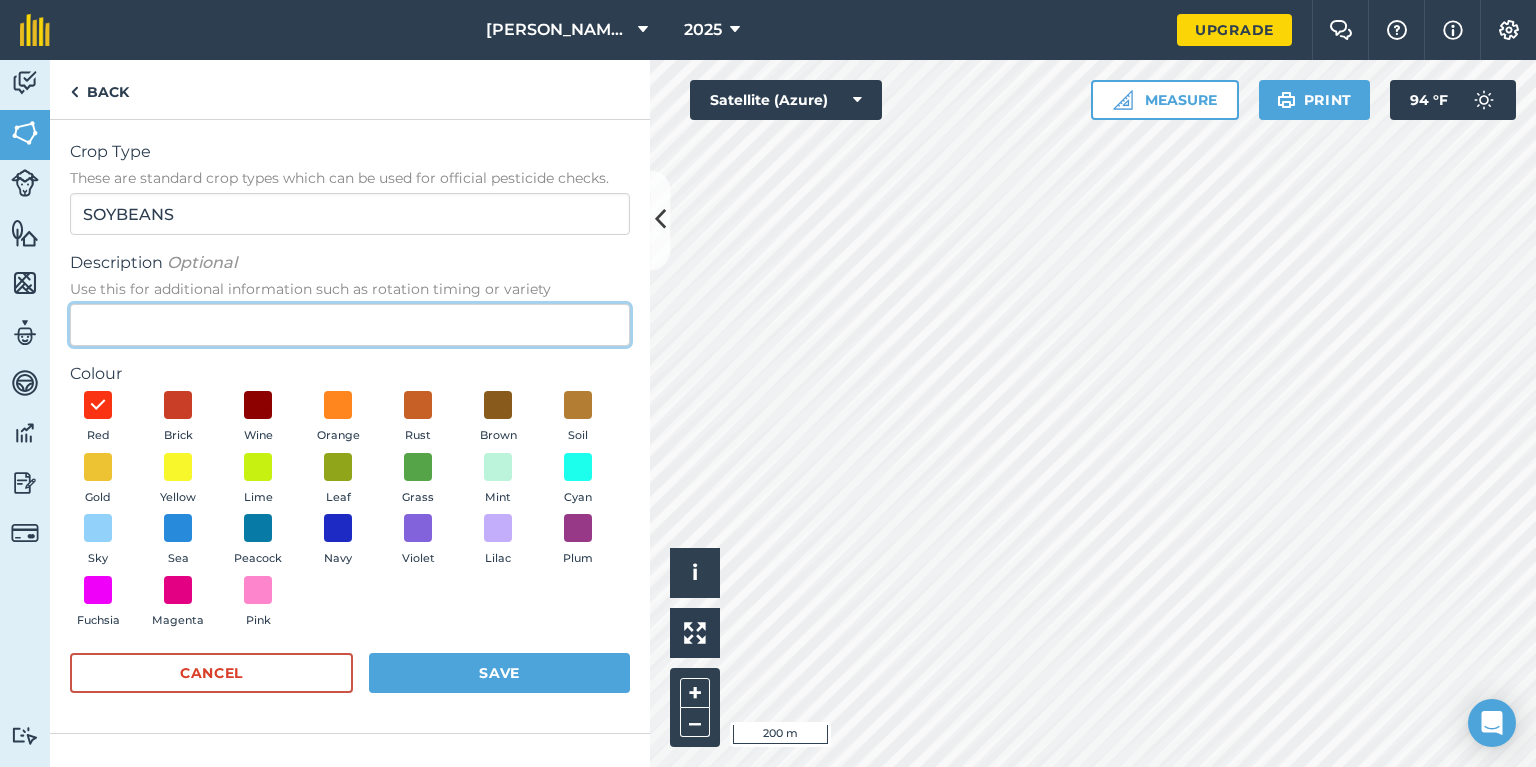click on "Description   Optional Use this for additional information such as rotation timing or variety" at bounding box center (350, 325) 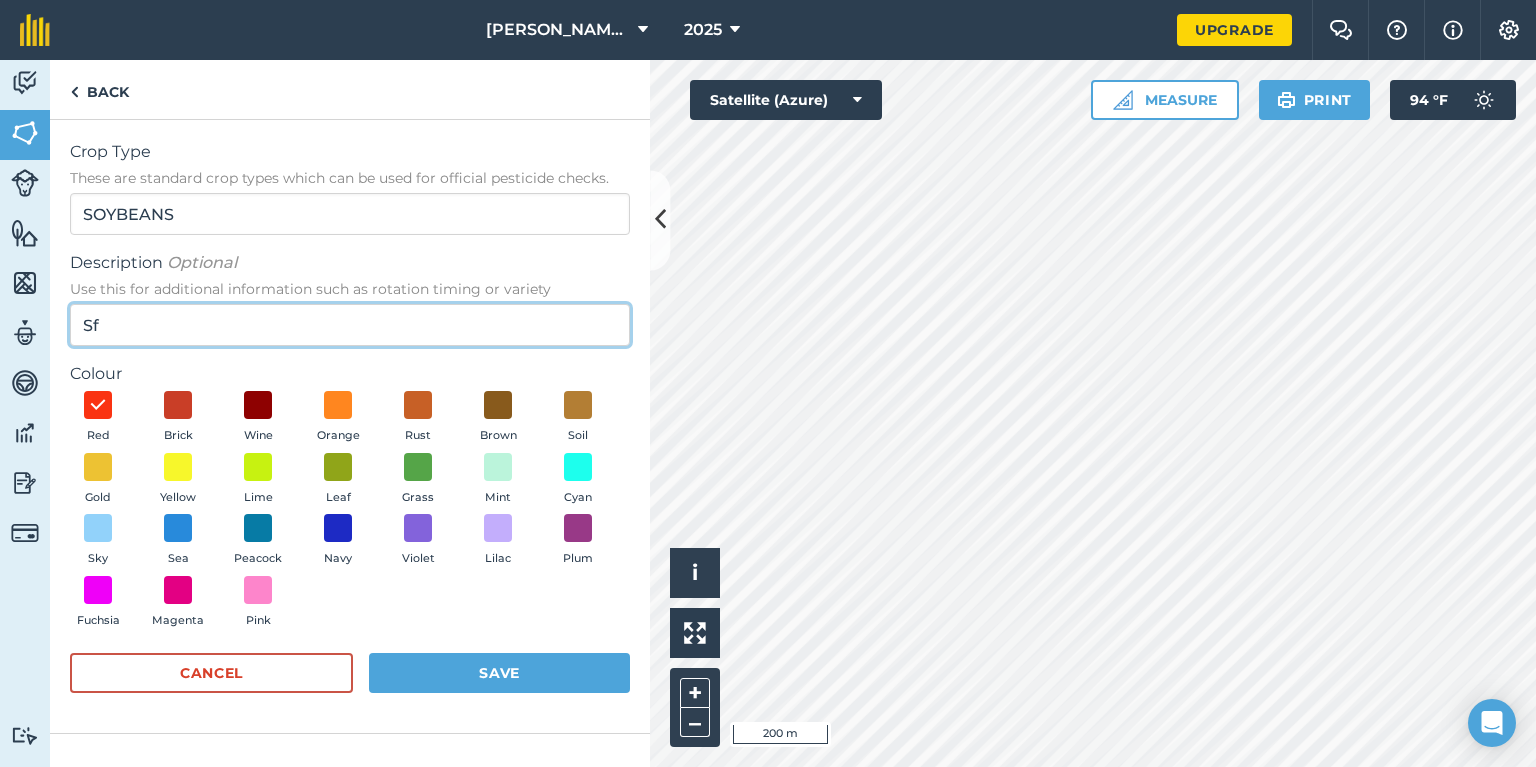 type on "S" 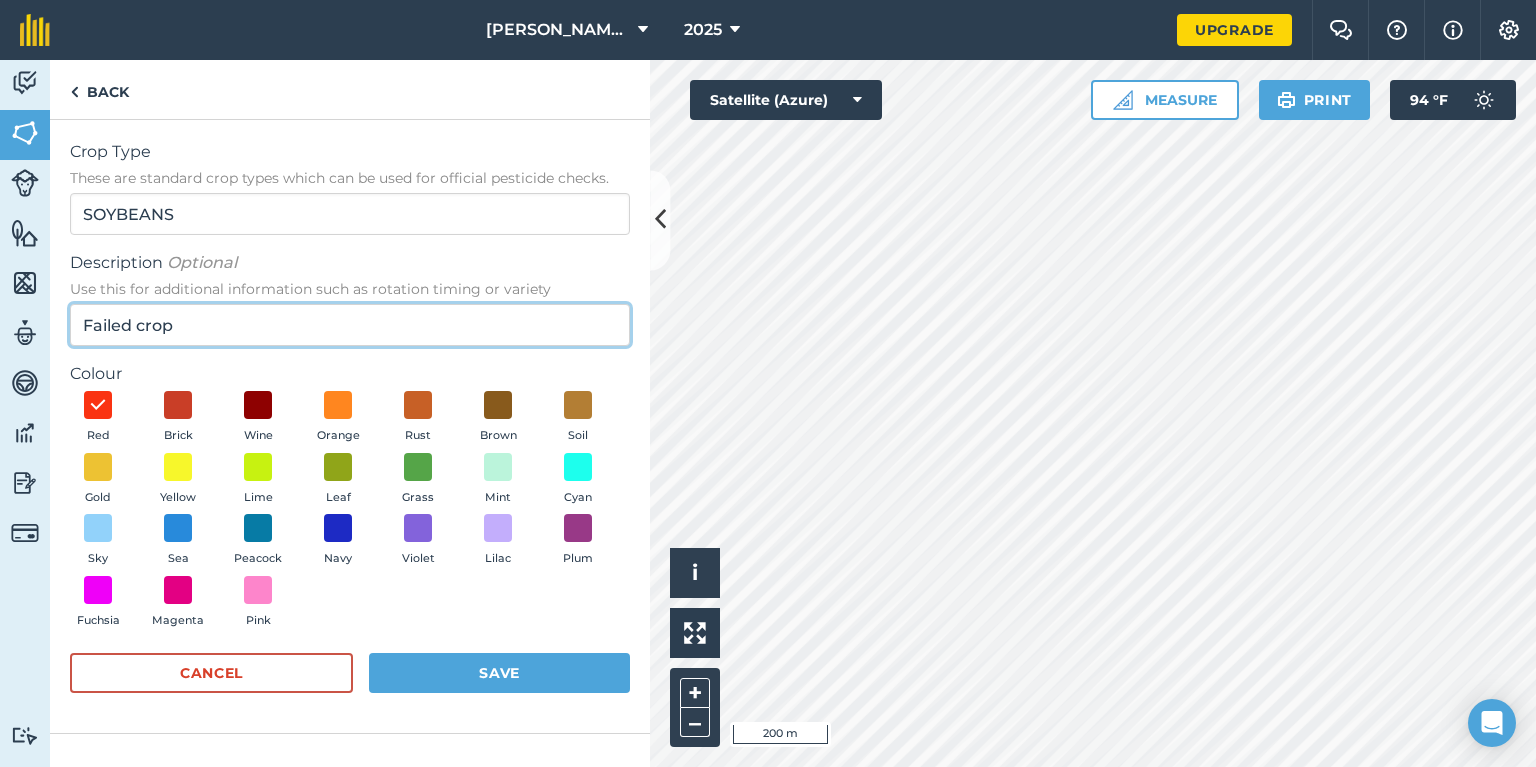 type on "Failed crop" 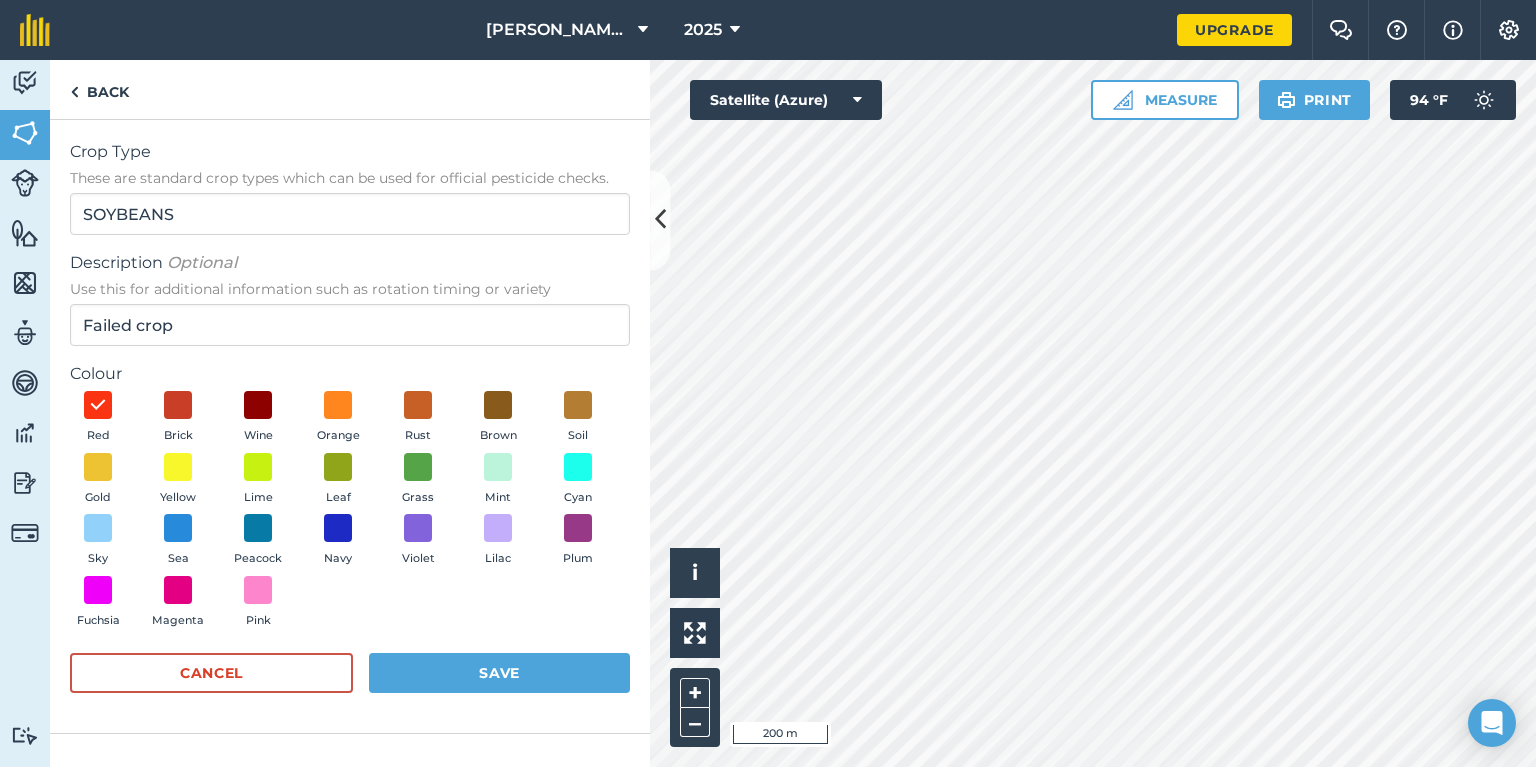 click on "Back" at bounding box center [350, 90] 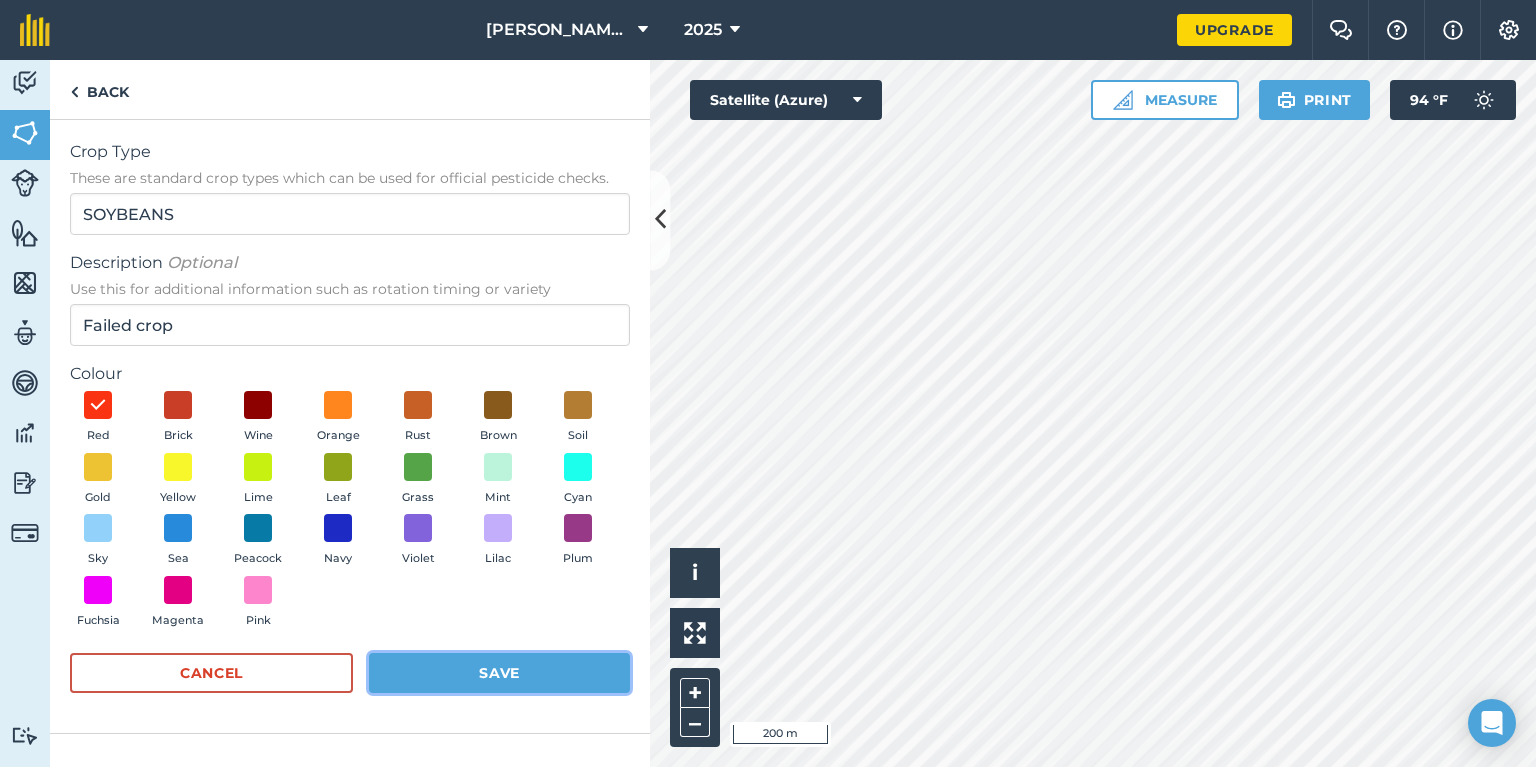 click on "Save" at bounding box center (499, 673) 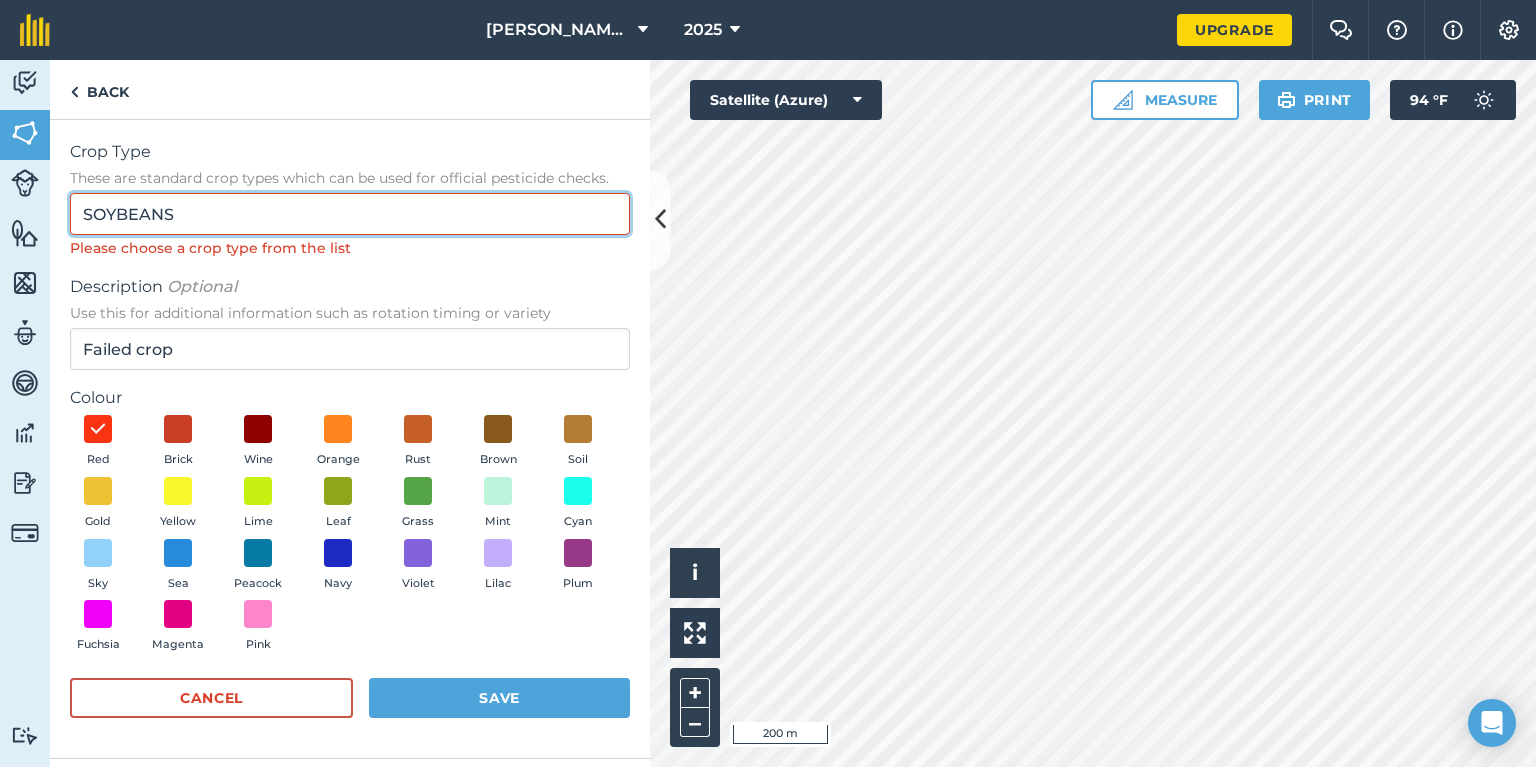 click on "SOYBEANS" at bounding box center [350, 214] 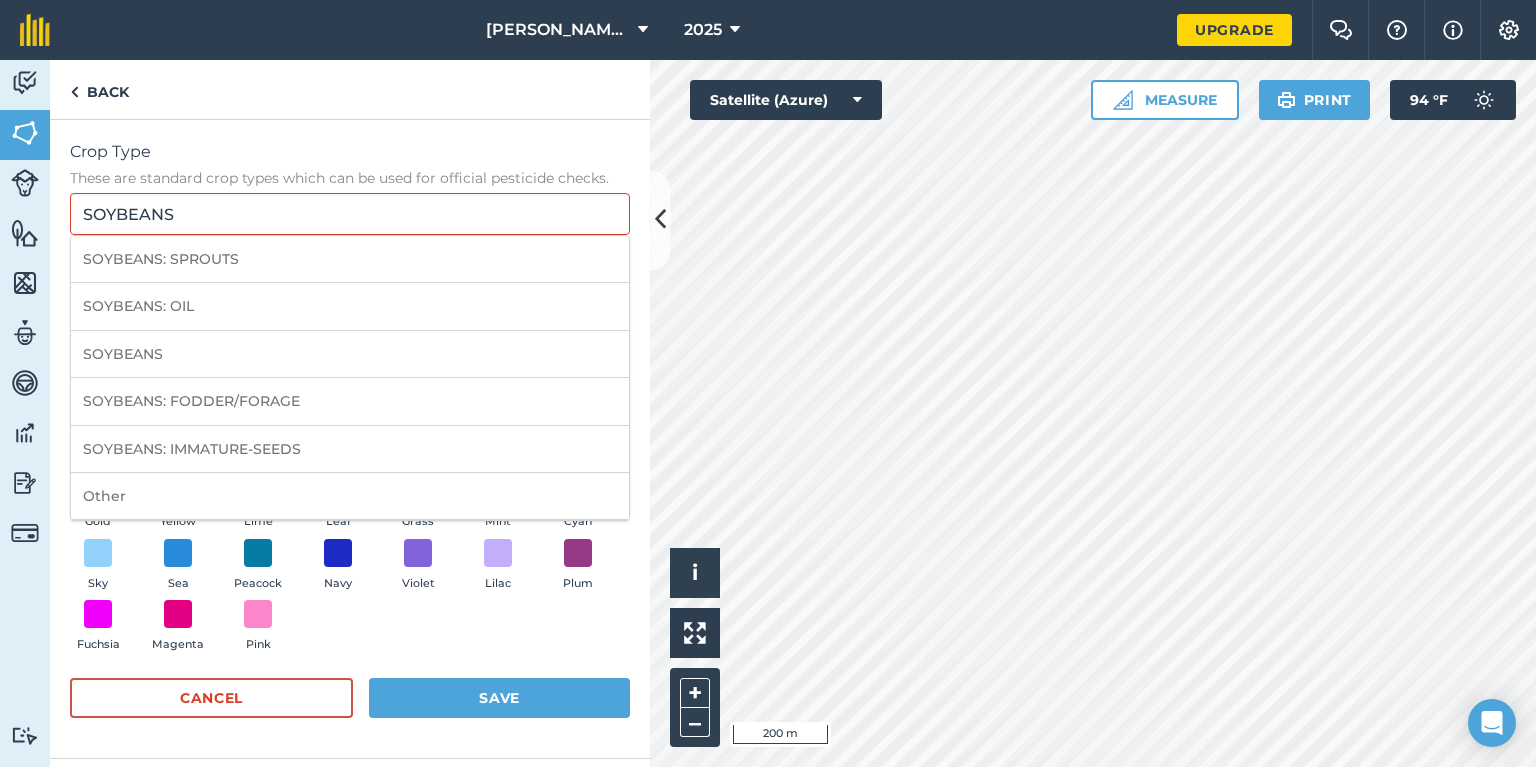 click on "SOYBEANS" at bounding box center [350, 354] 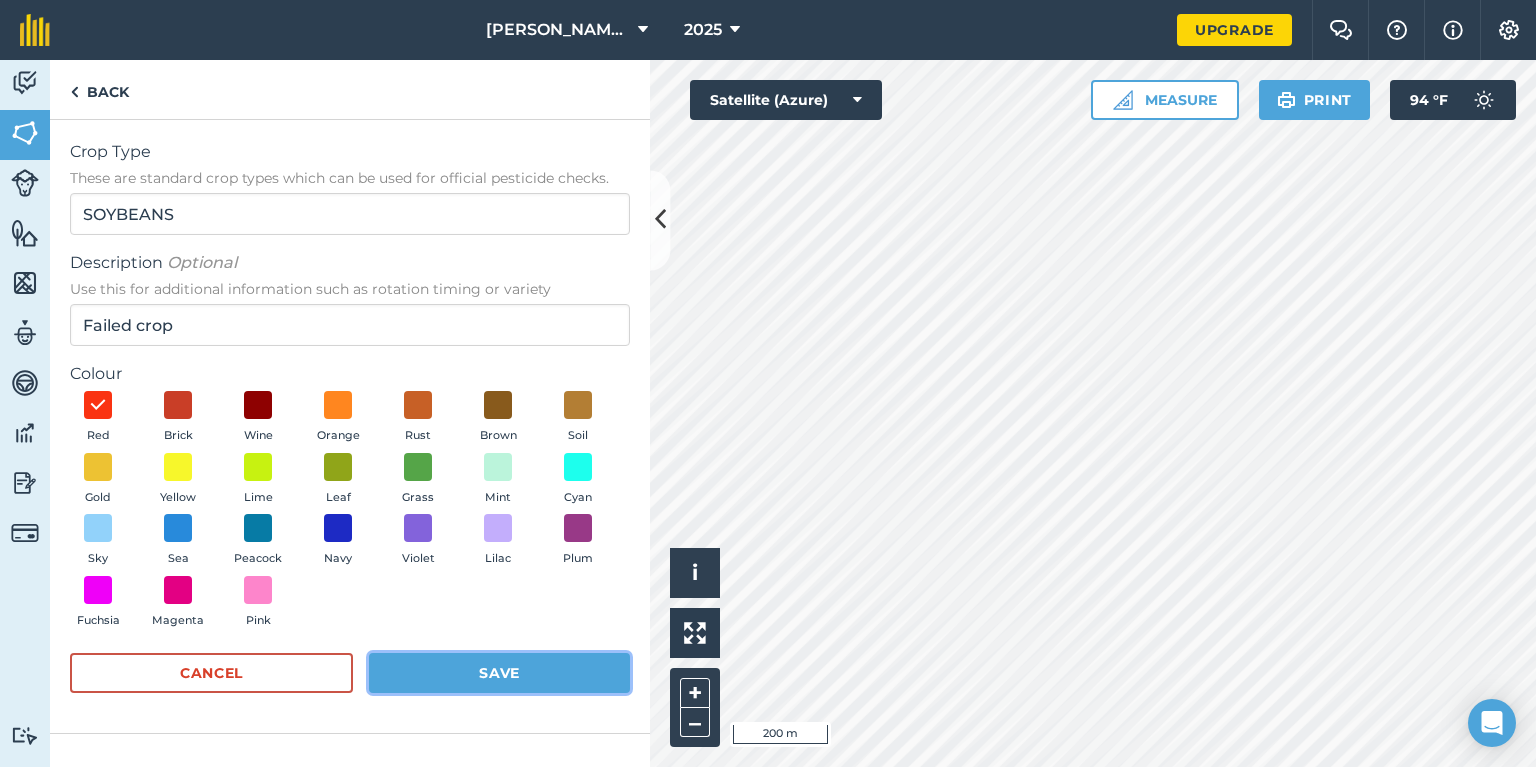 click on "Save" at bounding box center (499, 673) 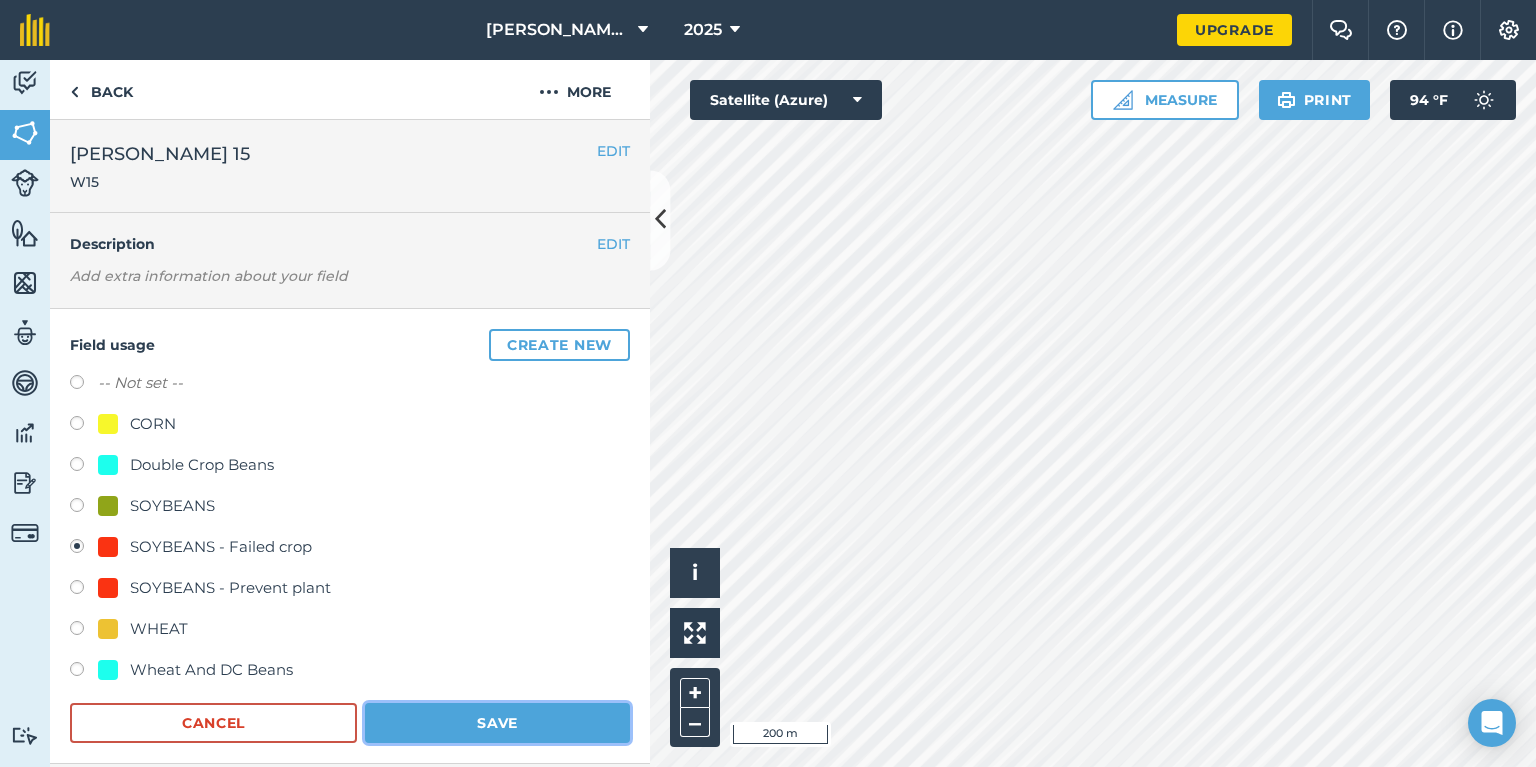 click on "Save" at bounding box center [497, 723] 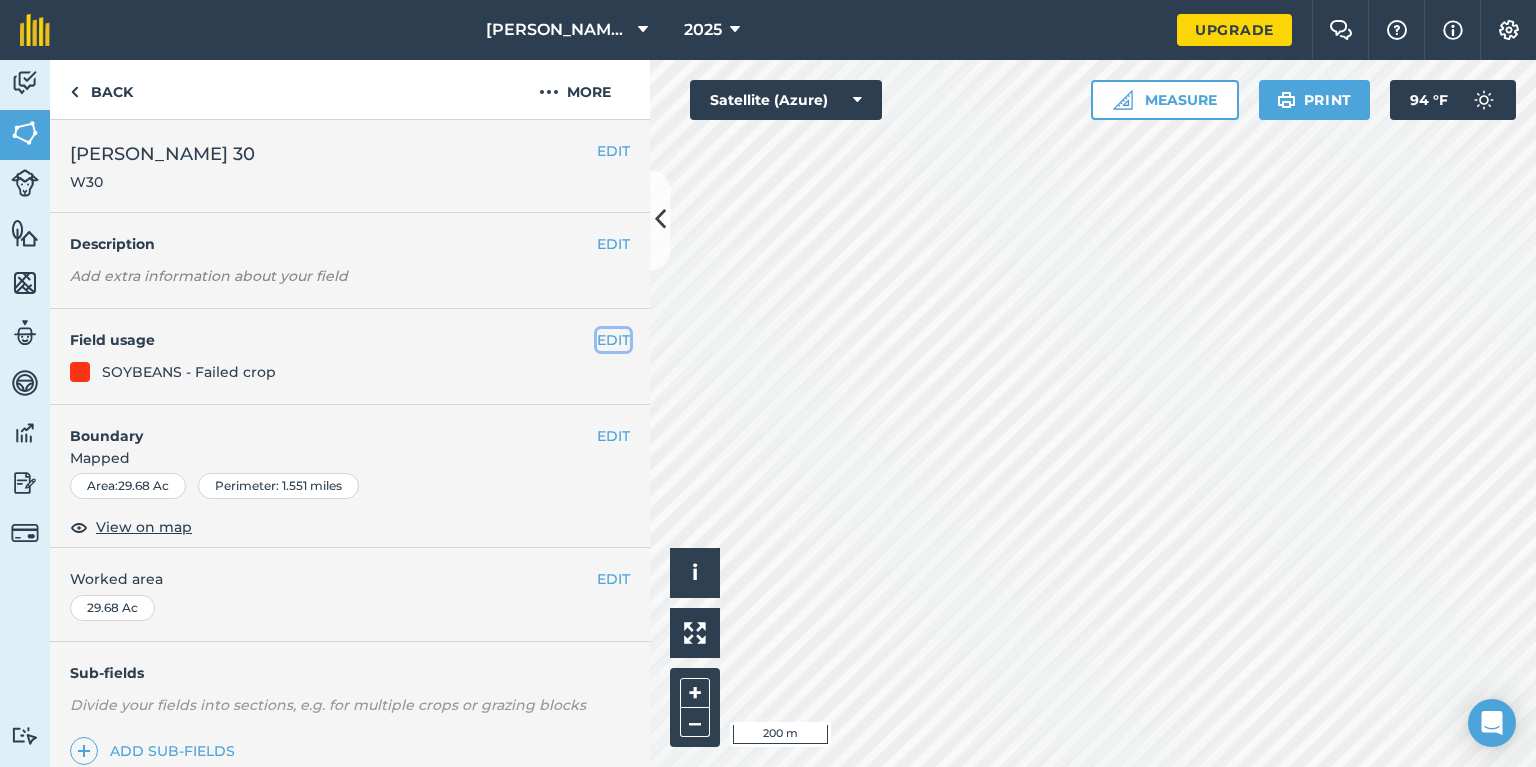 click on "EDIT" at bounding box center (613, 340) 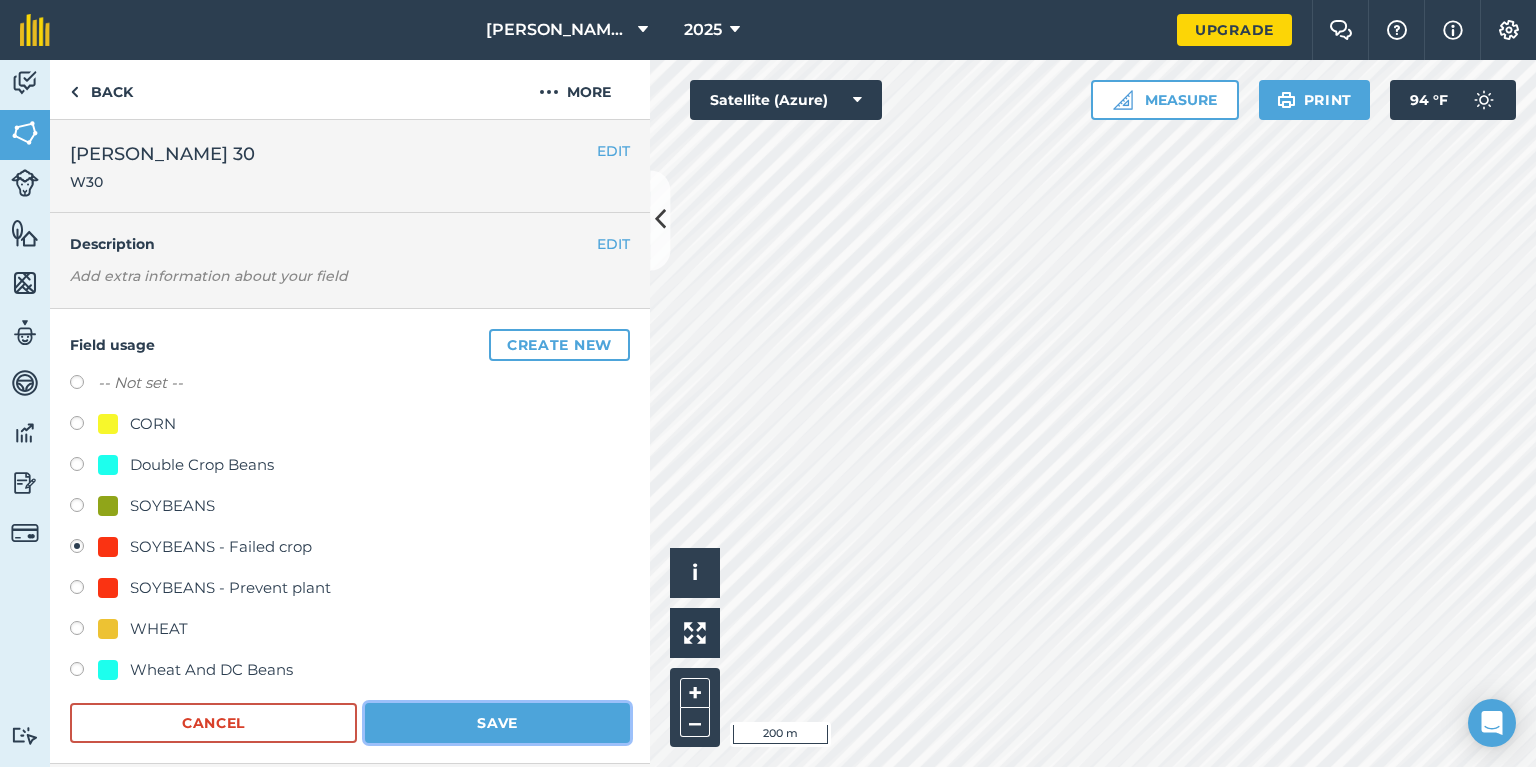 click on "Save" at bounding box center (497, 723) 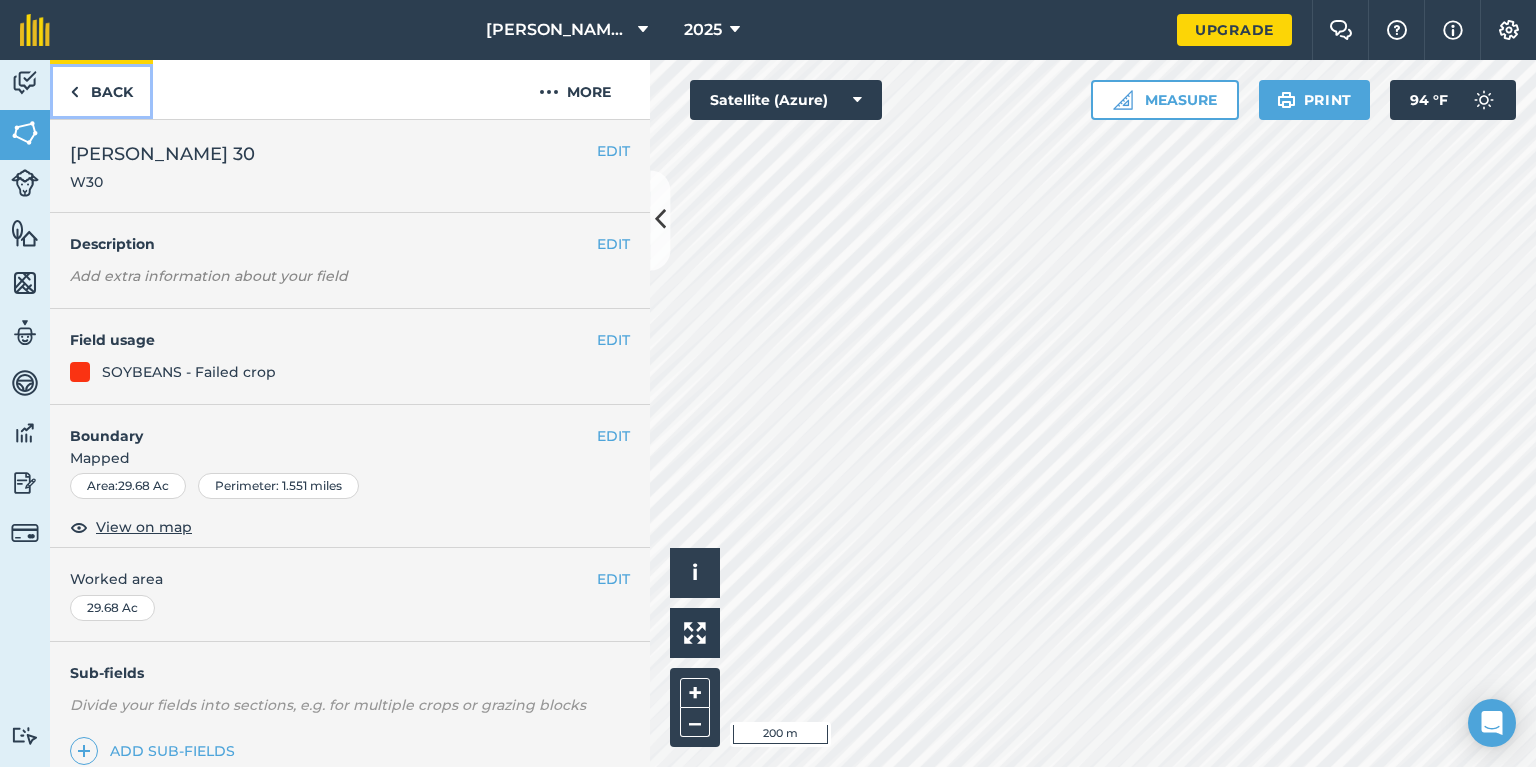 click on "Back" at bounding box center [101, 89] 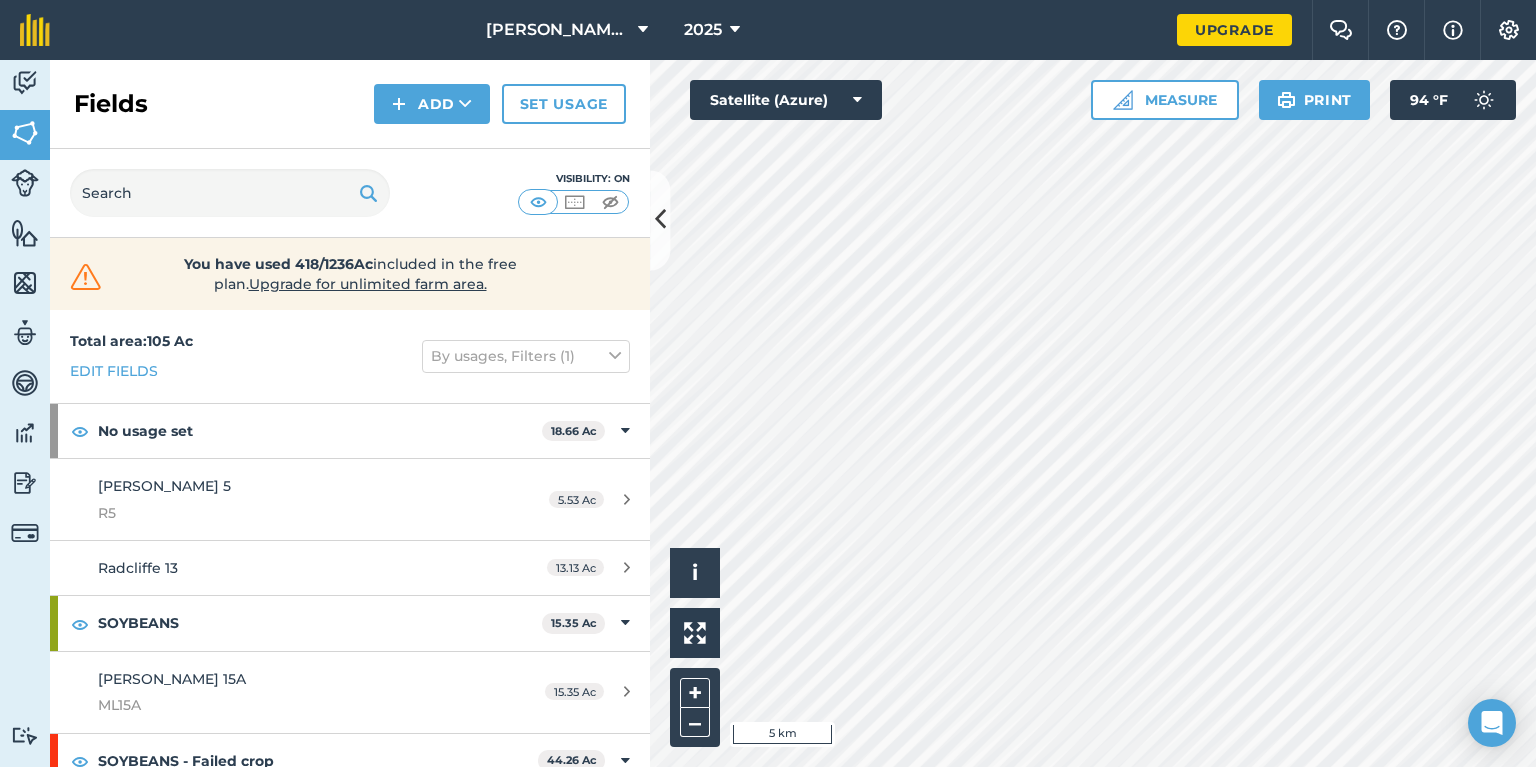 scroll, scrollTop: 0, scrollLeft: 0, axis: both 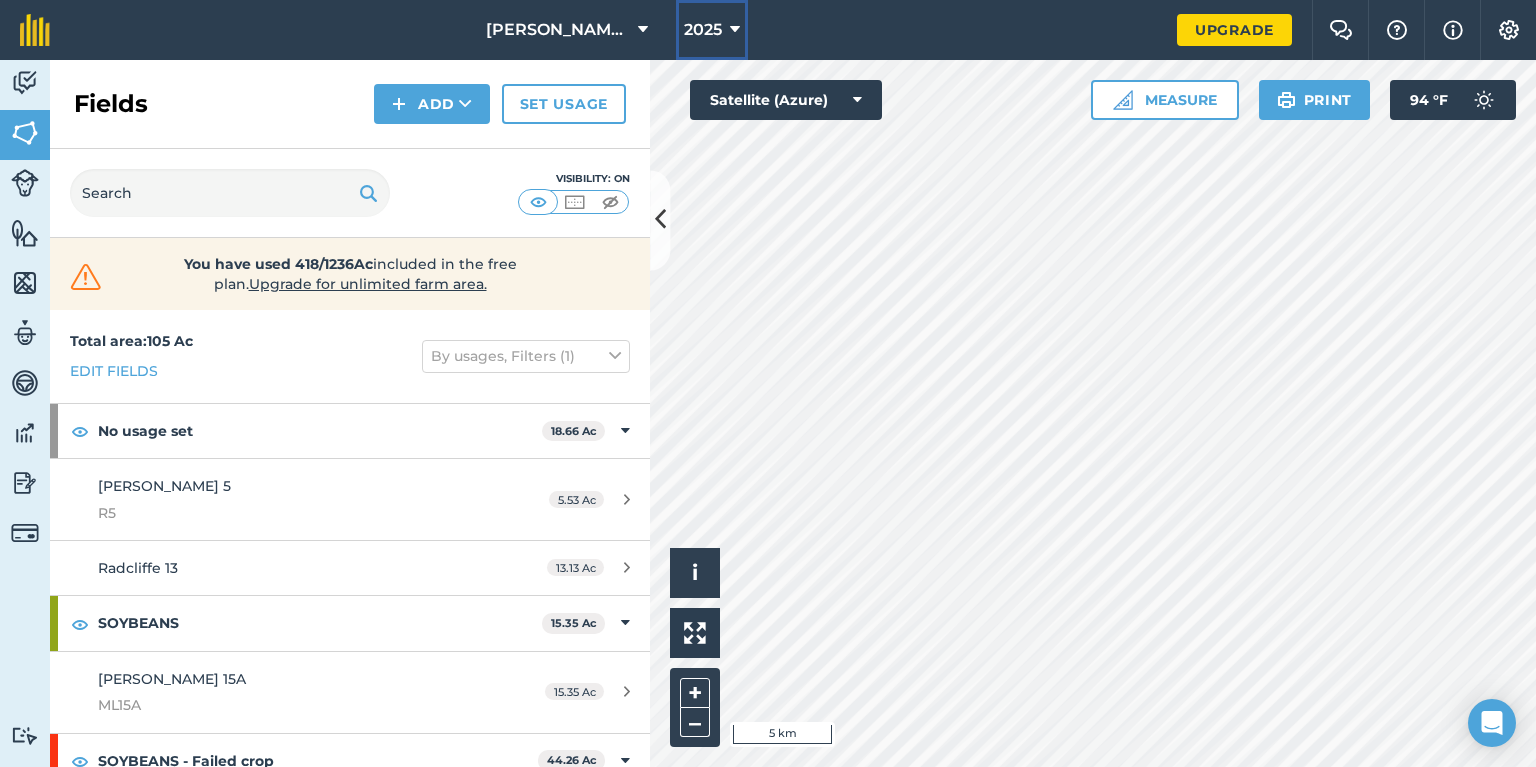 click on "2025" at bounding box center (703, 30) 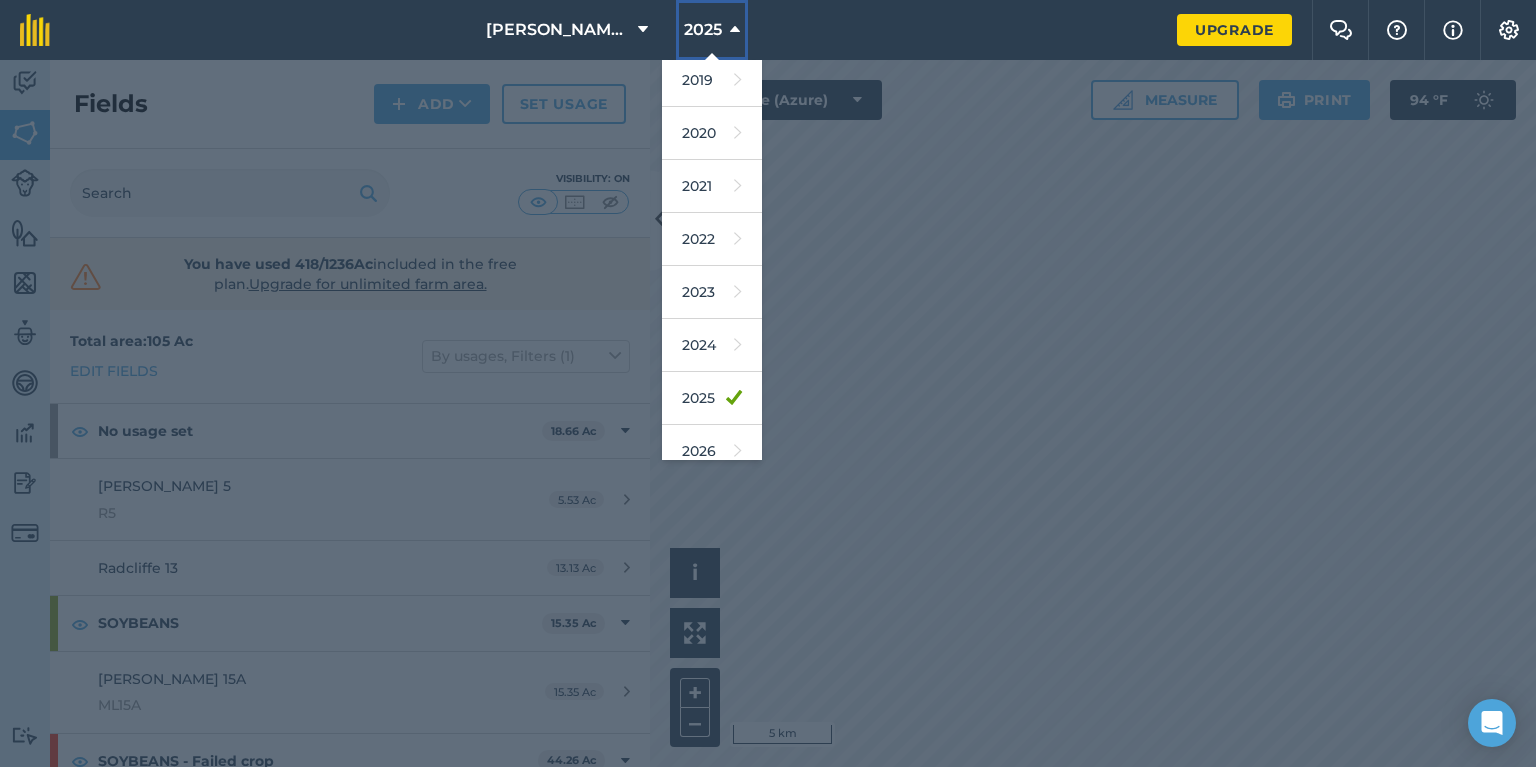 scroll, scrollTop: 162, scrollLeft: 0, axis: vertical 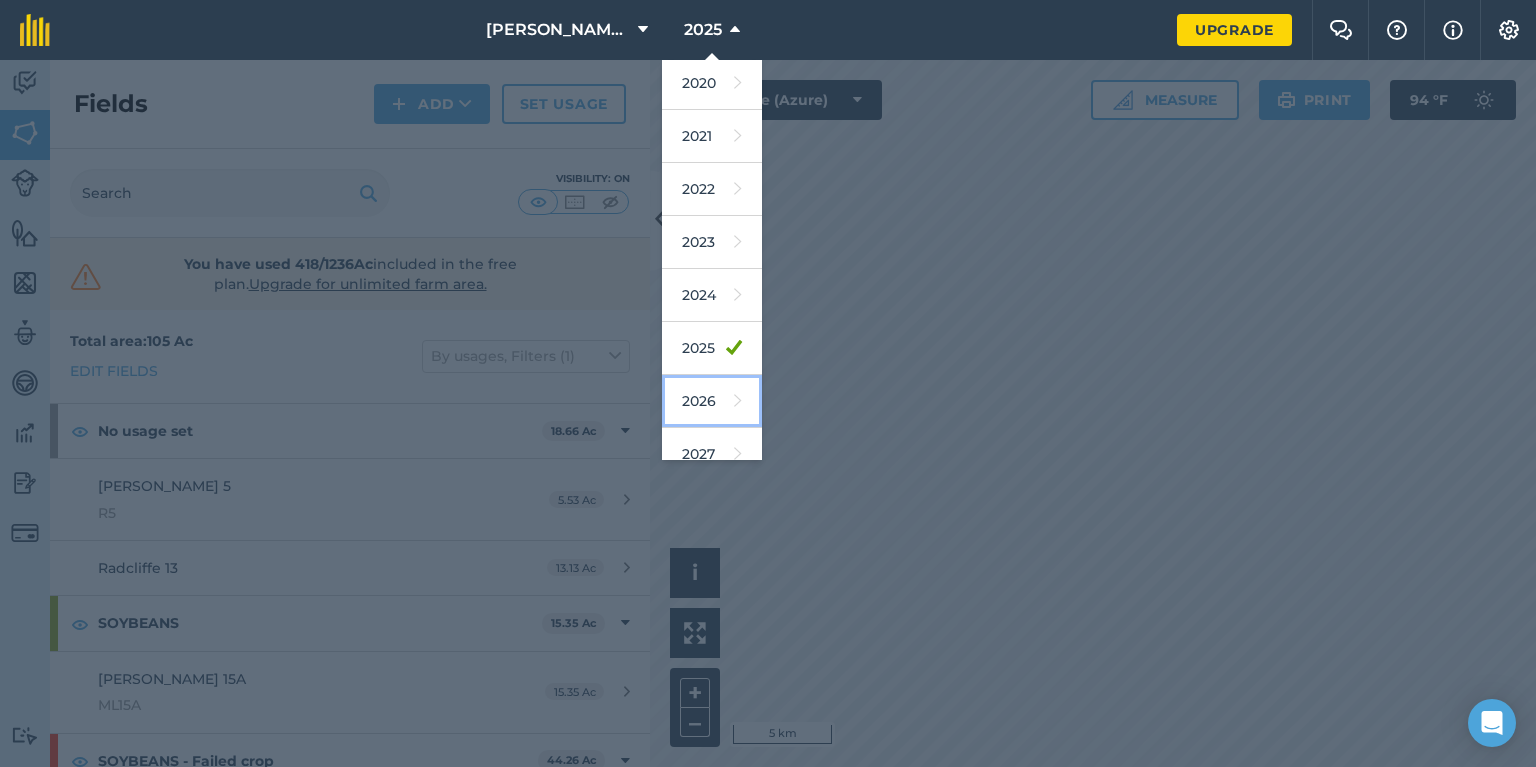 click on "2026" at bounding box center (712, 401) 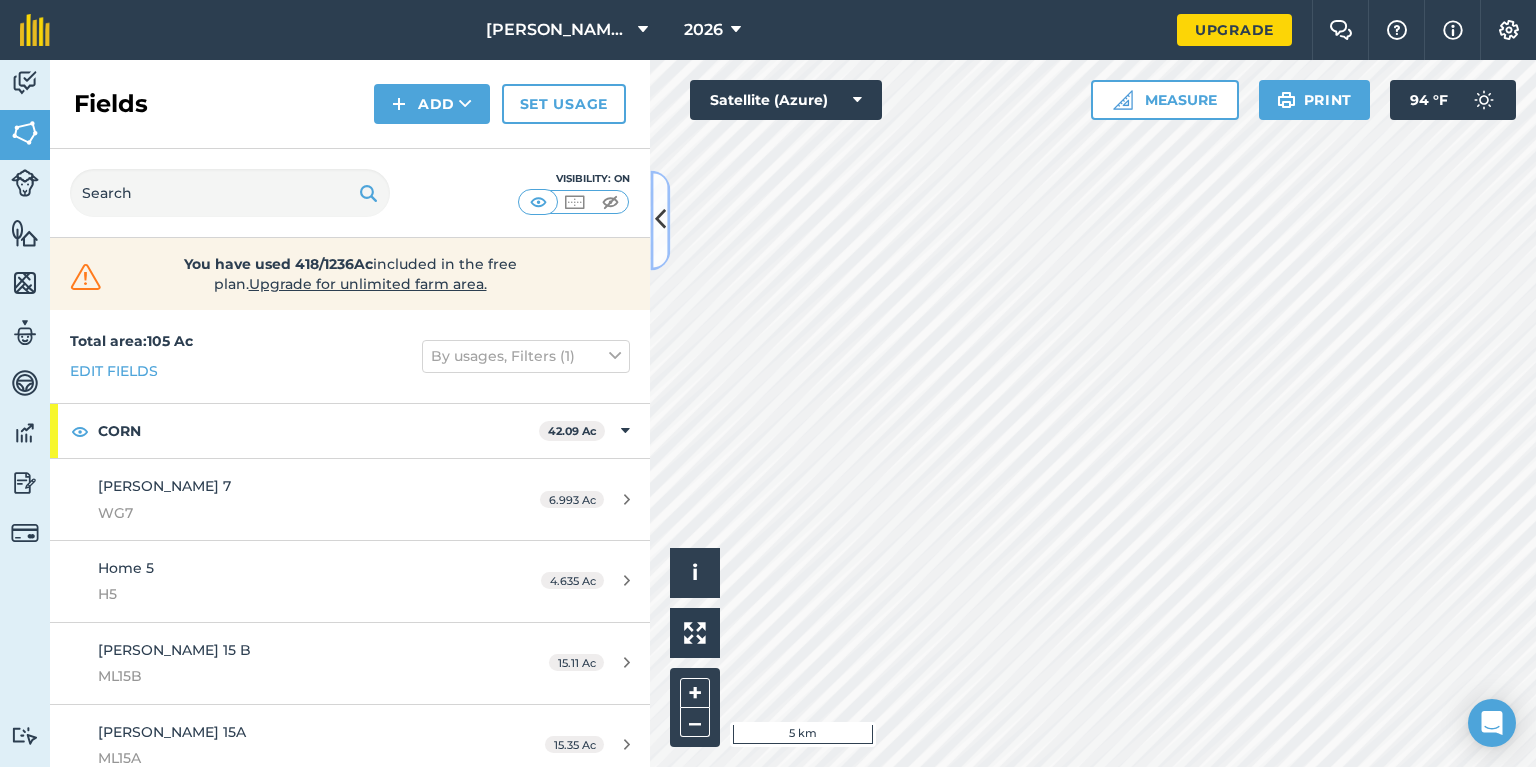 click at bounding box center [660, 220] 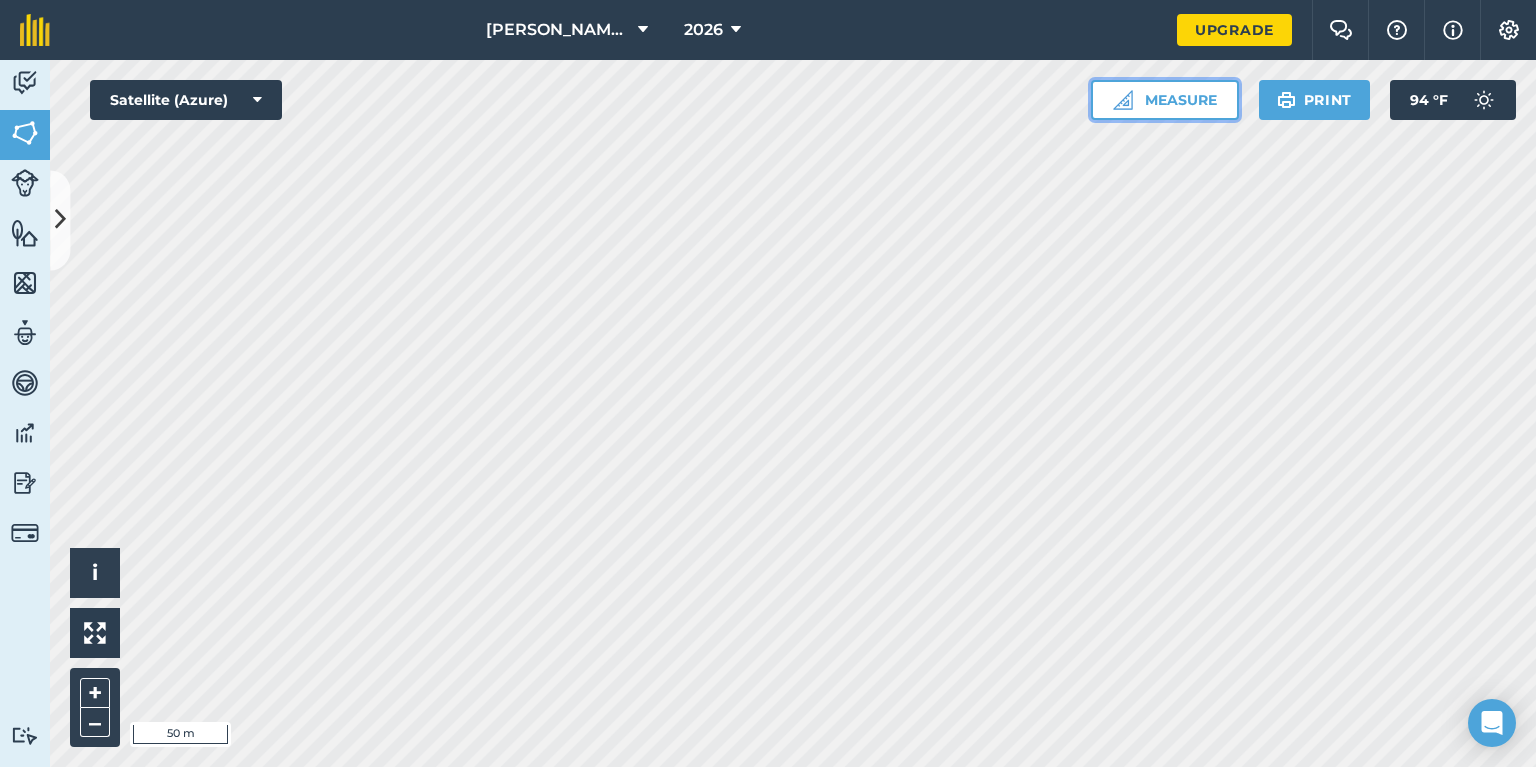 click on "Measure" at bounding box center (1165, 100) 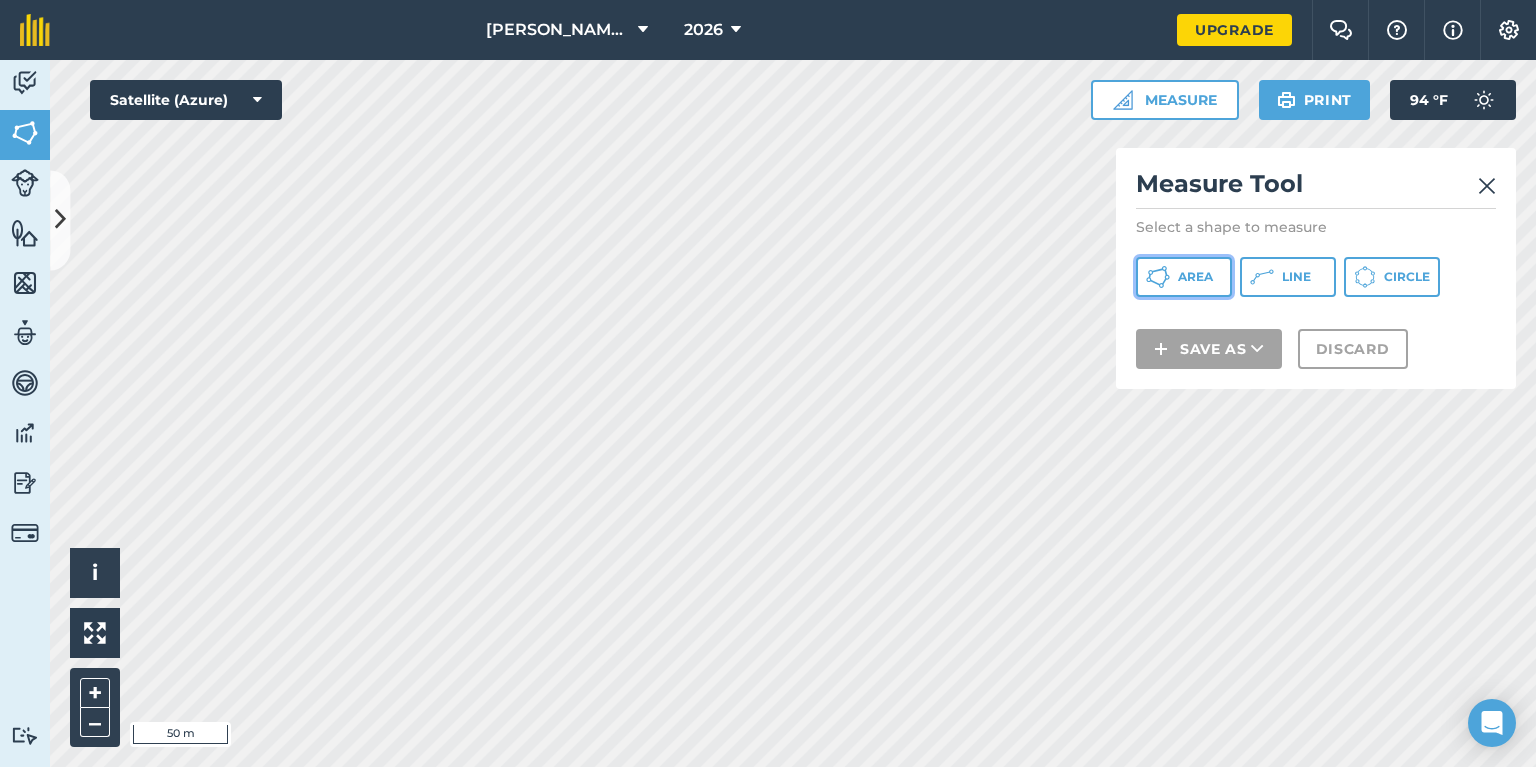 click on "Area" at bounding box center (1195, 277) 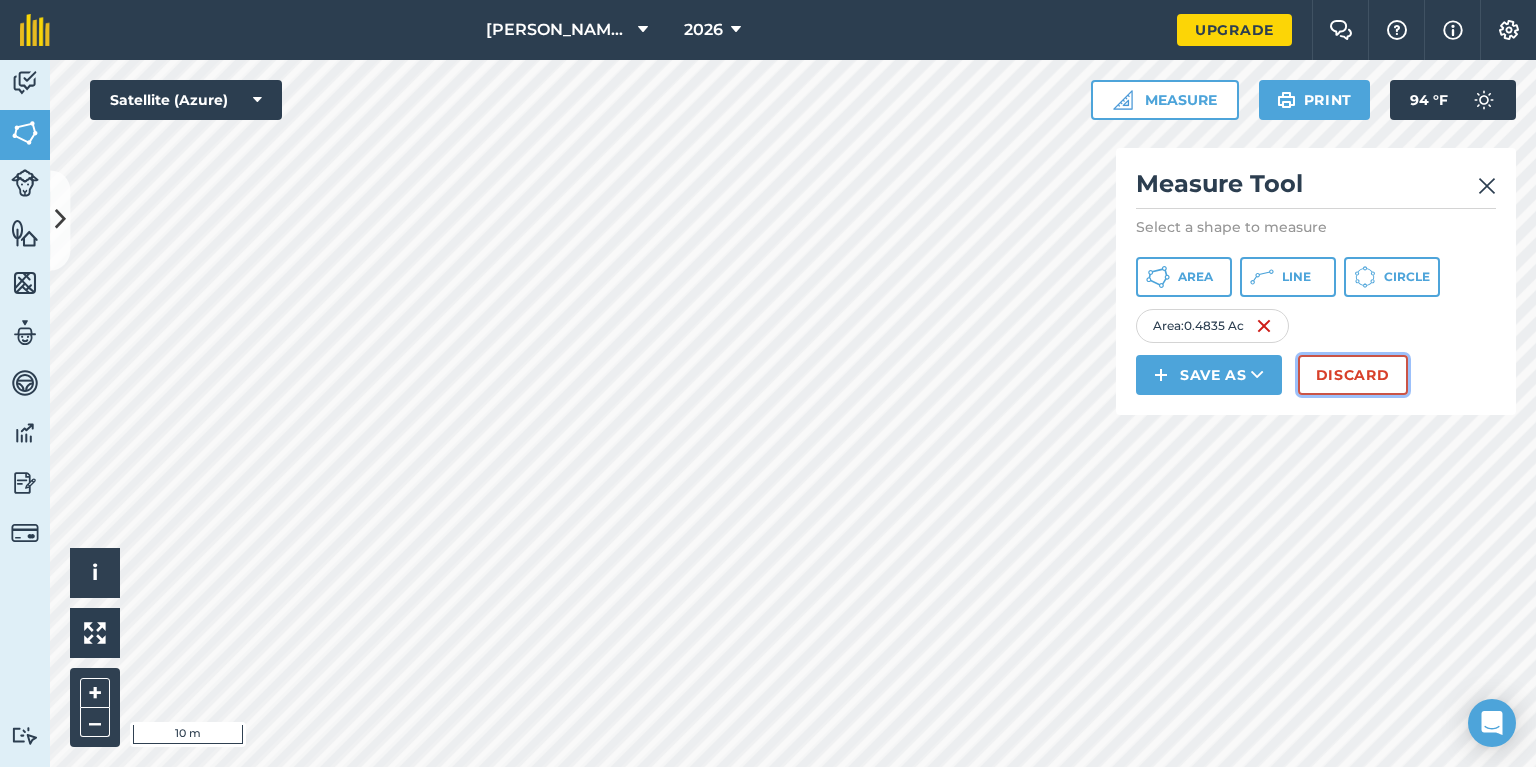 click on "Discard" at bounding box center (1353, 375) 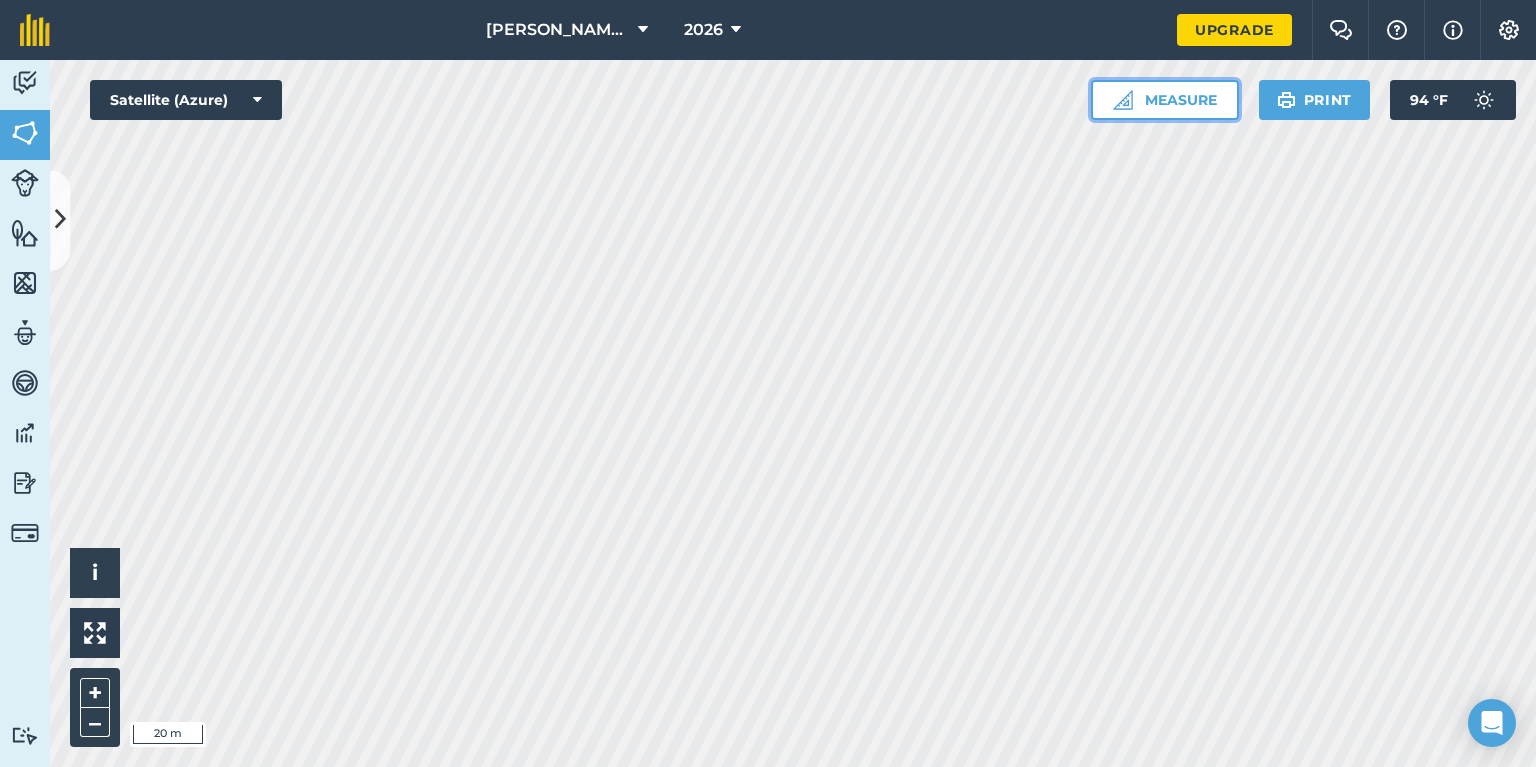 click on "Measure" at bounding box center [1165, 100] 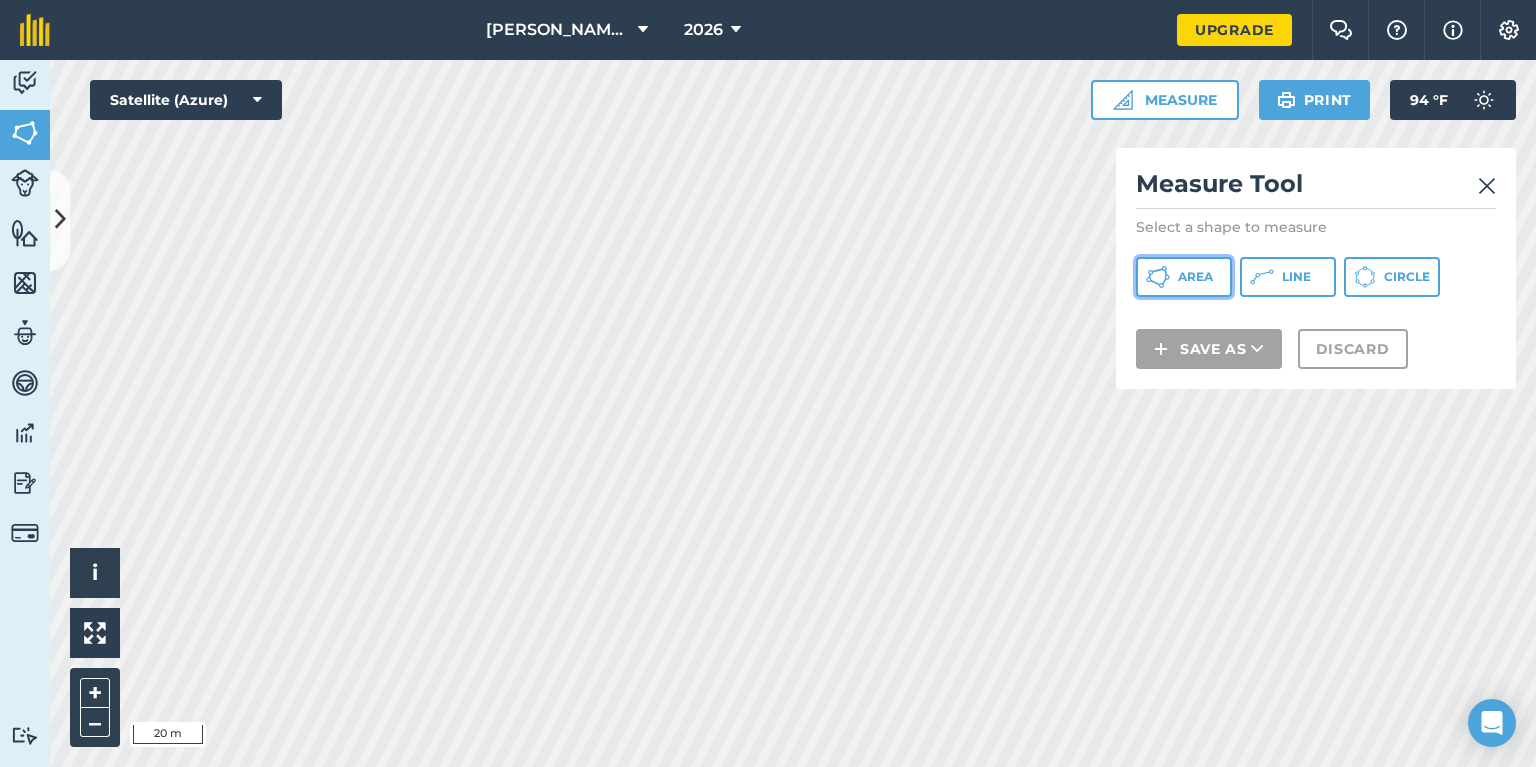 click on "Area" at bounding box center (1195, 277) 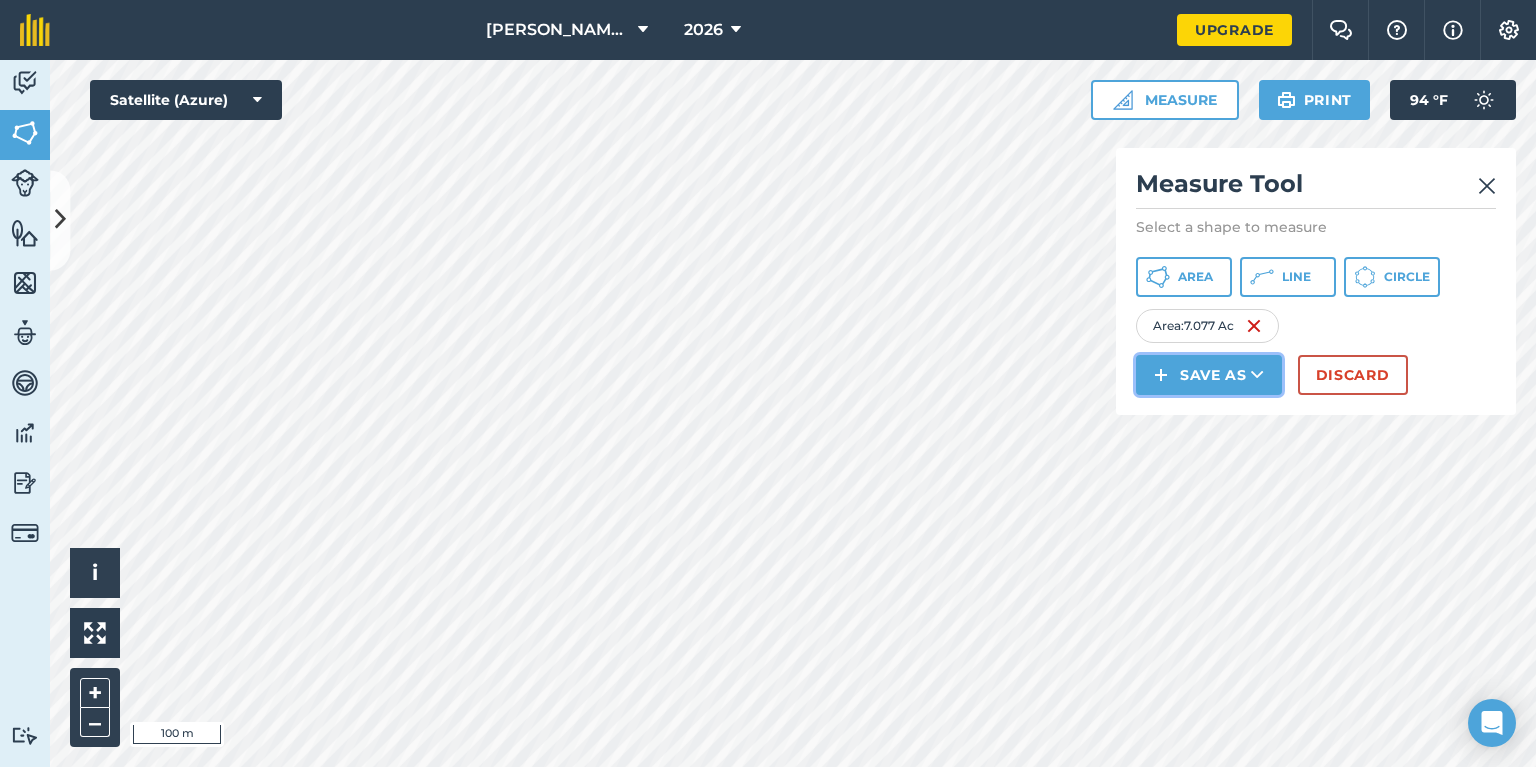 click on "Save as" at bounding box center (1209, 375) 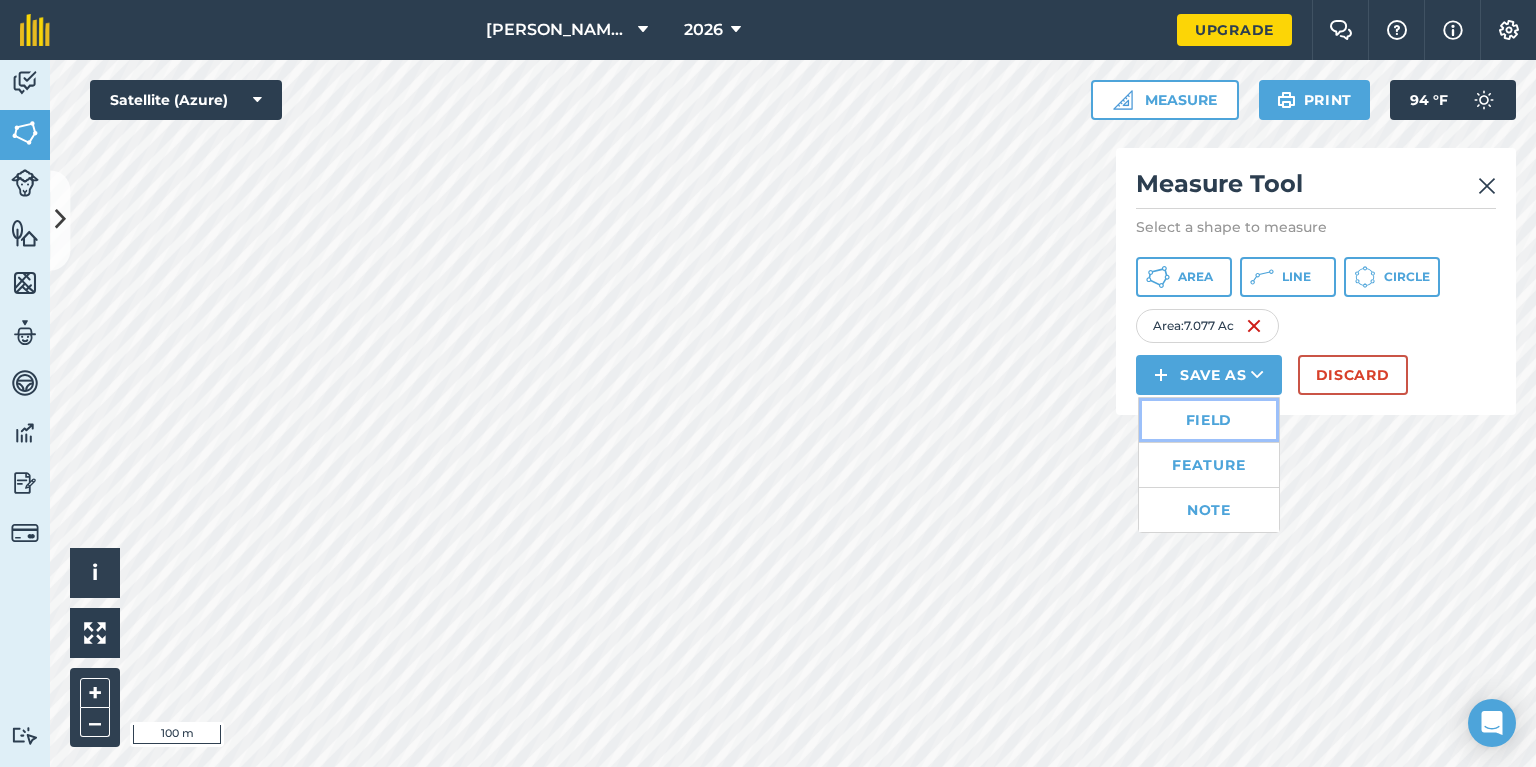 click on "Field" at bounding box center [1209, 420] 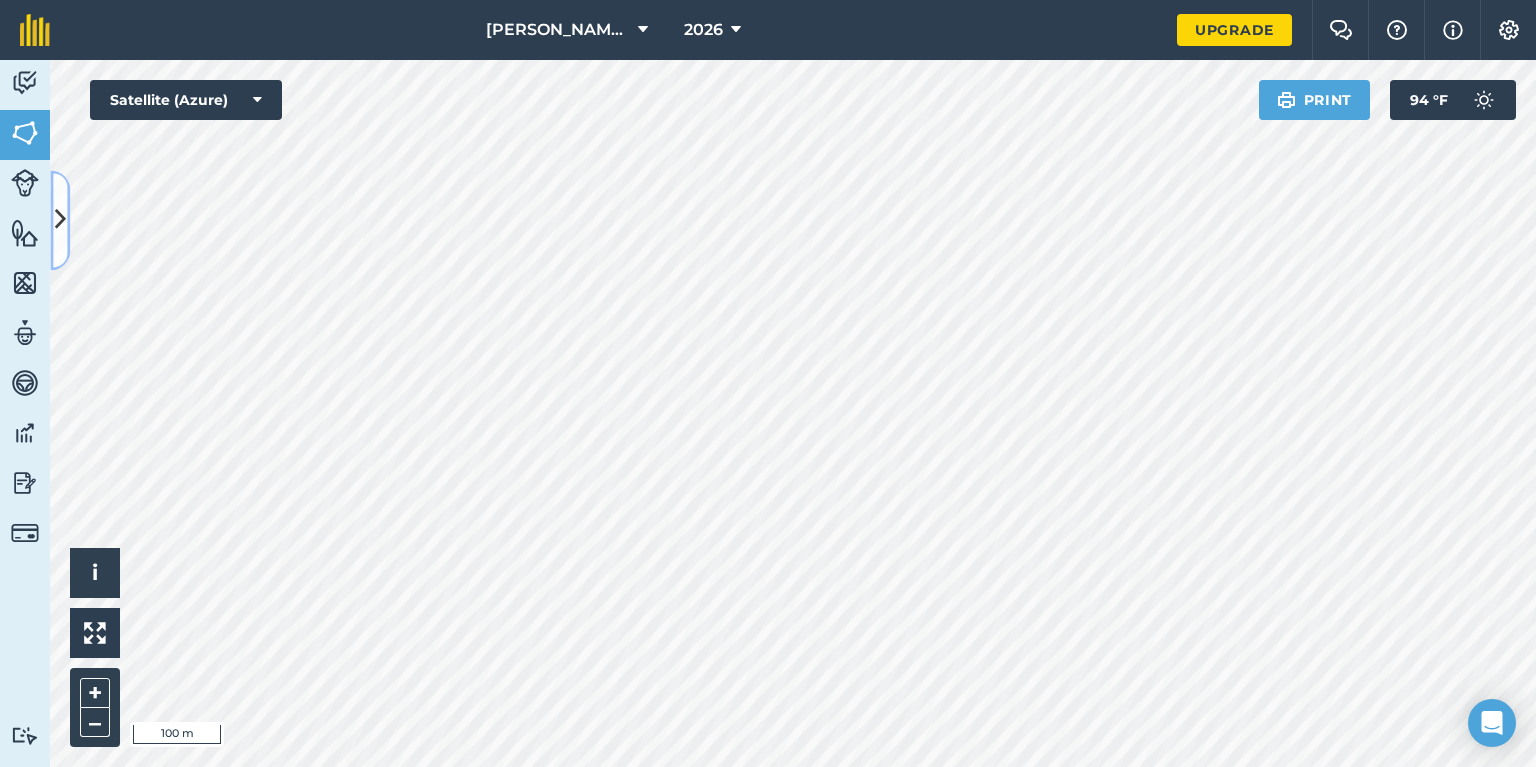 click at bounding box center (60, 220) 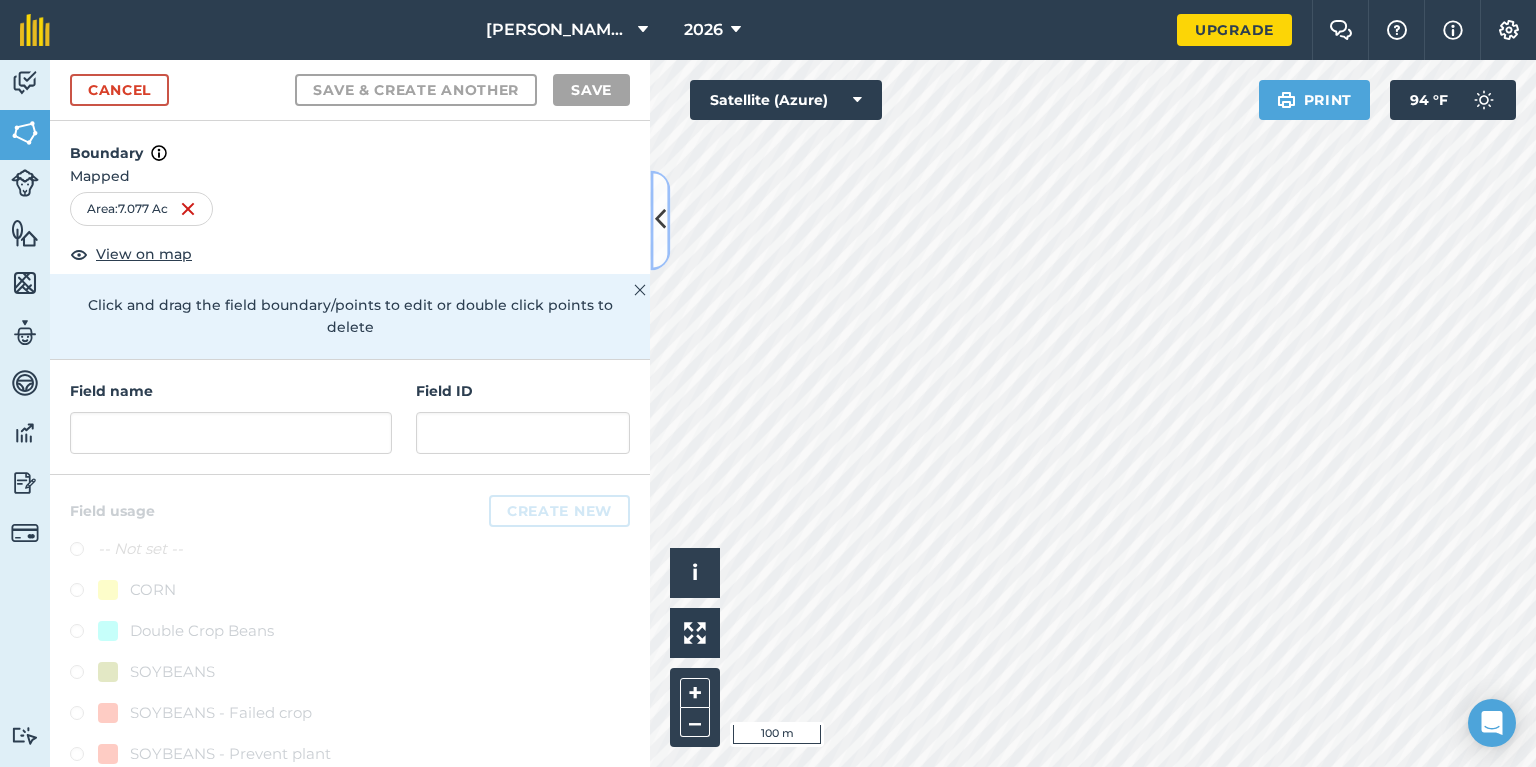 scroll, scrollTop: 48, scrollLeft: 0, axis: vertical 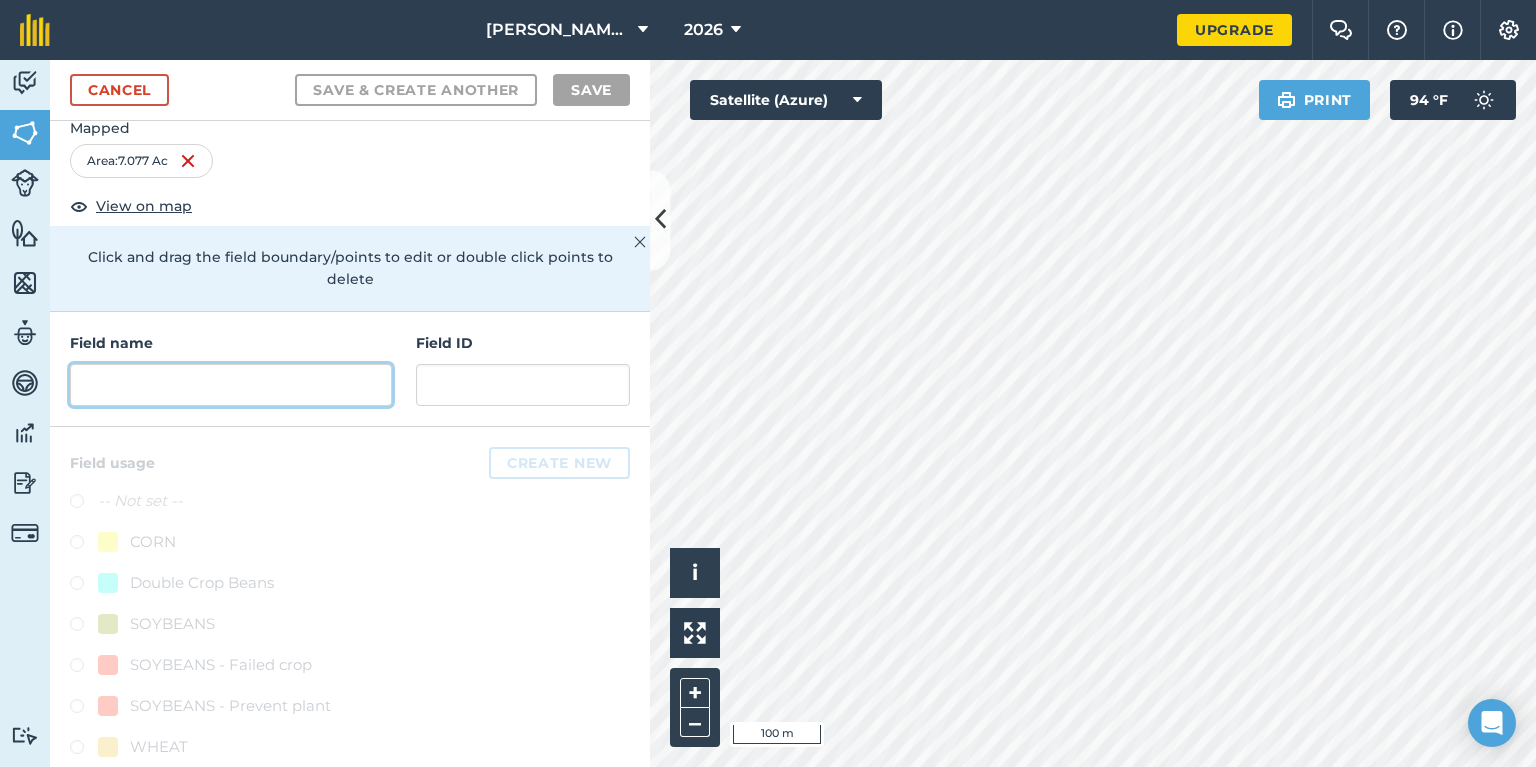 click at bounding box center (231, 385) 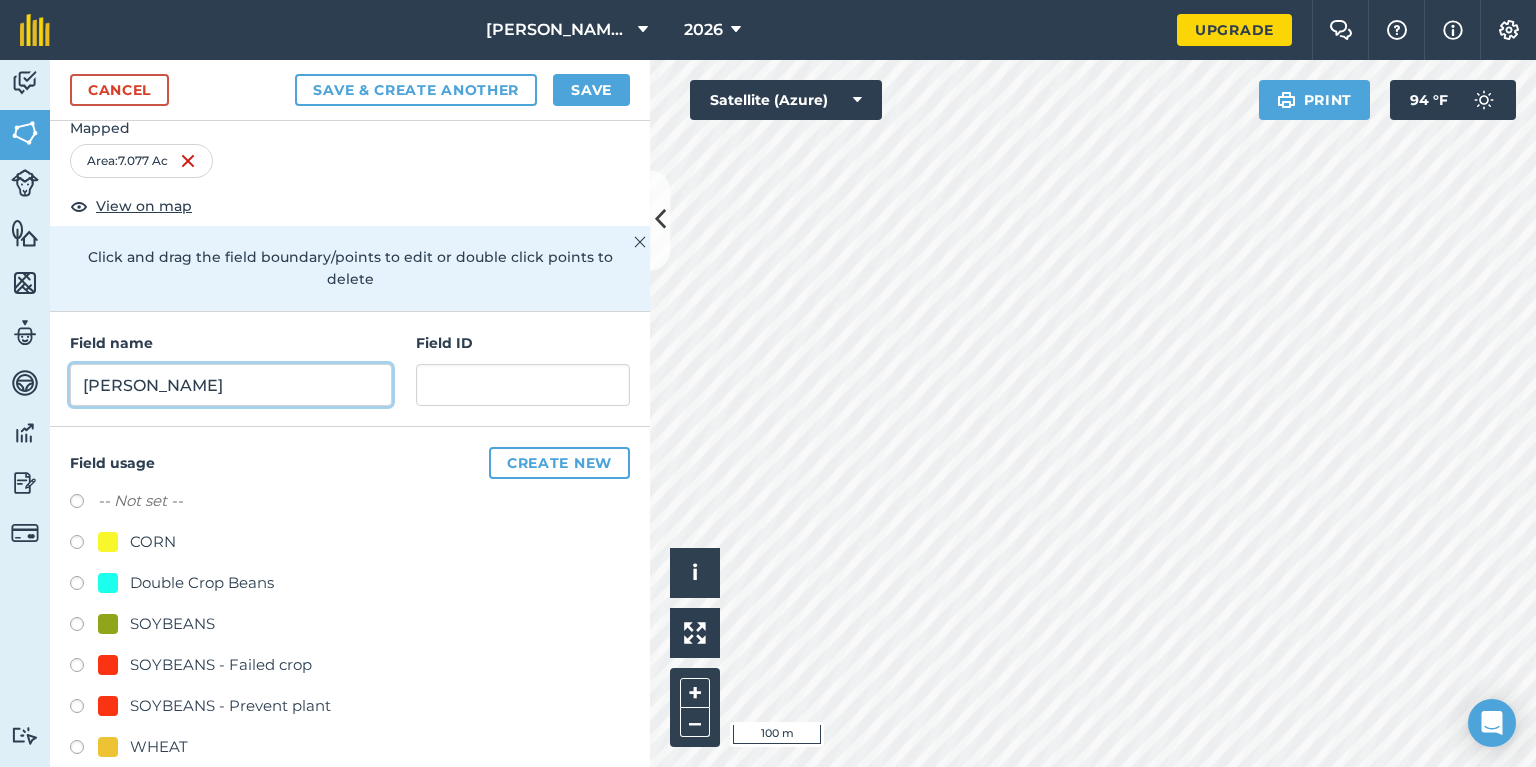 type on "[PERSON_NAME]" 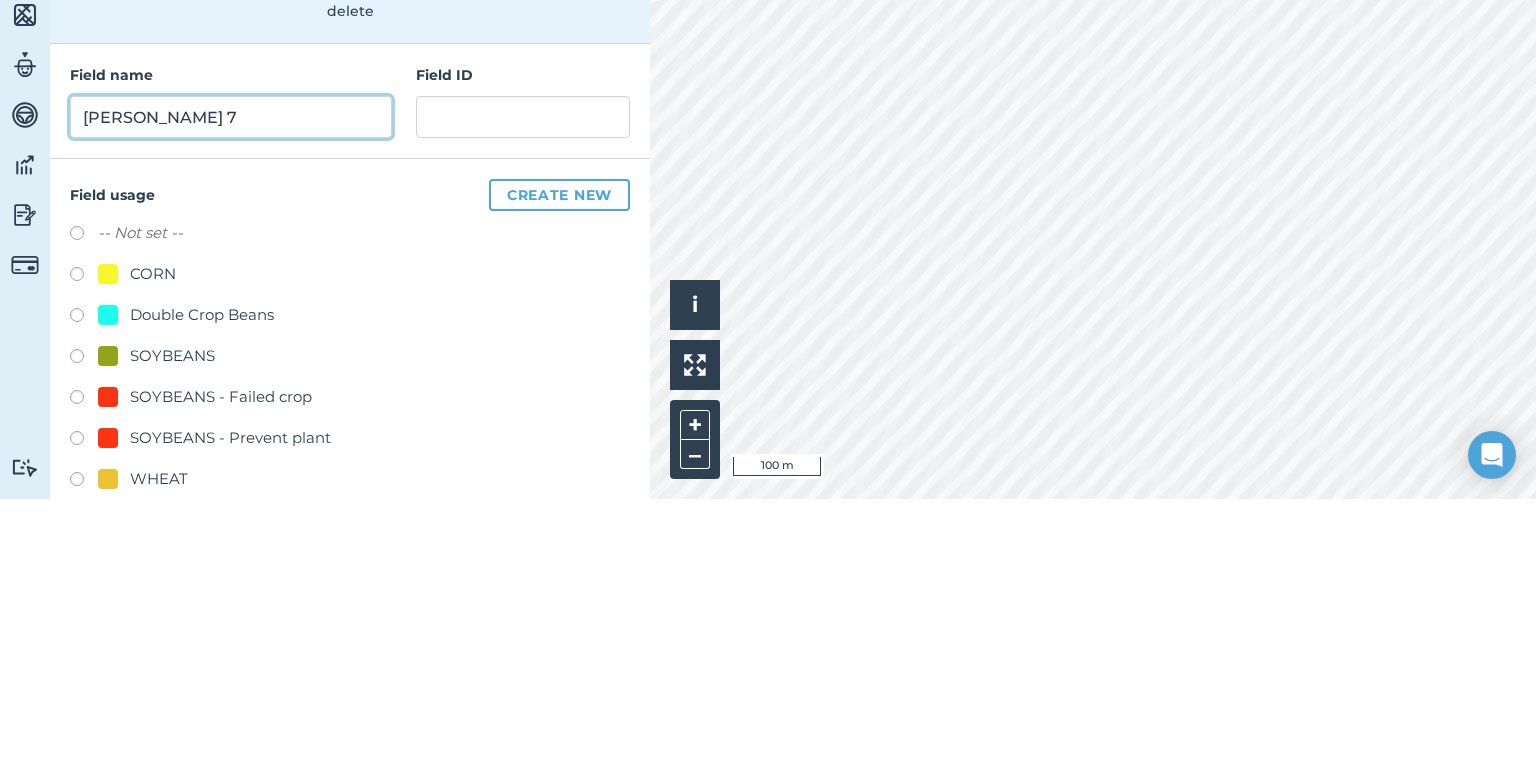 type on "[PERSON_NAME] 7" 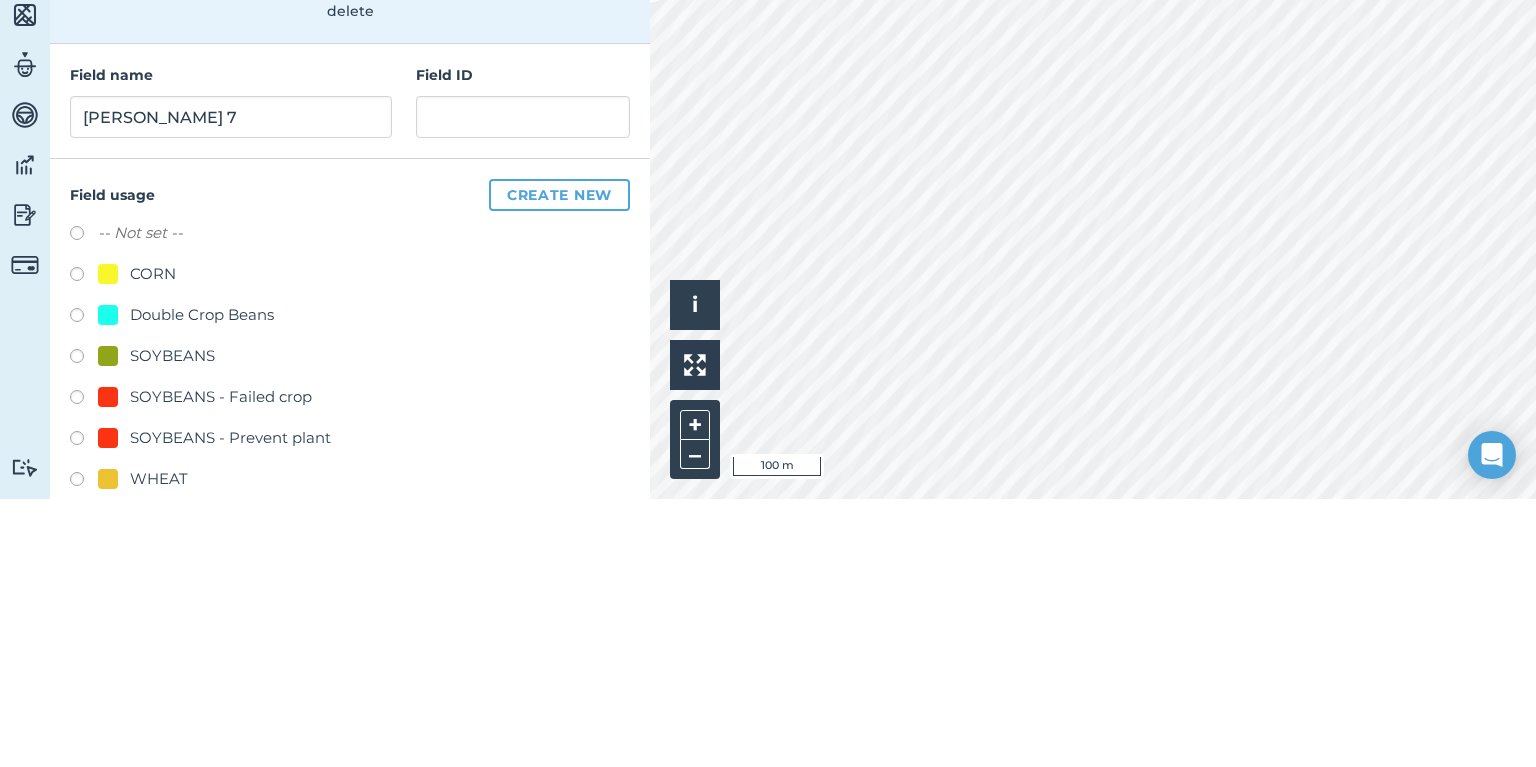 click at bounding box center (84, 627) 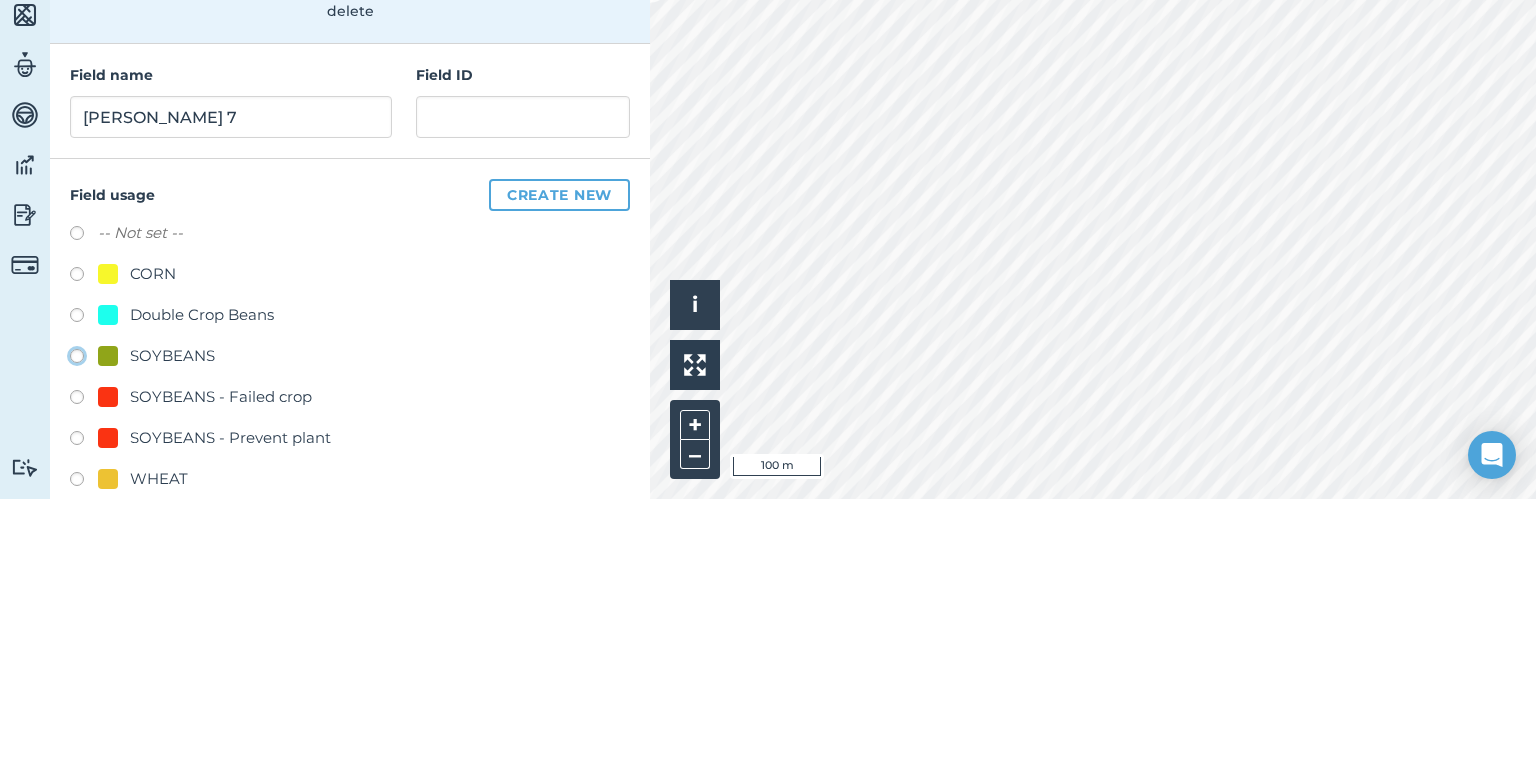 click on "SOYBEANS" at bounding box center [-9923, 623] 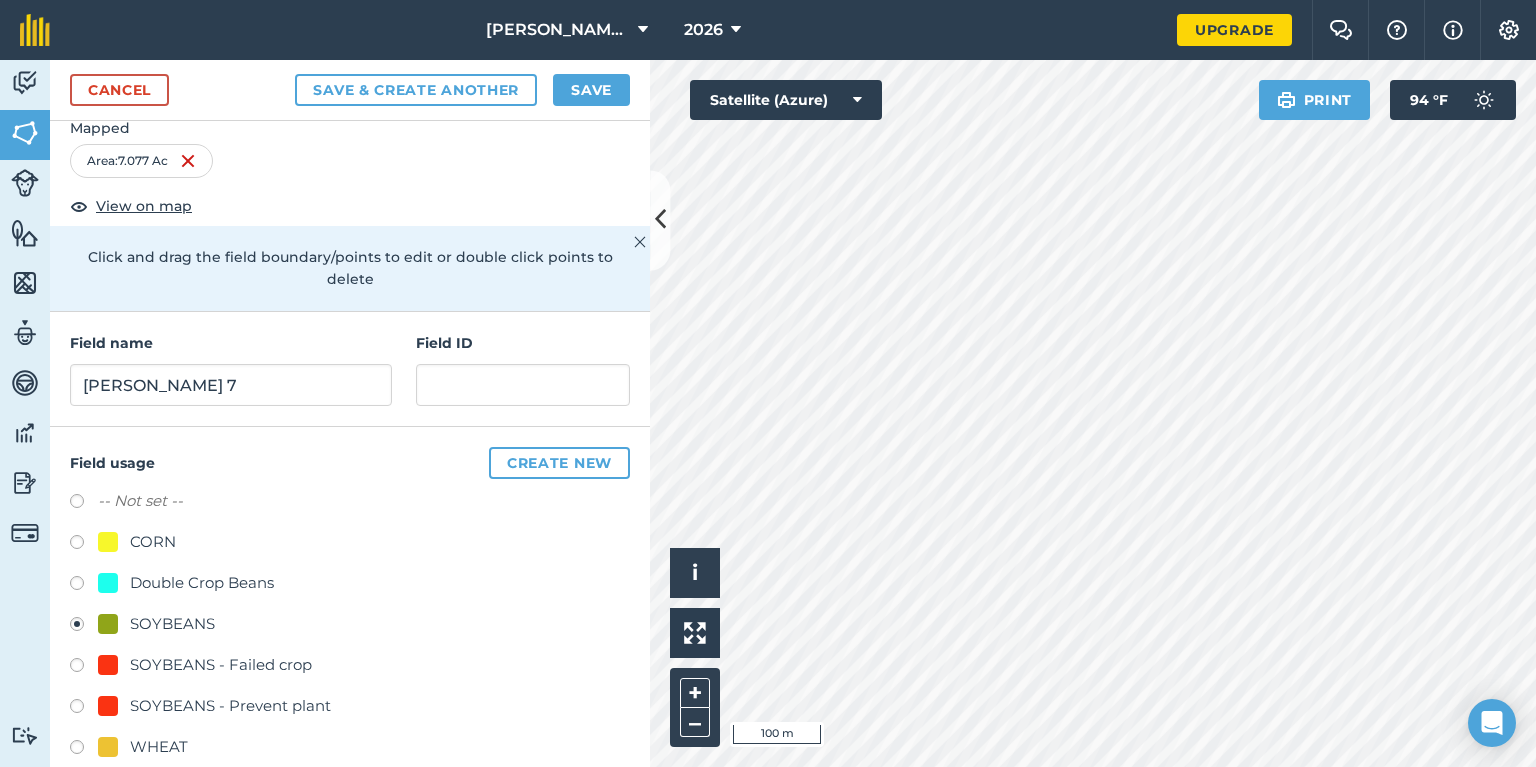 click at bounding box center (84, 545) 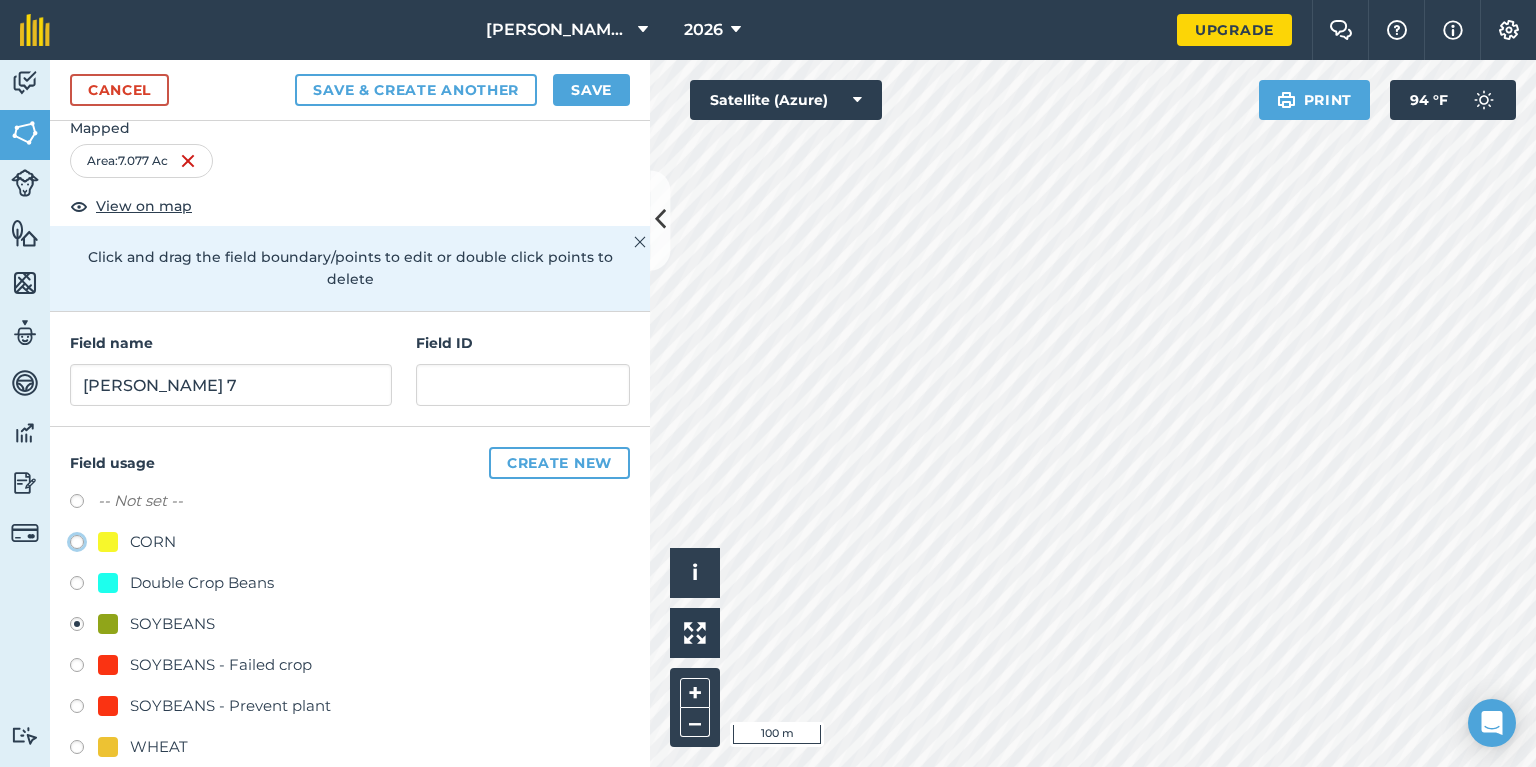 click on "CORN" at bounding box center (-9923, 541) 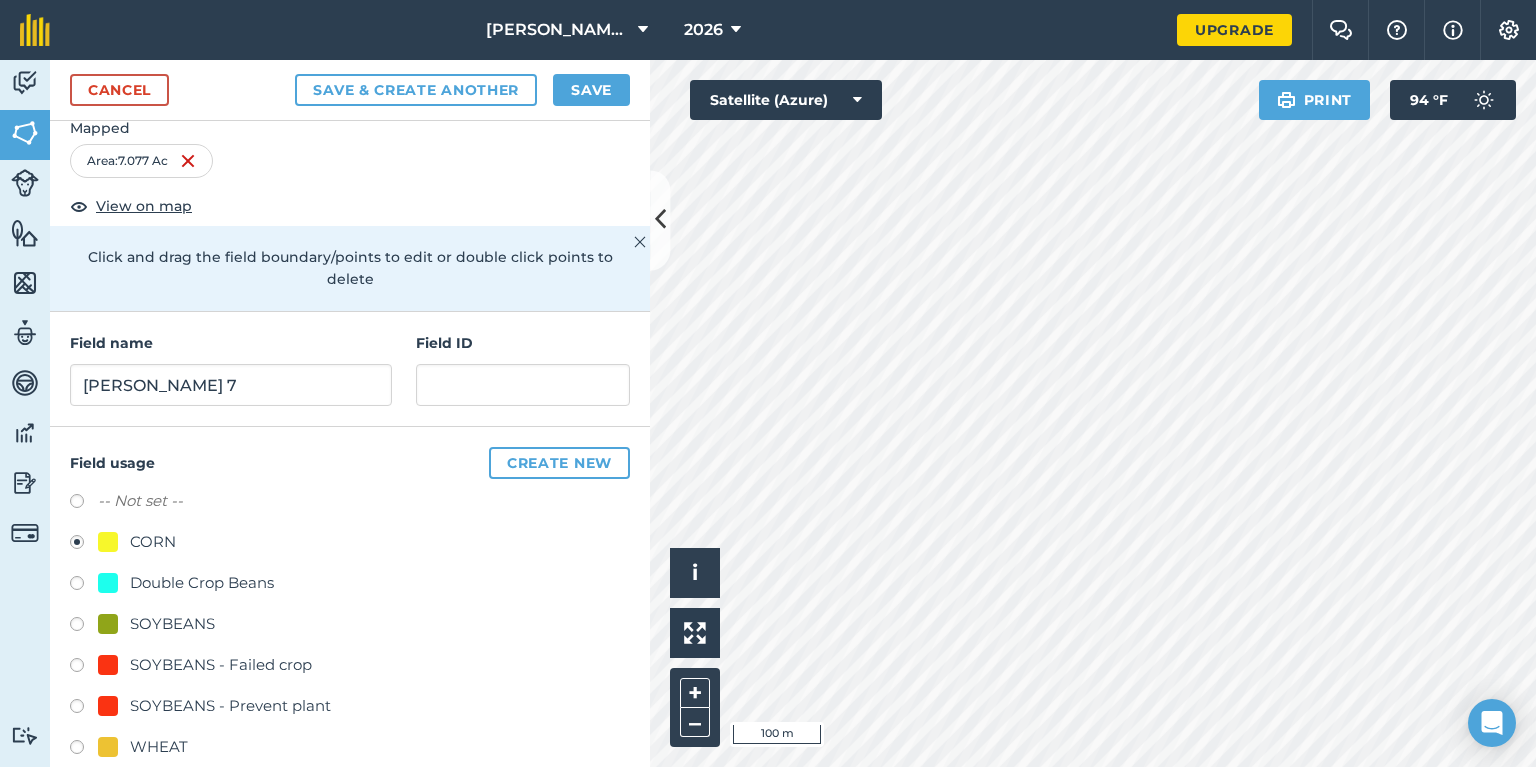 click at bounding box center [84, 627] 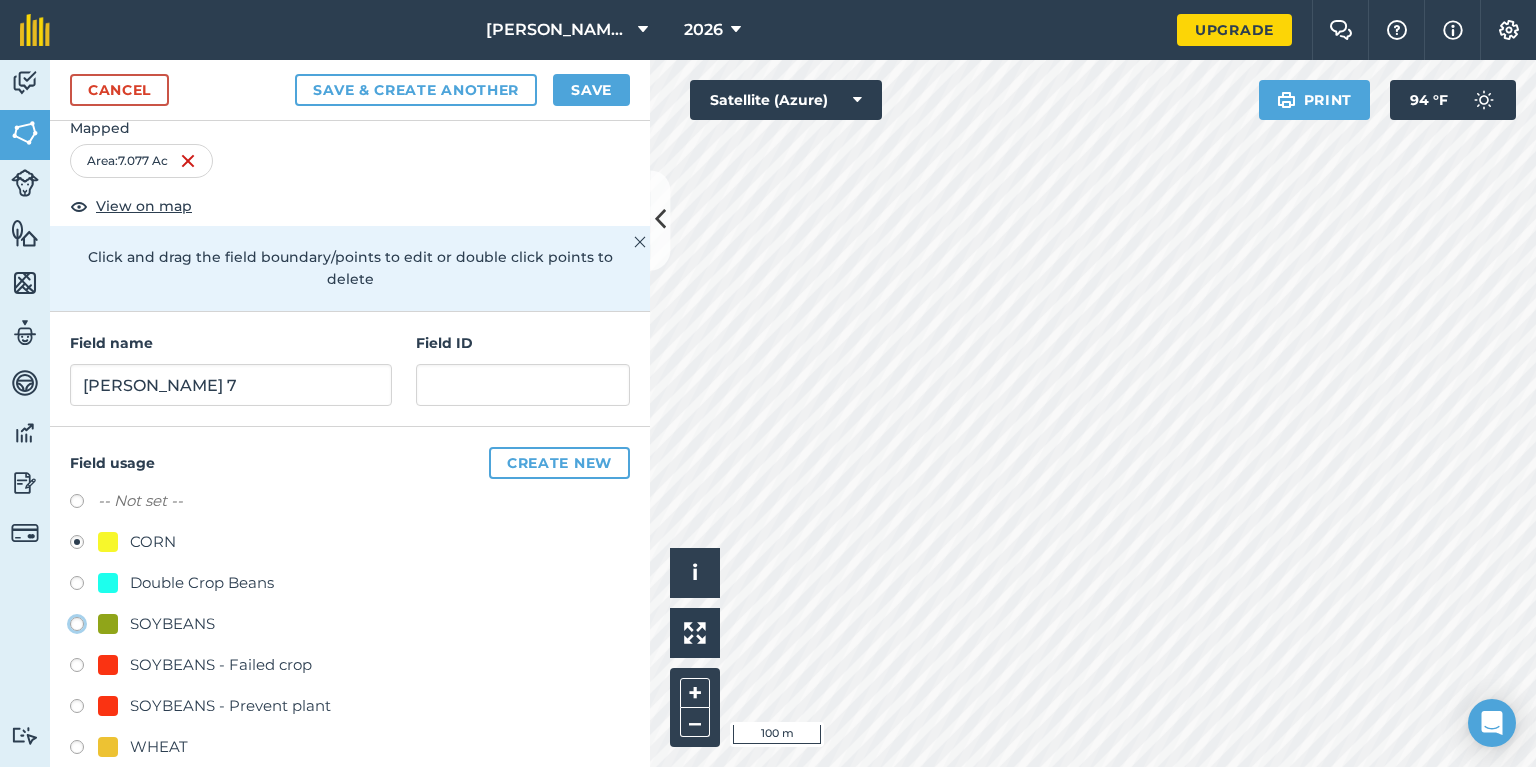 click on "SOYBEANS" at bounding box center (-9923, 623) 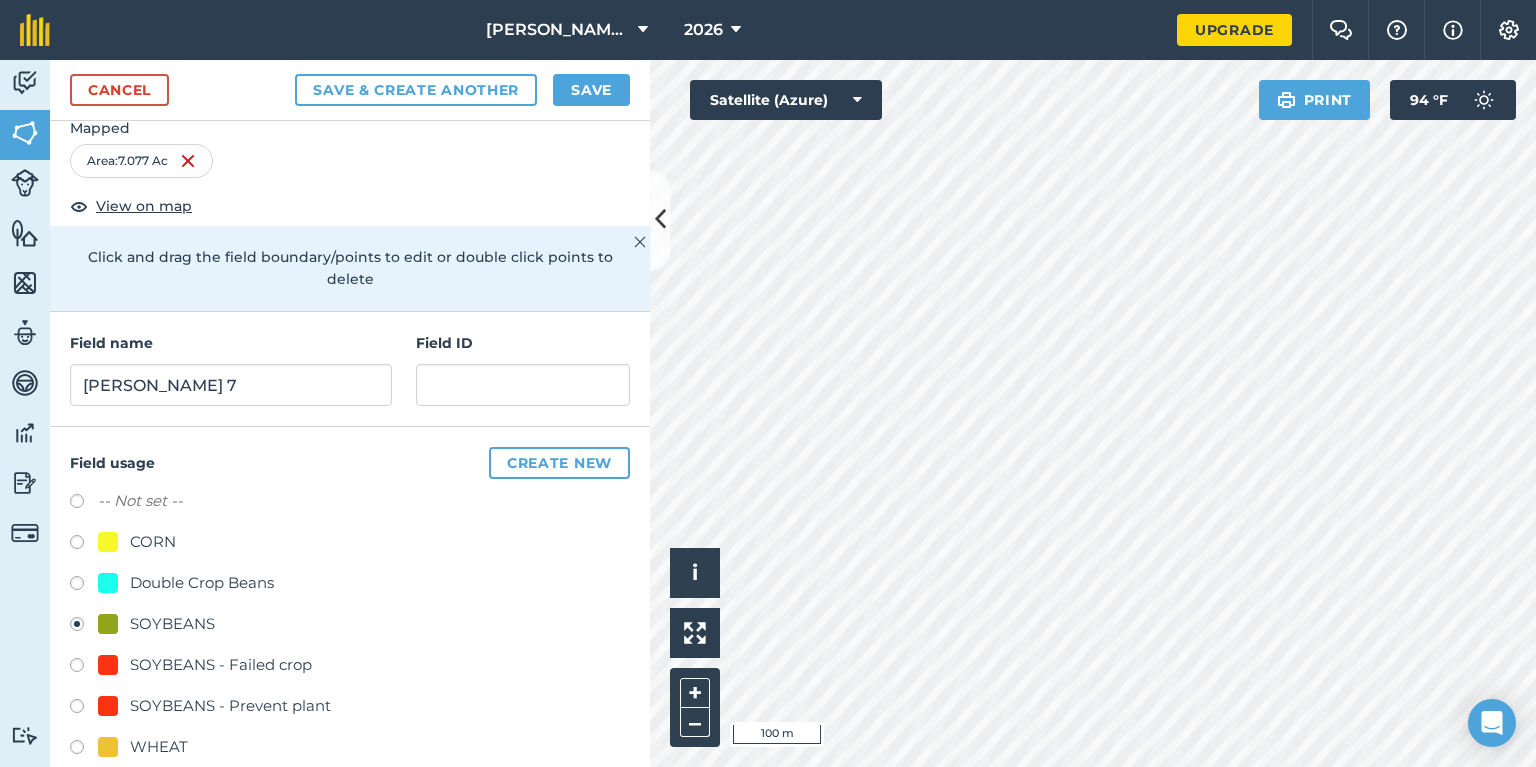 click at bounding box center [84, 504] 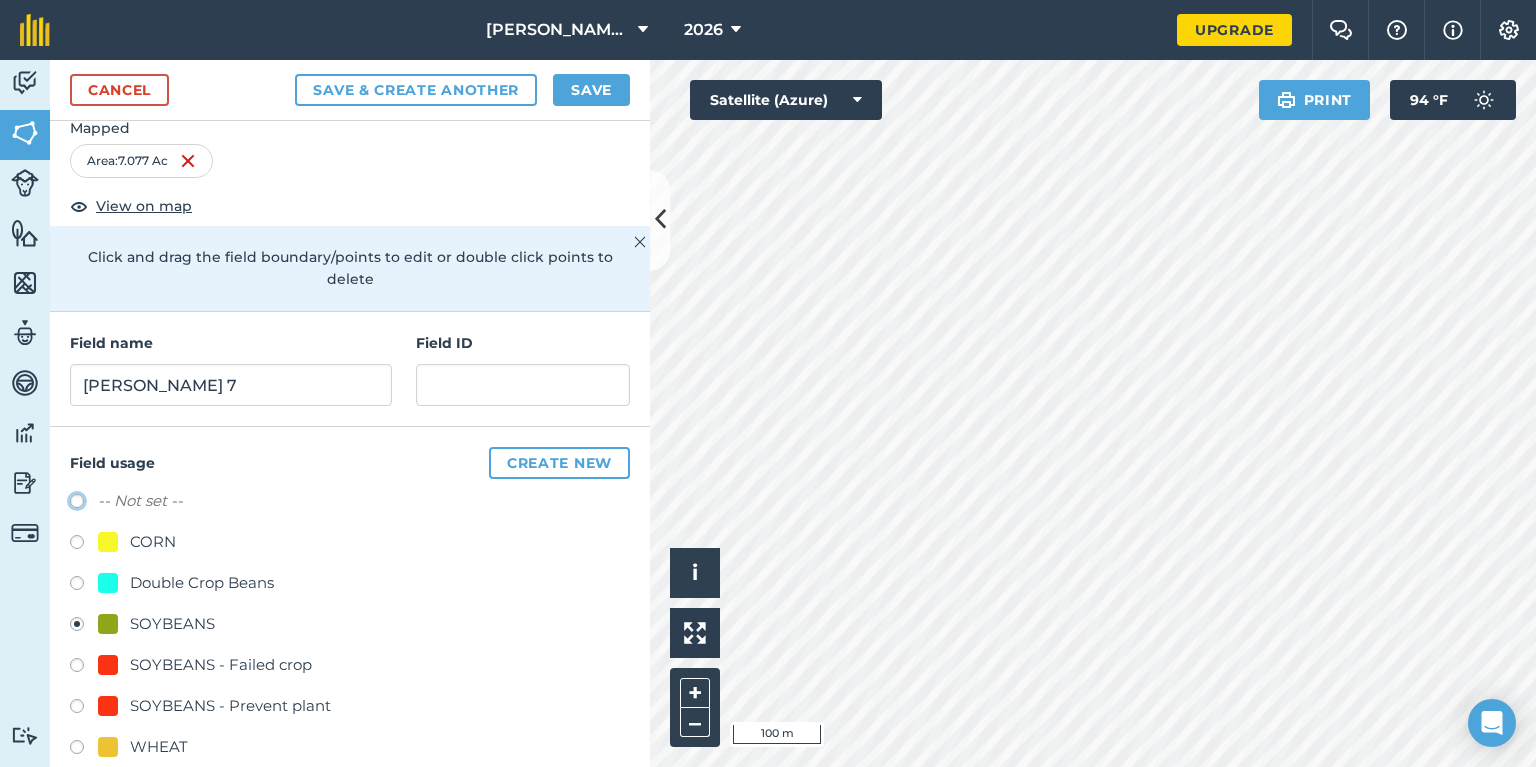 click on "-- Not set --" at bounding box center [-9923, 500] 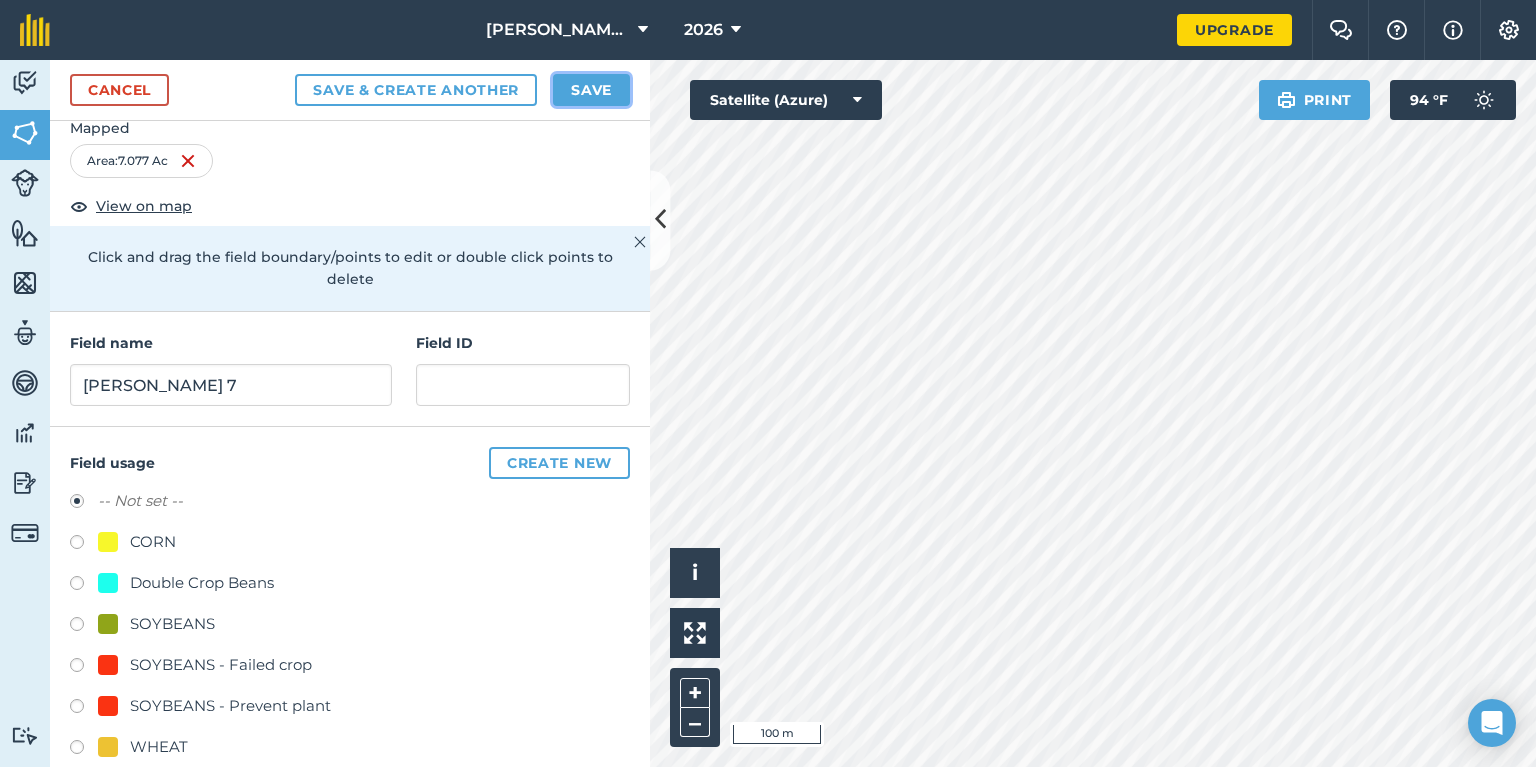 click on "Save" at bounding box center [591, 90] 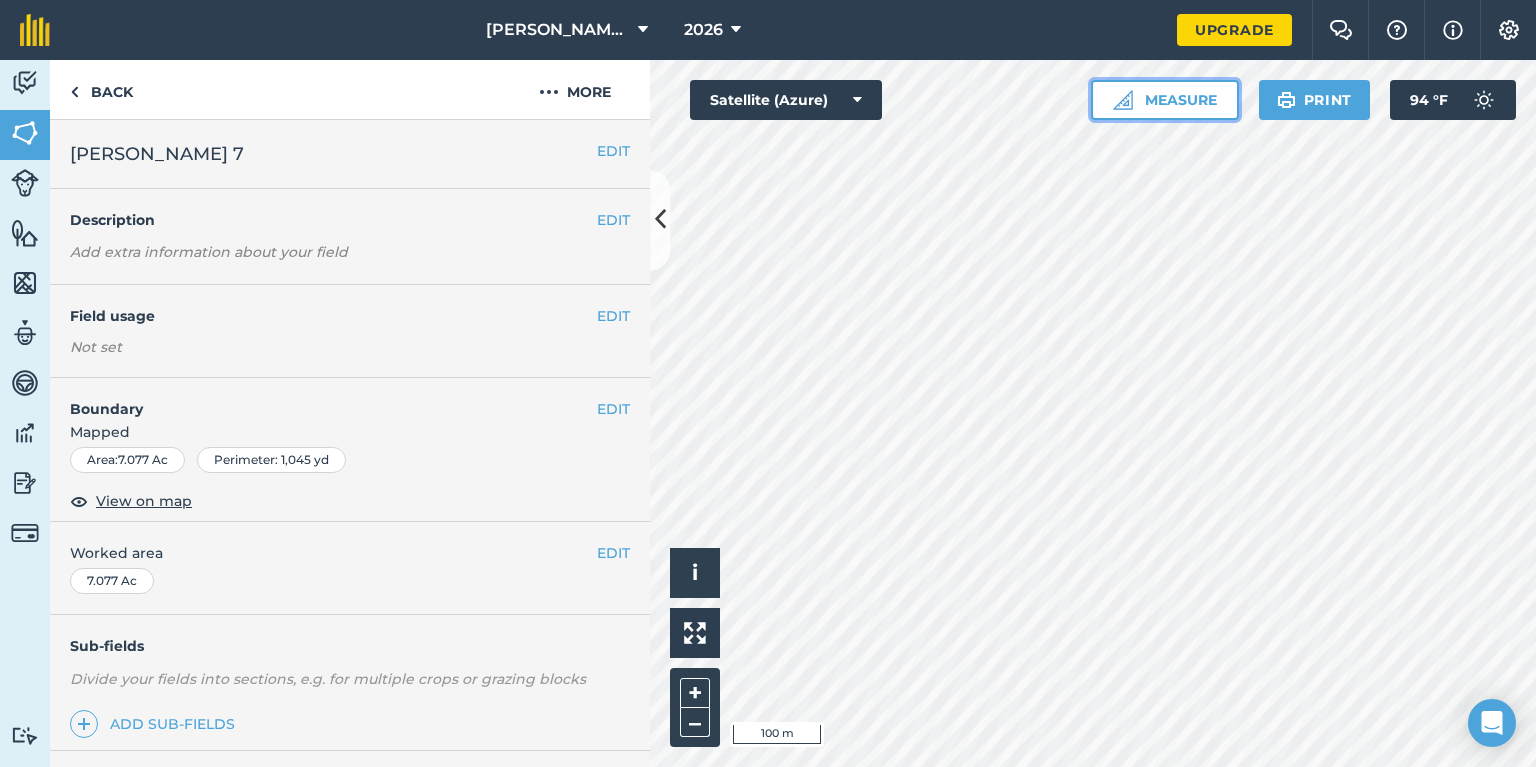 click on "Measure" at bounding box center [1165, 100] 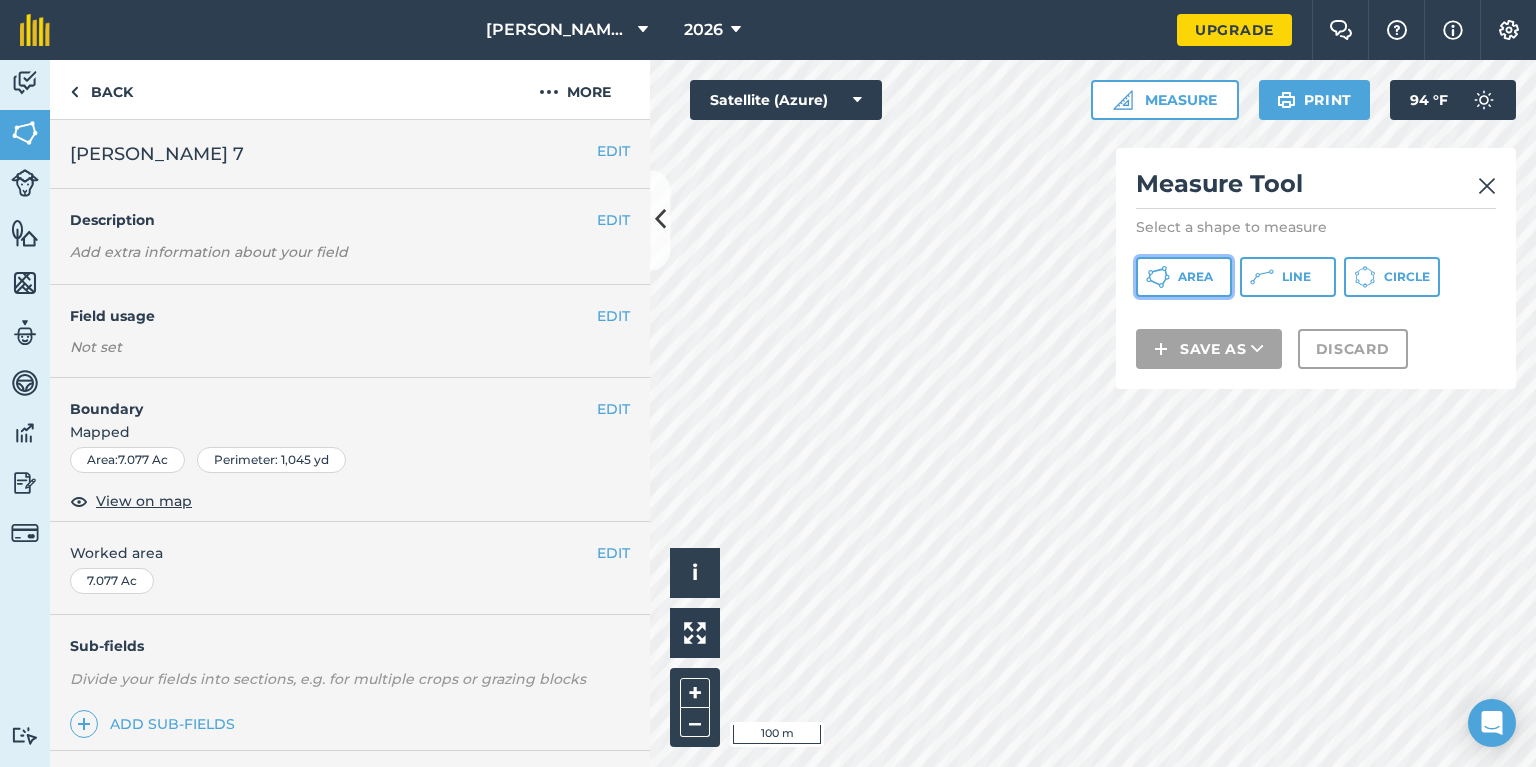 click on "Area" at bounding box center [1195, 277] 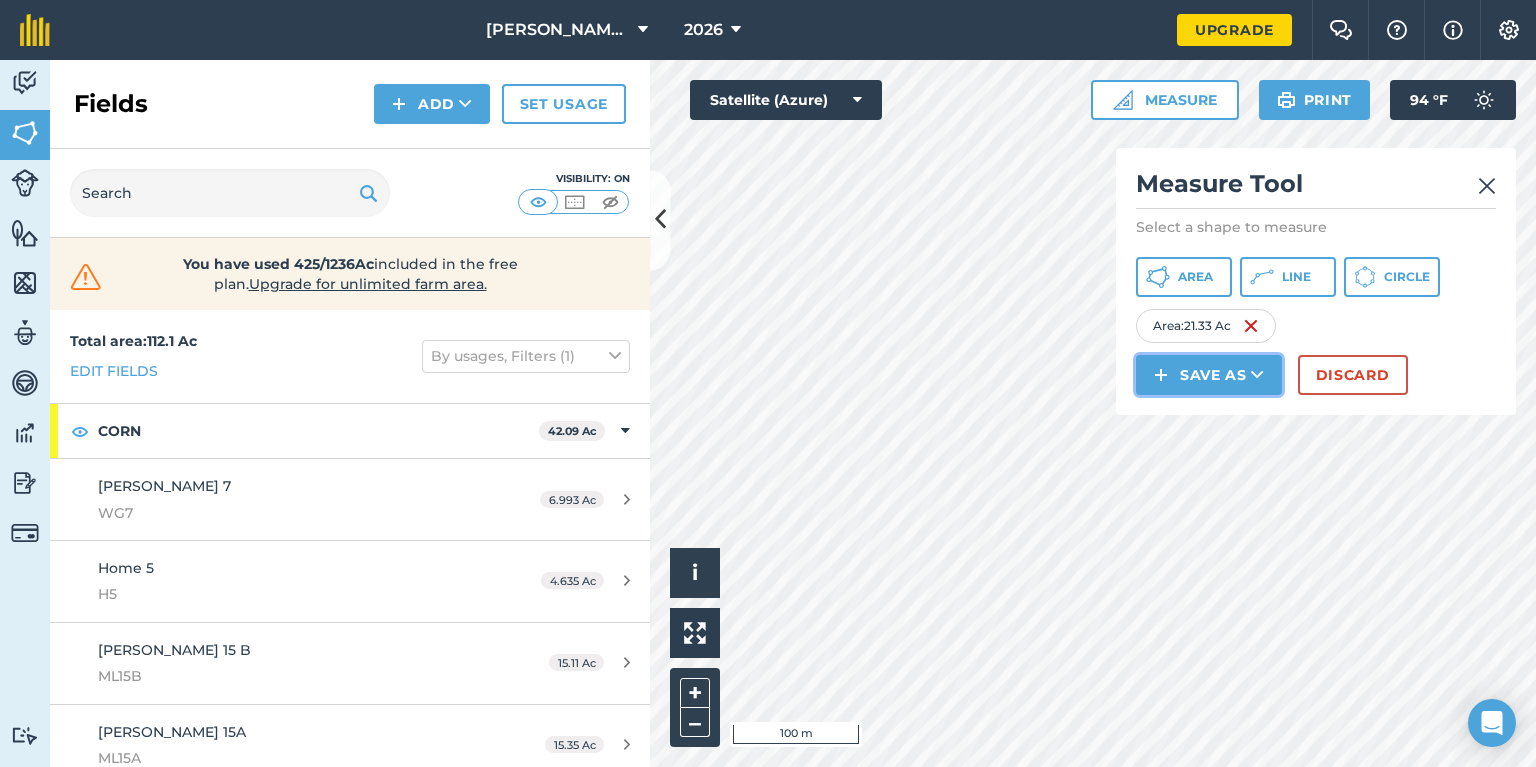 click on "Save as" at bounding box center (1209, 375) 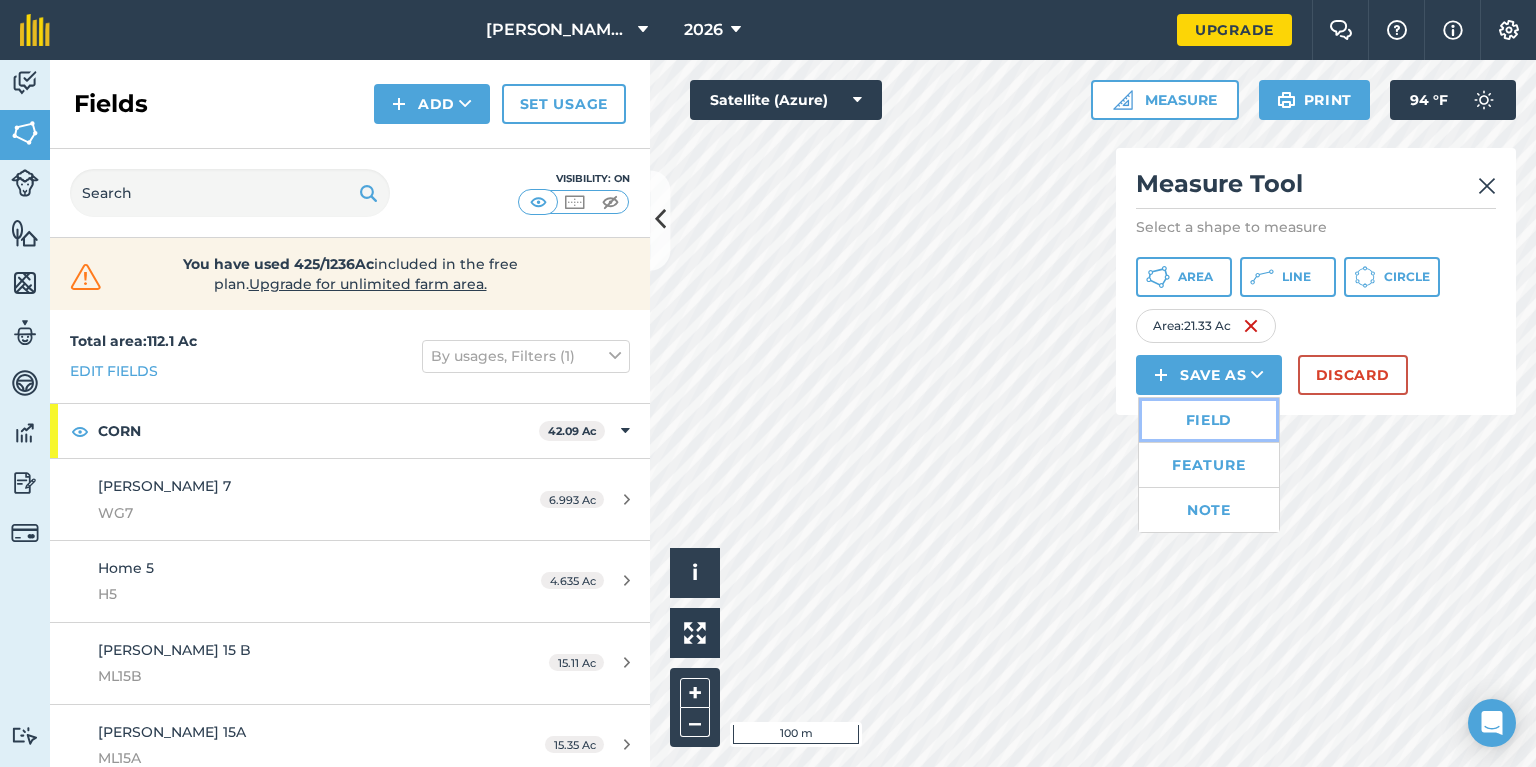 click on "Field" at bounding box center (1209, 420) 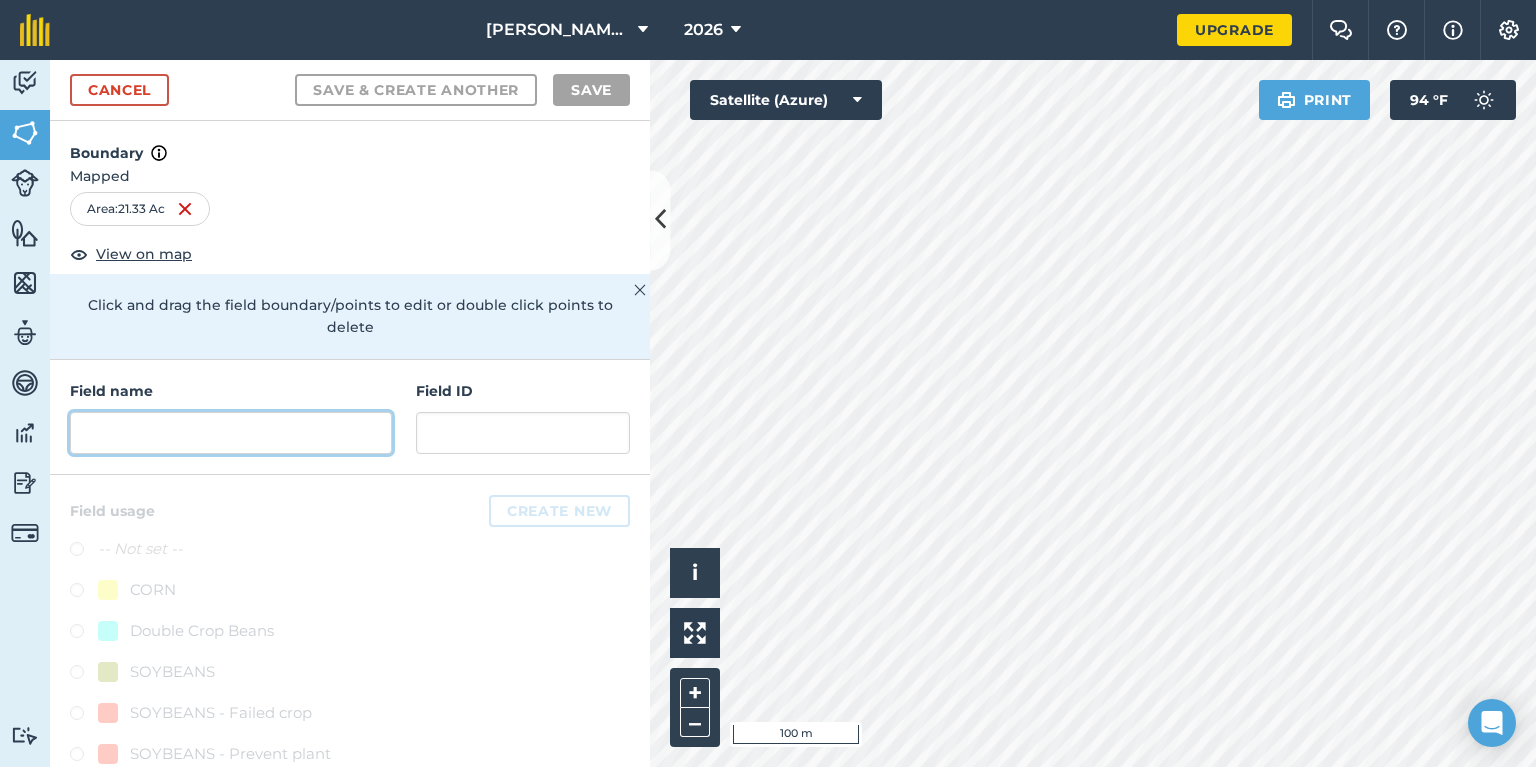 click at bounding box center [231, 433] 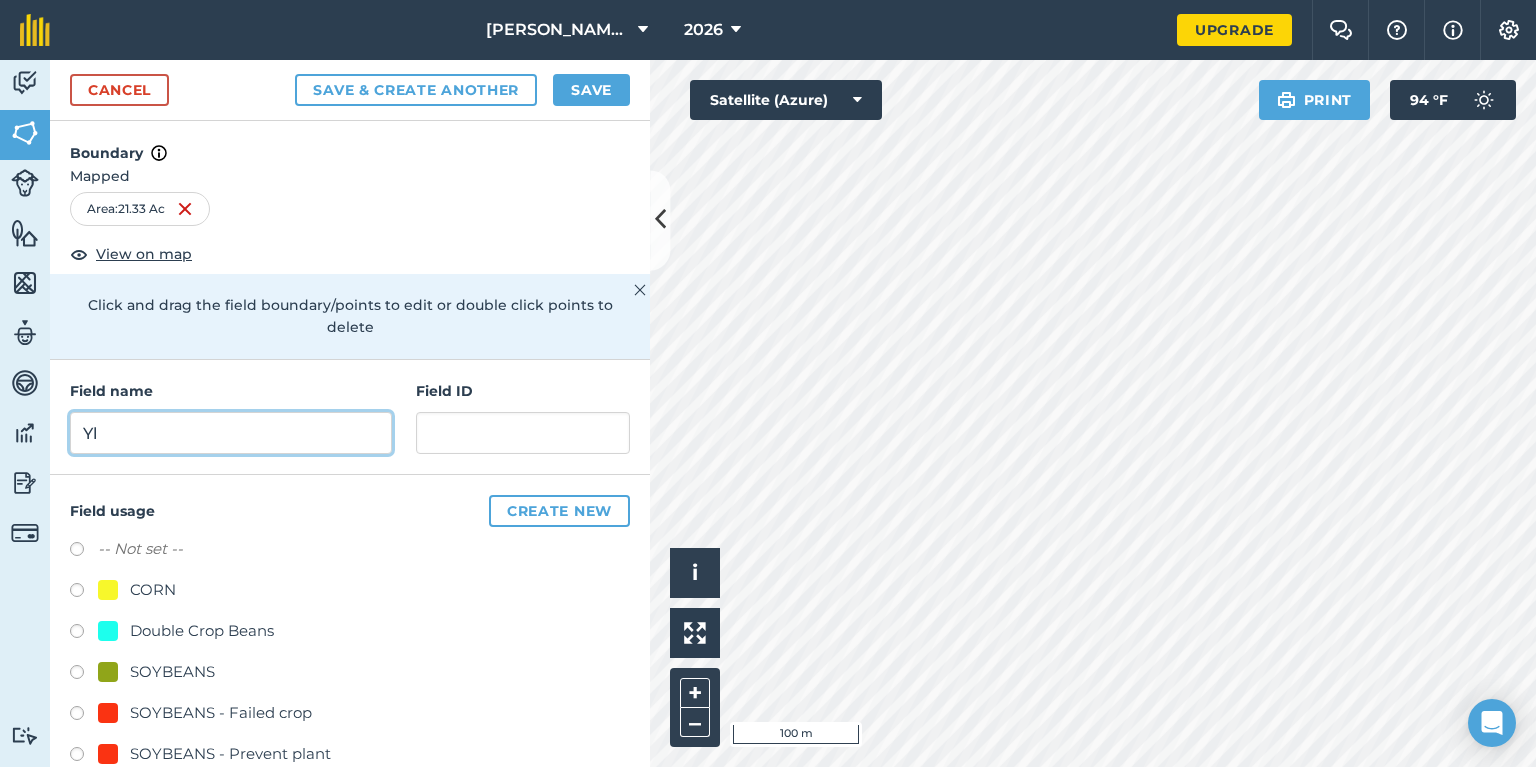 type on "Y" 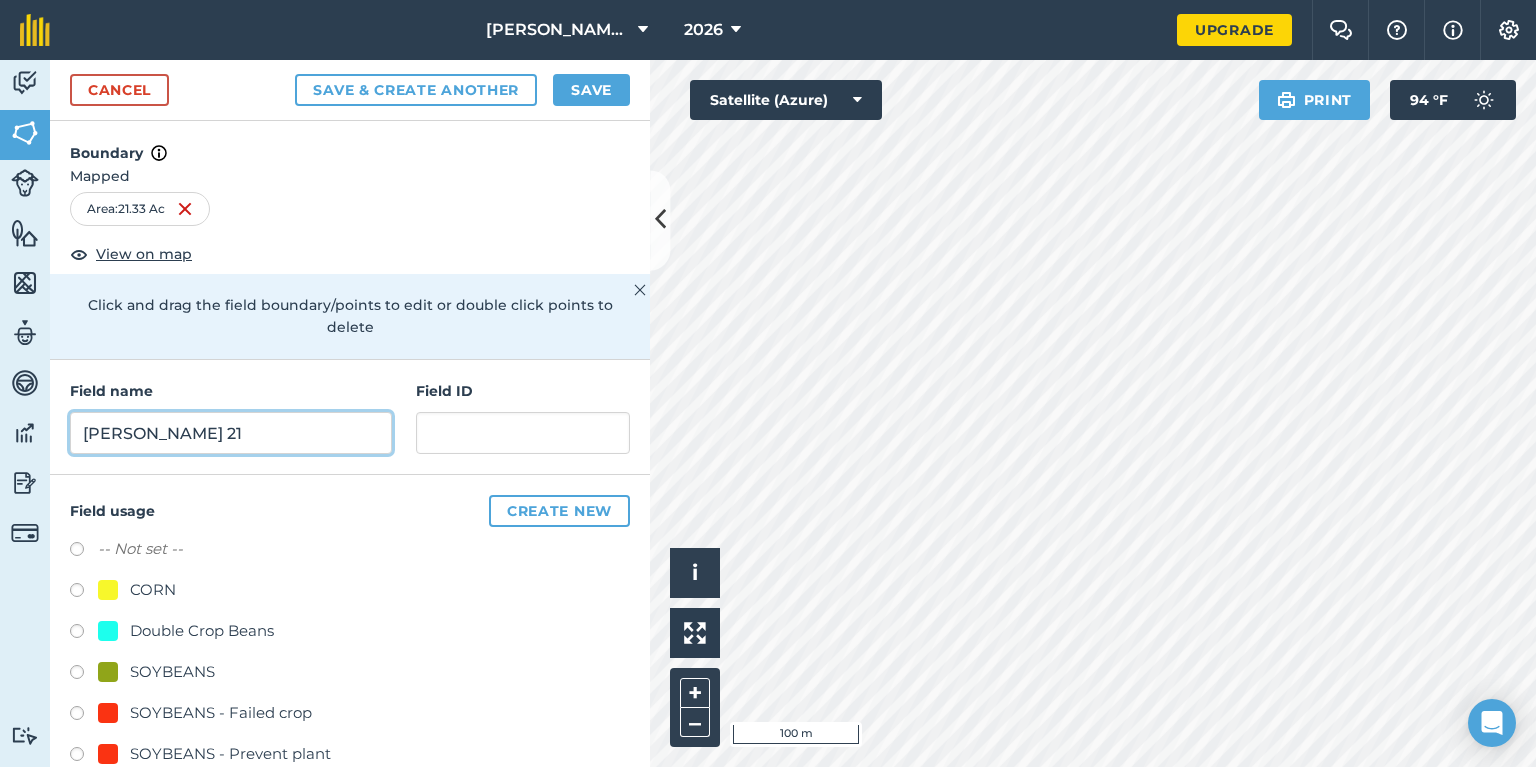 scroll, scrollTop: 48, scrollLeft: 0, axis: vertical 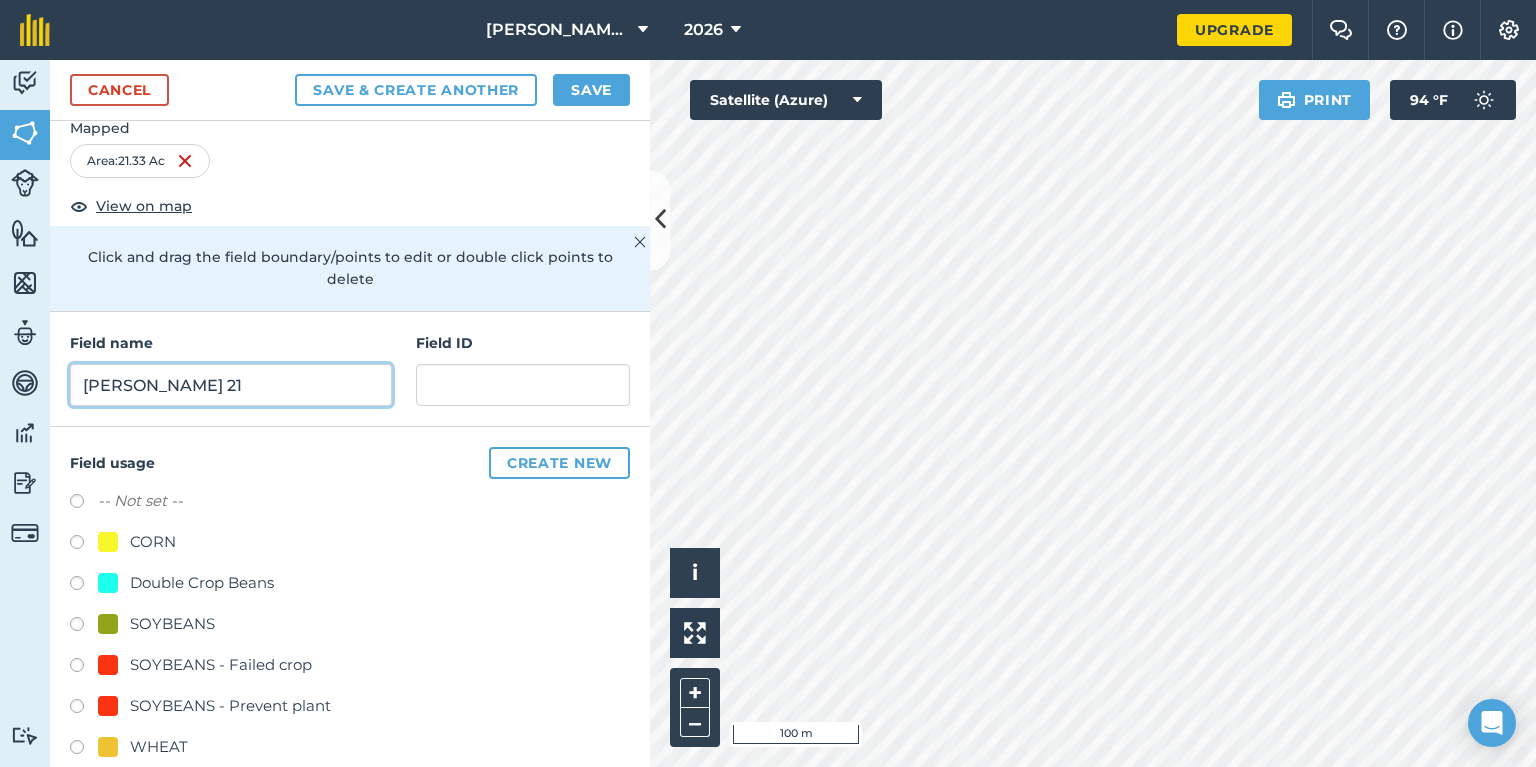type on "[PERSON_NAME] 21" 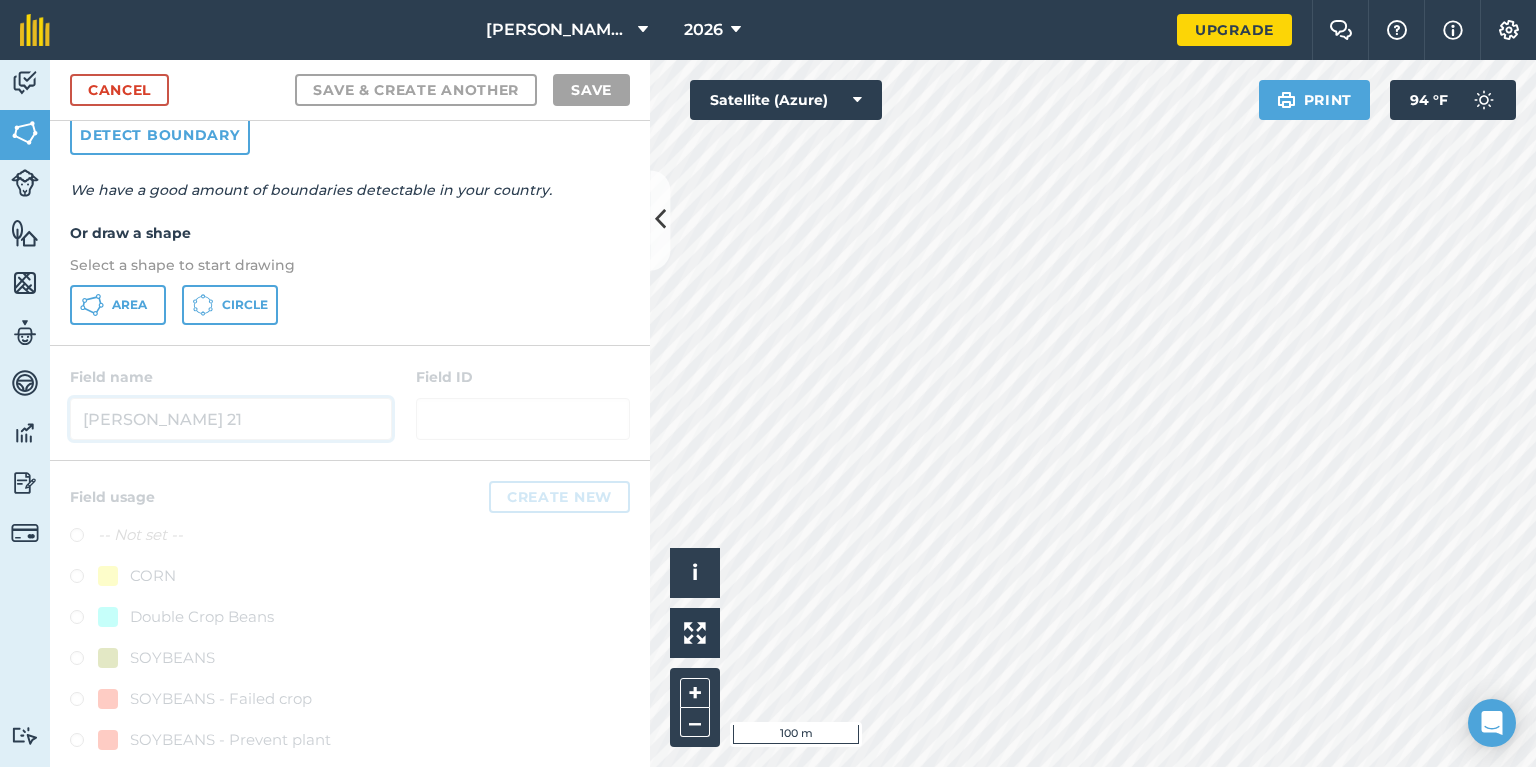 scroll, scrollTop: 211, scrollLeft: 0, axis: vertical 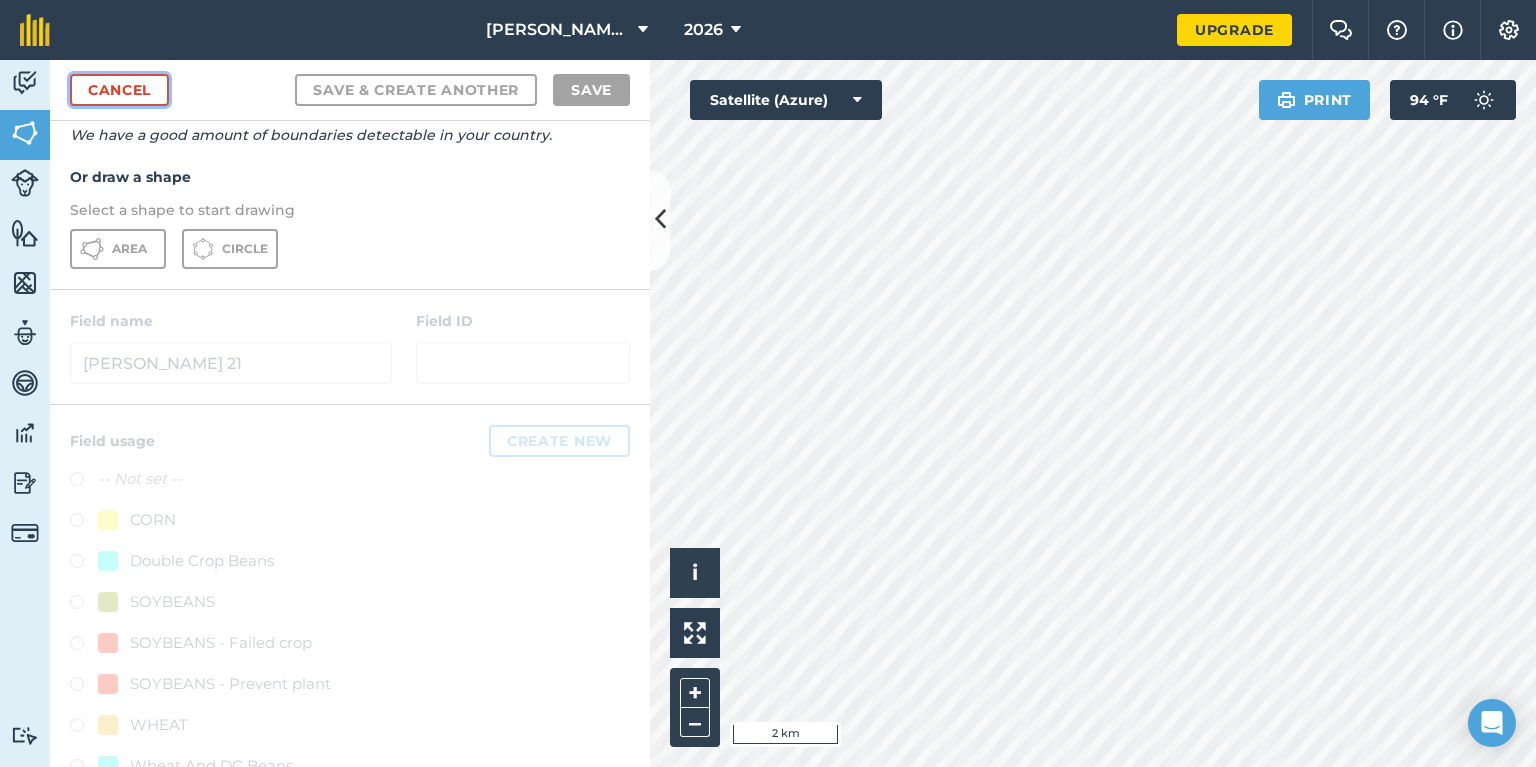 click on "Cancel" at bounding box center (119, 90) 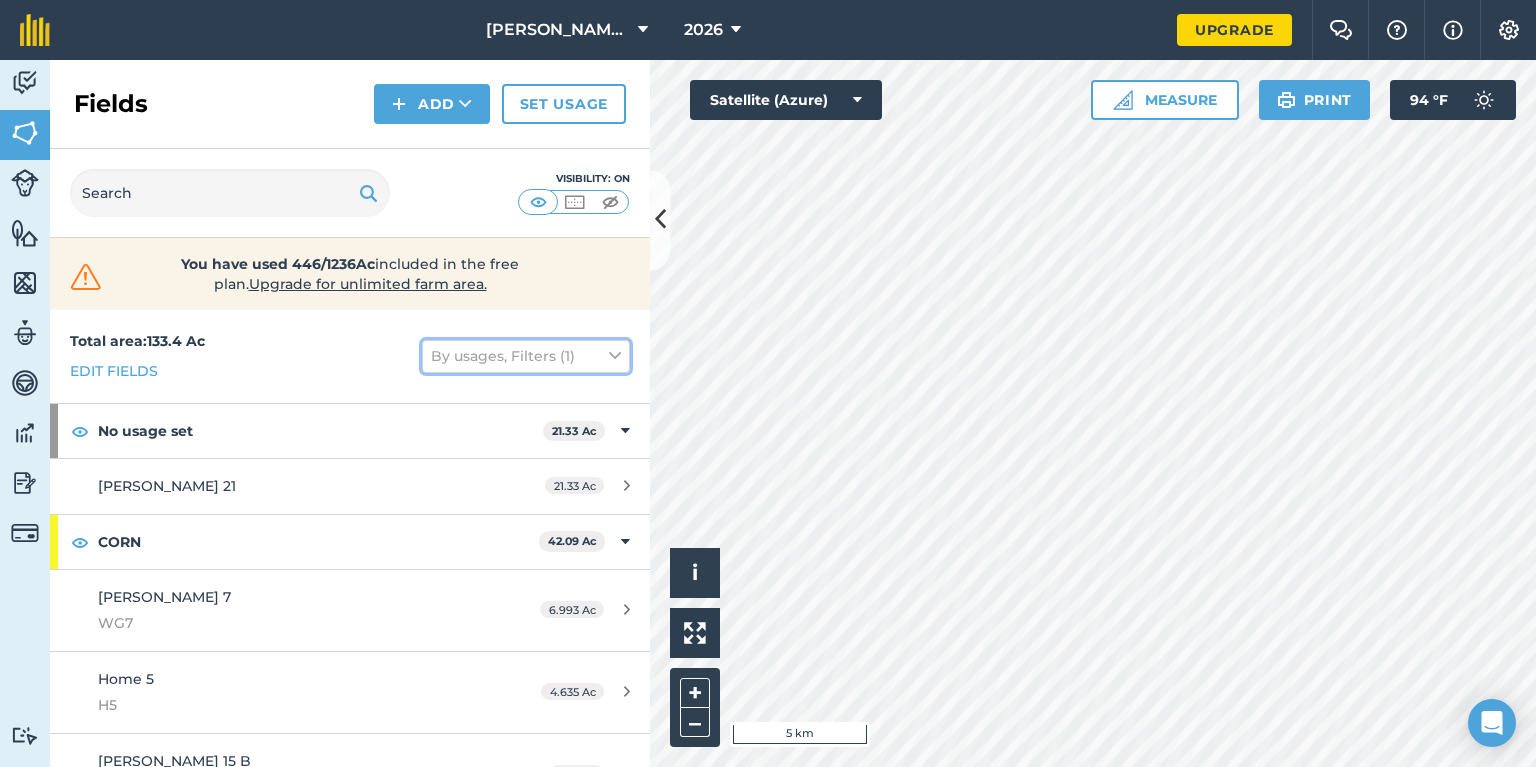 click on "By usages, Filters (1)" at bounding box center (526, 356) 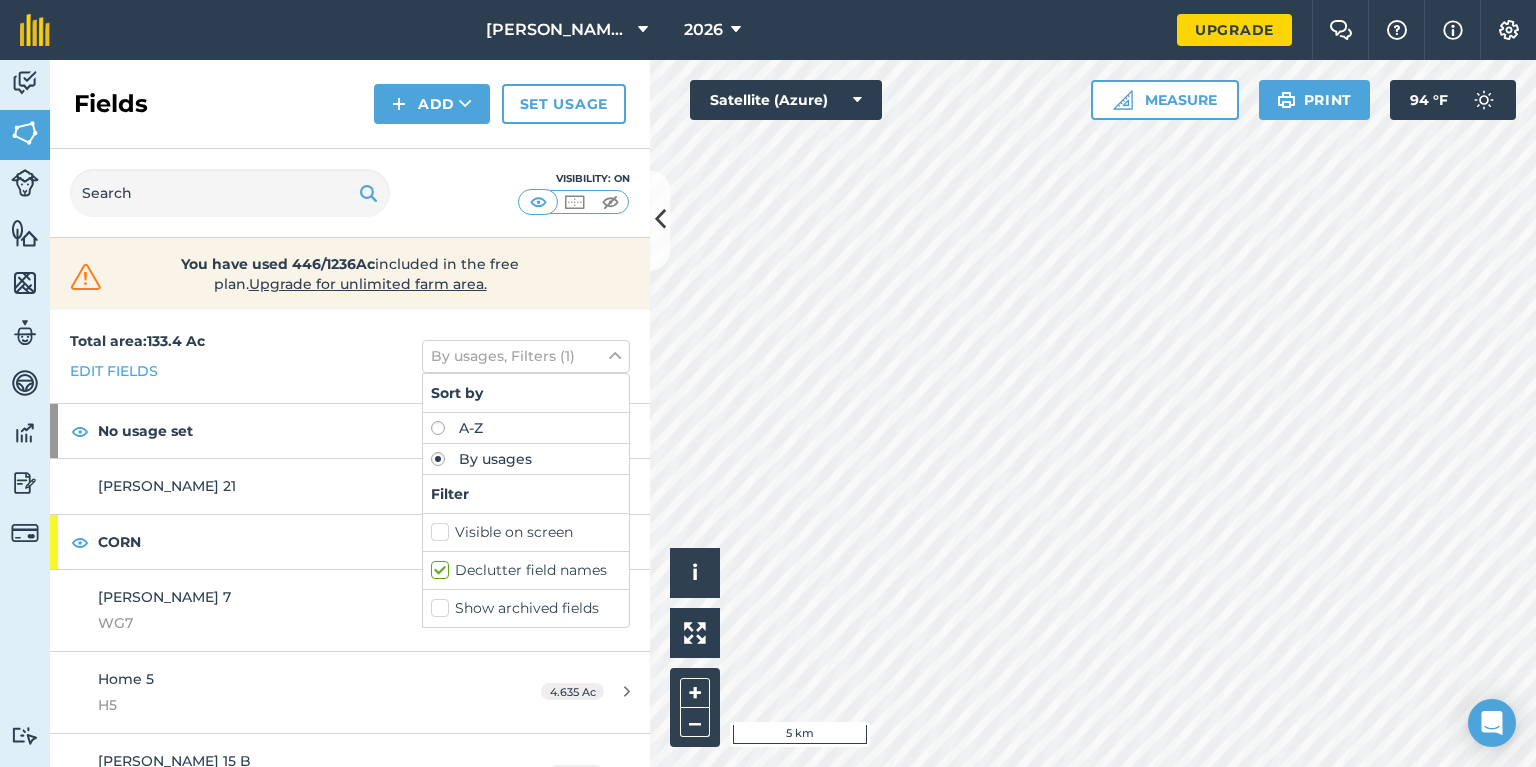click on "Show archived fields" at bounding box center (526, 608) 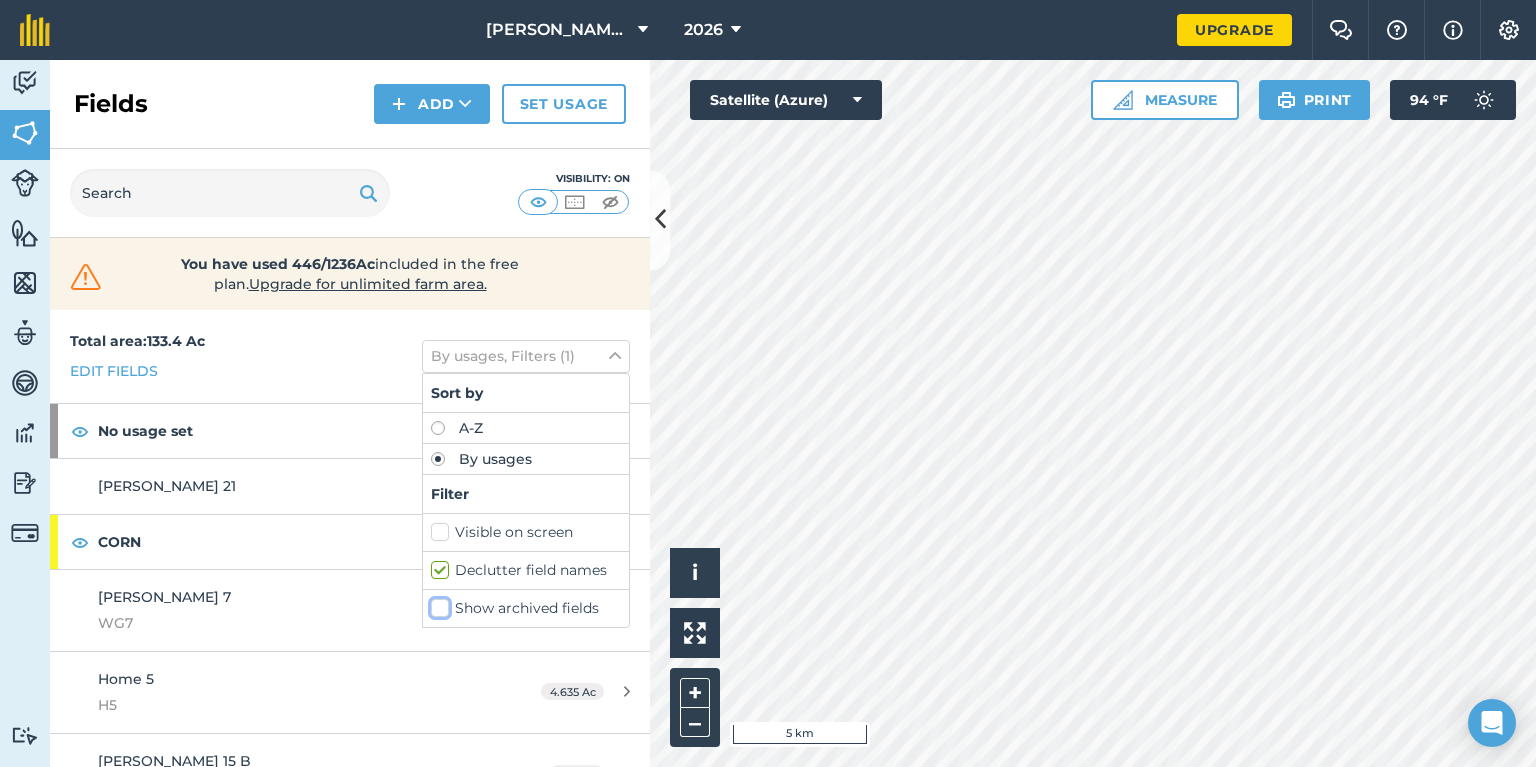 click on "Show archived fields" at bounding box center (437, 604) 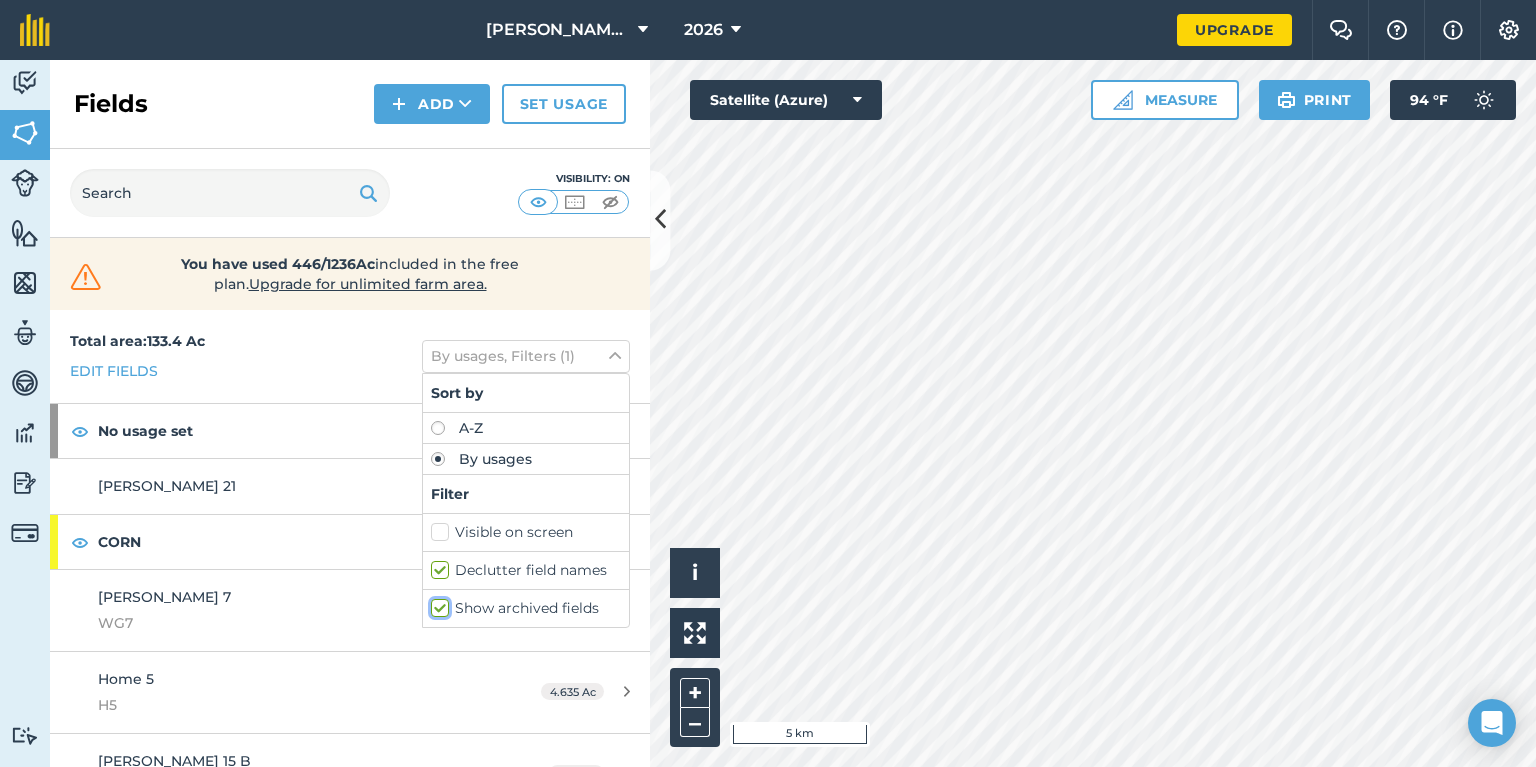 checkbox on "true" 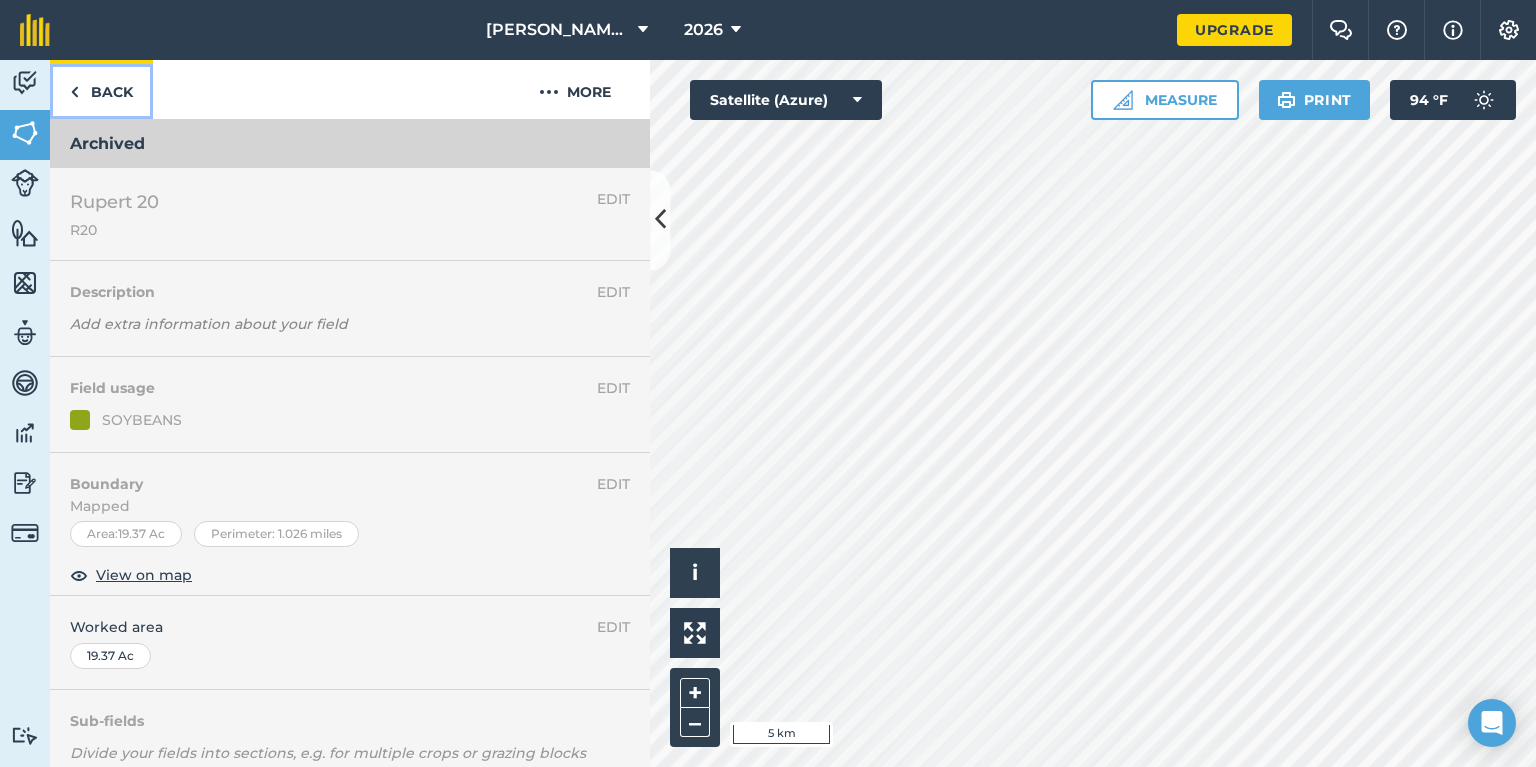 click on "Back" at bounding box center (101, 89) 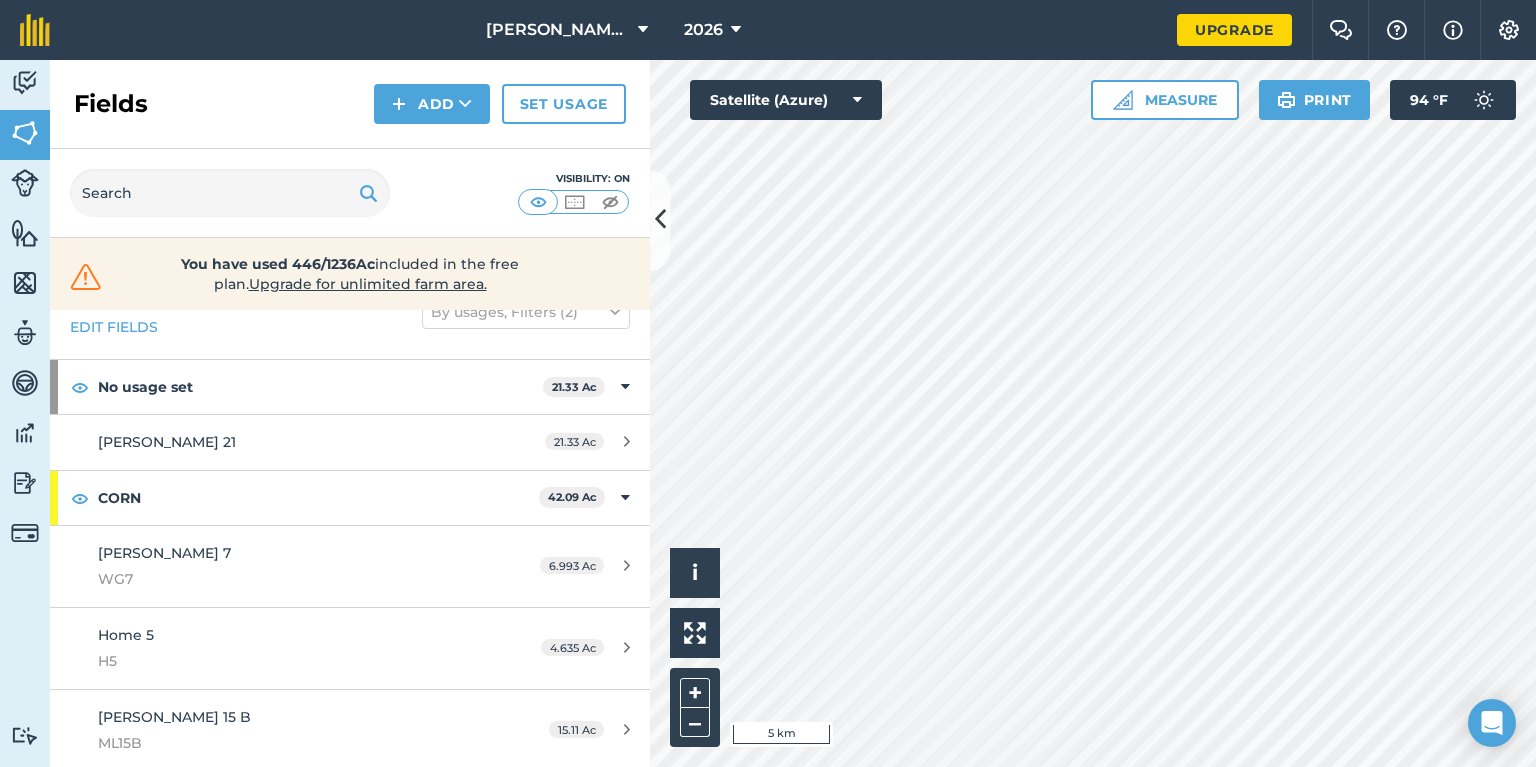 scroll, scrollTop: 0, scrollLeft: 0, axis: both 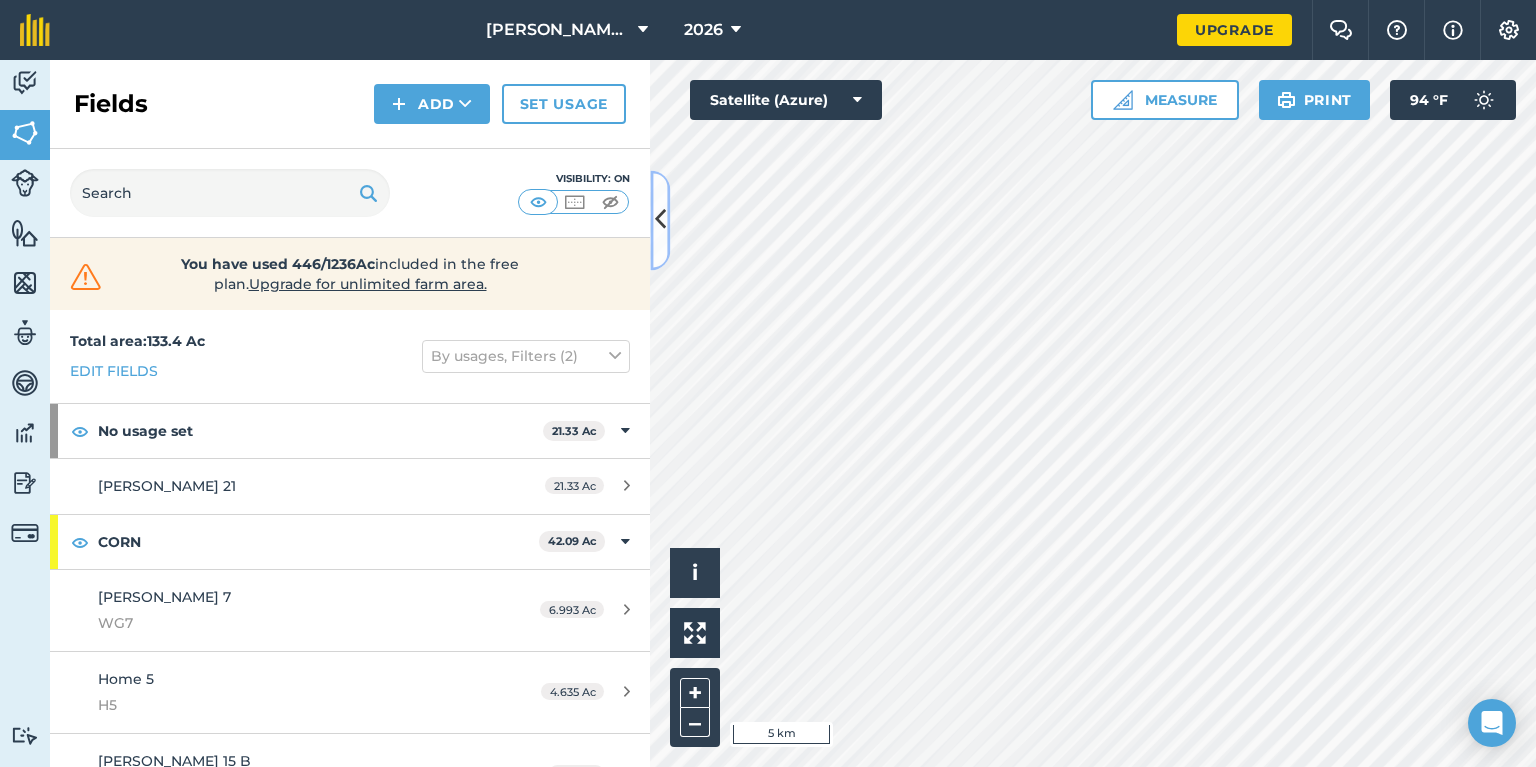 click at bounding box center (660, 220) 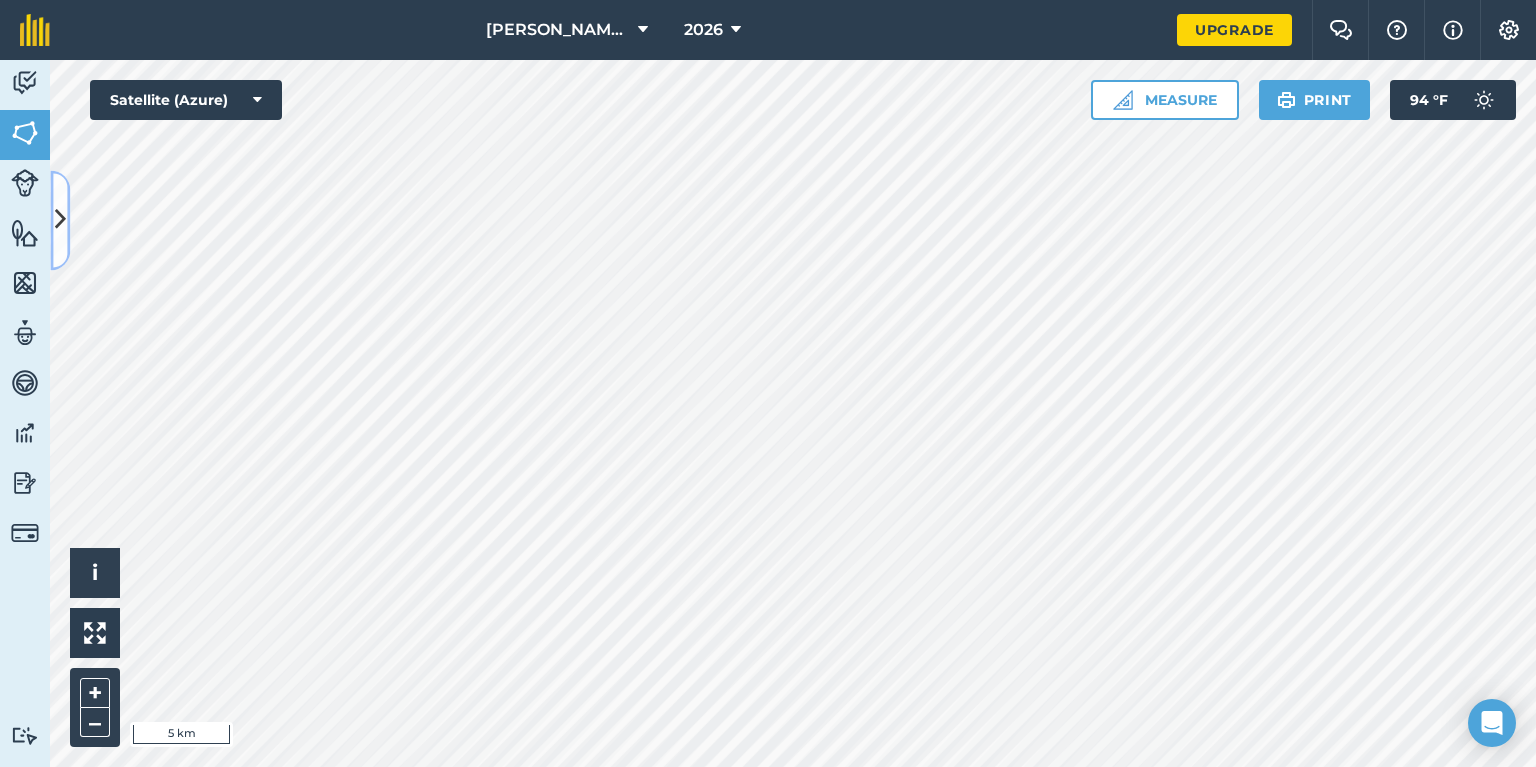 click at bounding box center (60, 220) 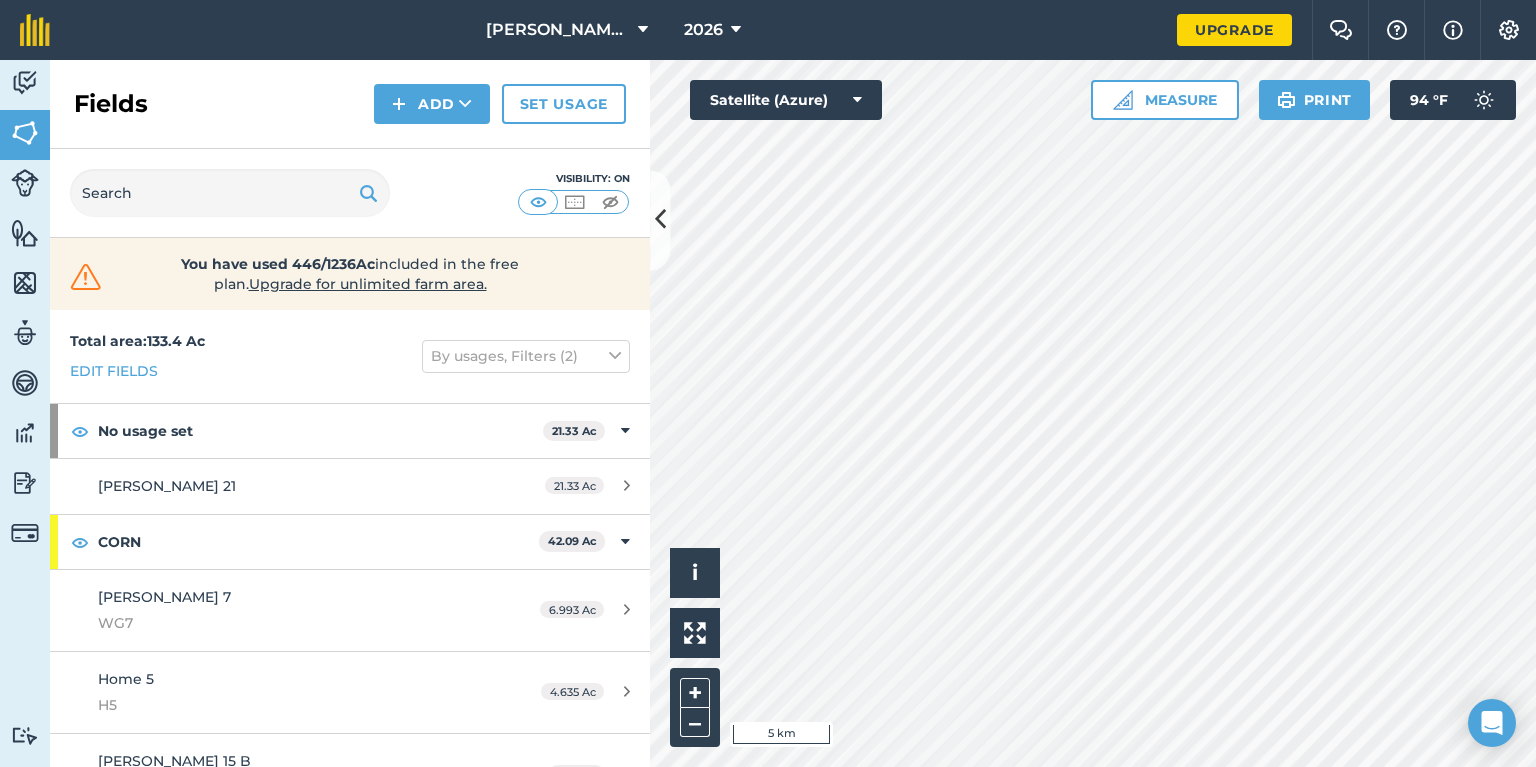 click on "By usages, Filters (2)" at bounding box center (526, 356) 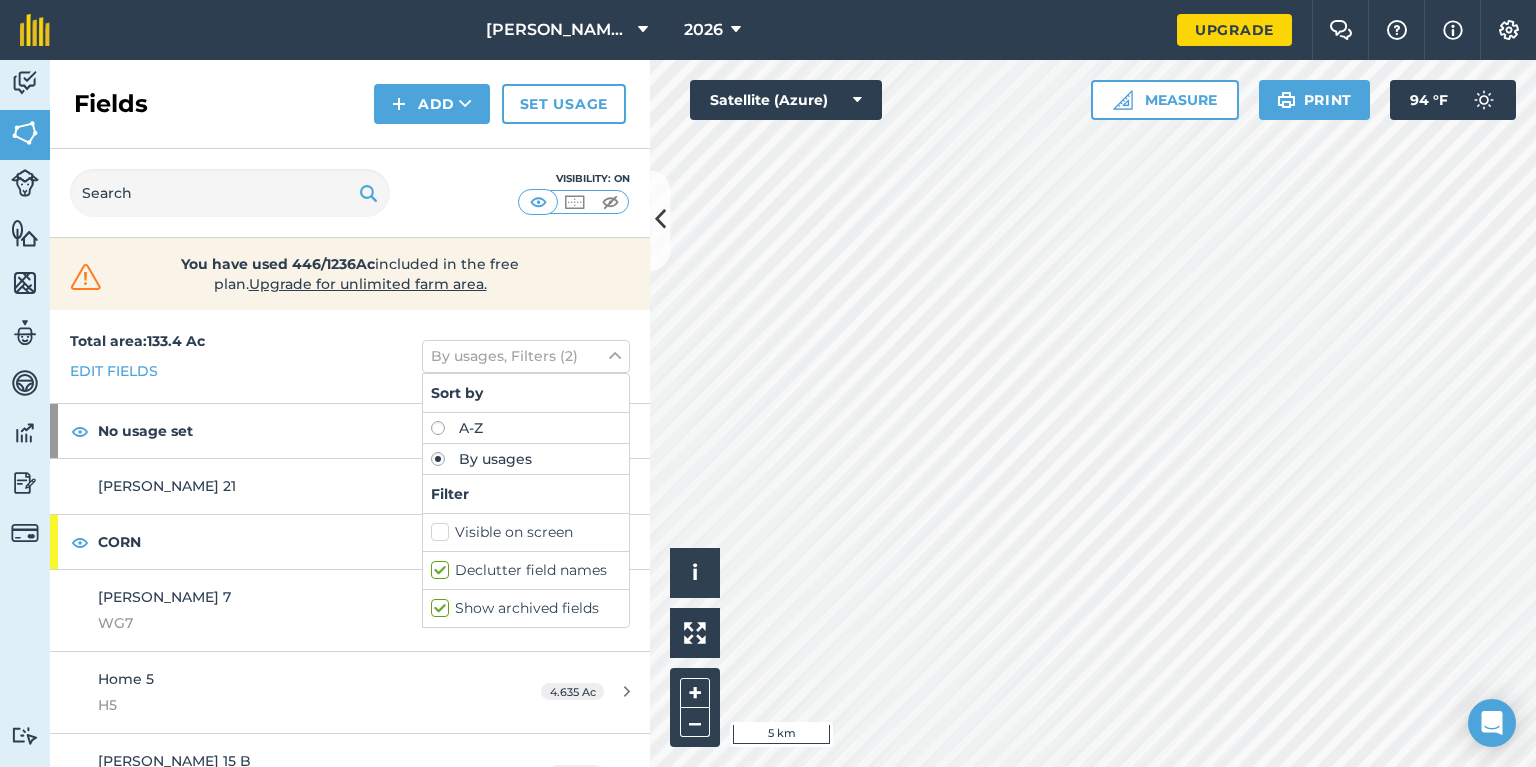 click on "Declutter field names" at bounding box center (526, 570) 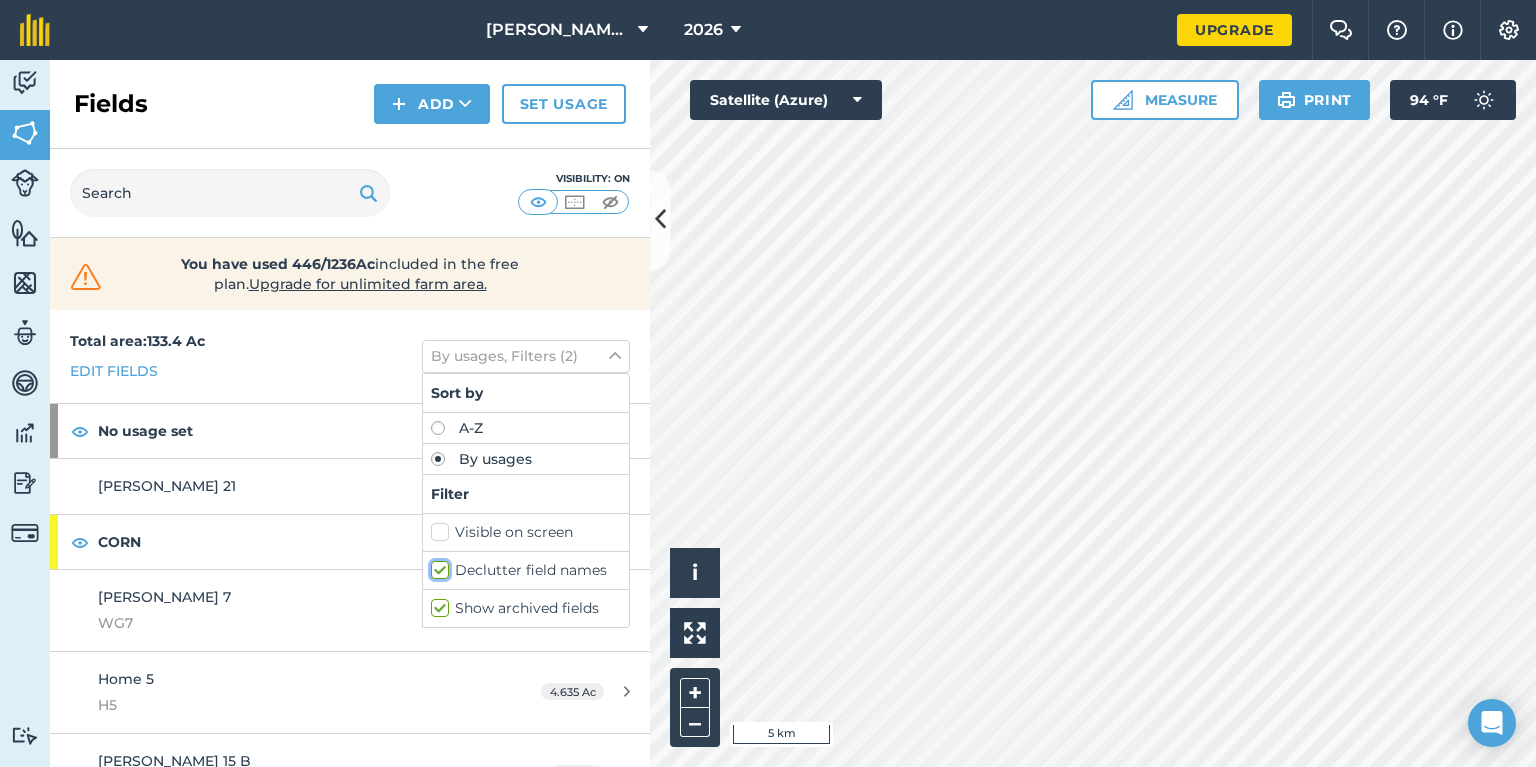 click on "Declutter field names" at bounding box center (437, 566) 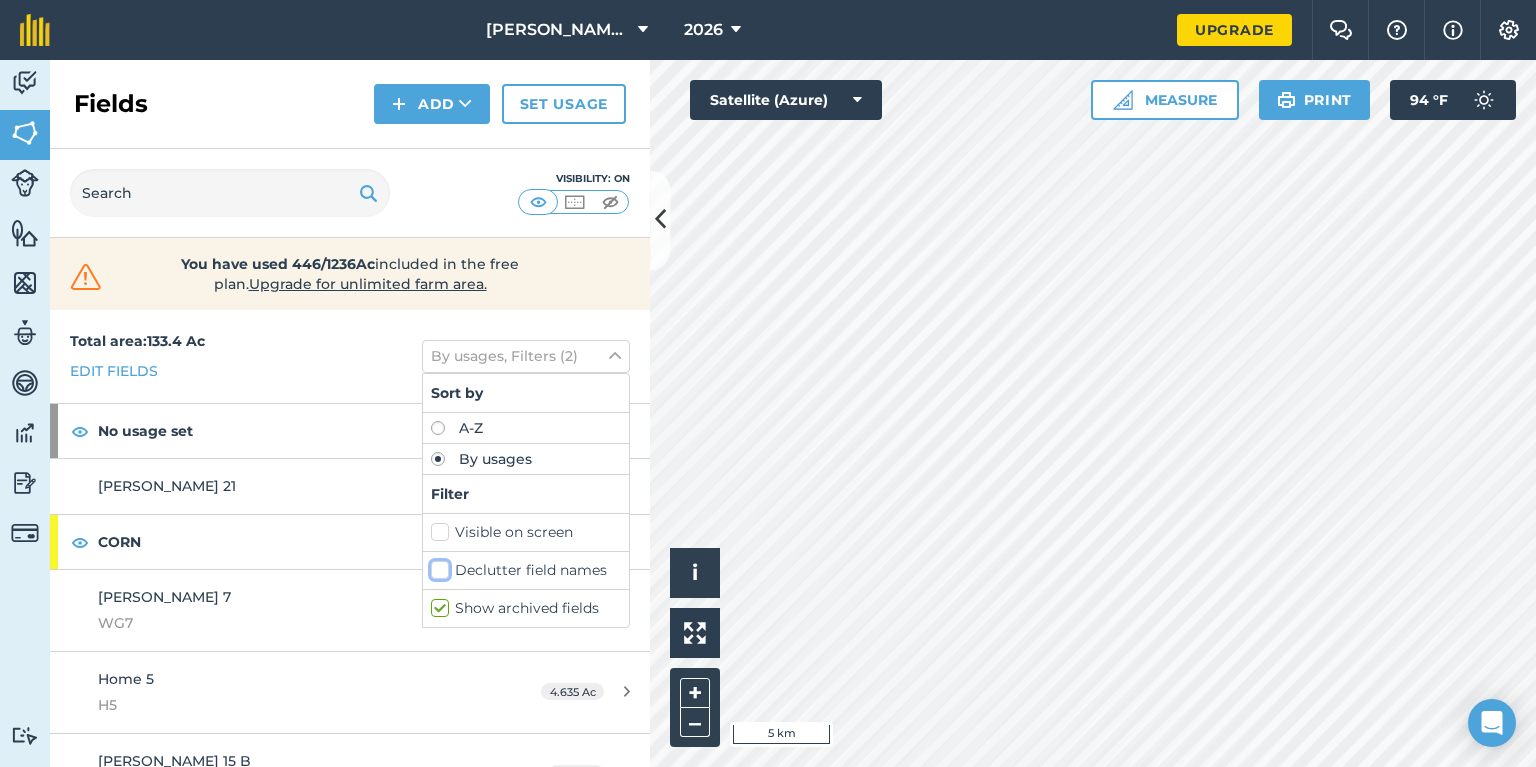 checkbox on "false" 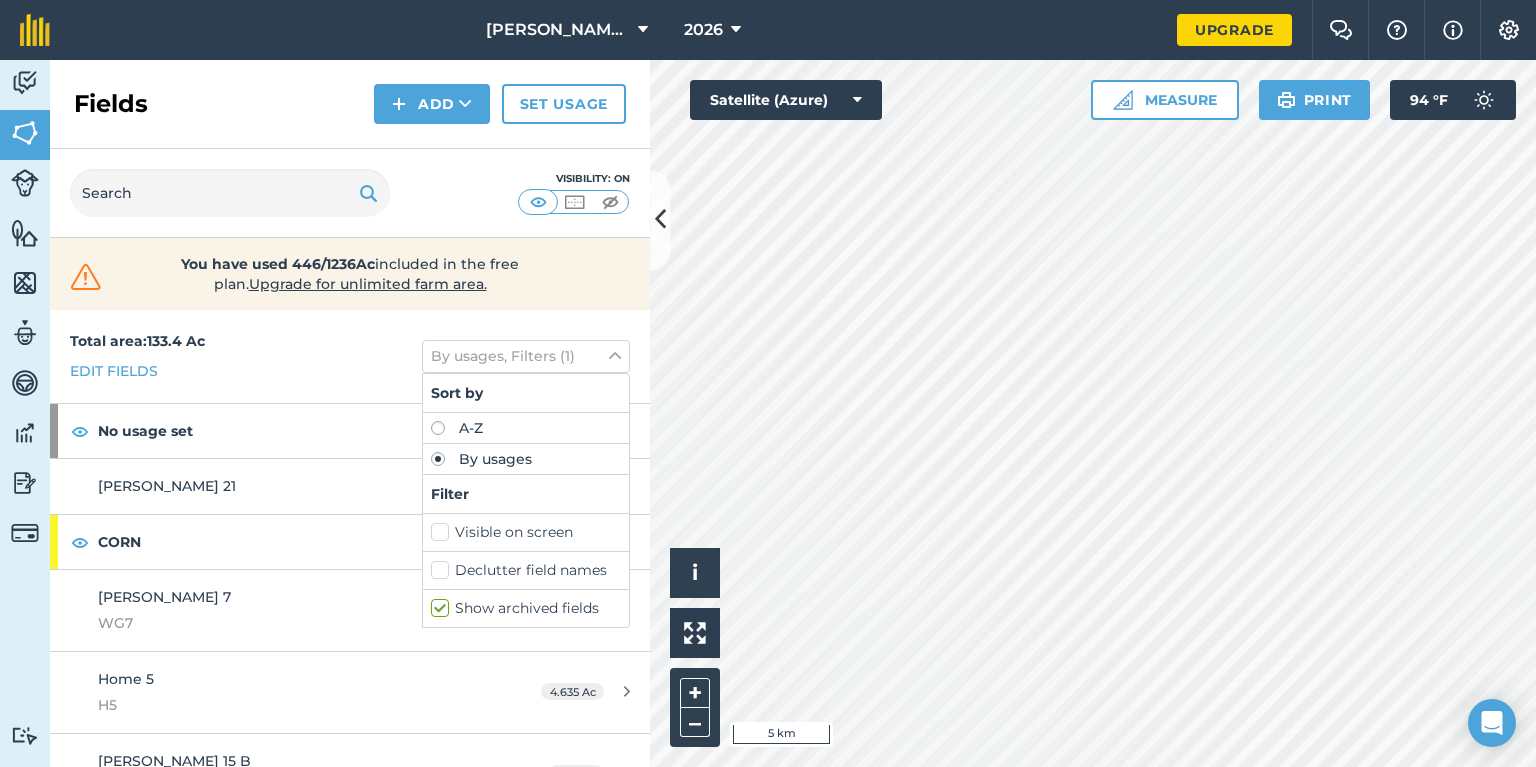 click on "Show archived fields" at bounding box center [526, 608] 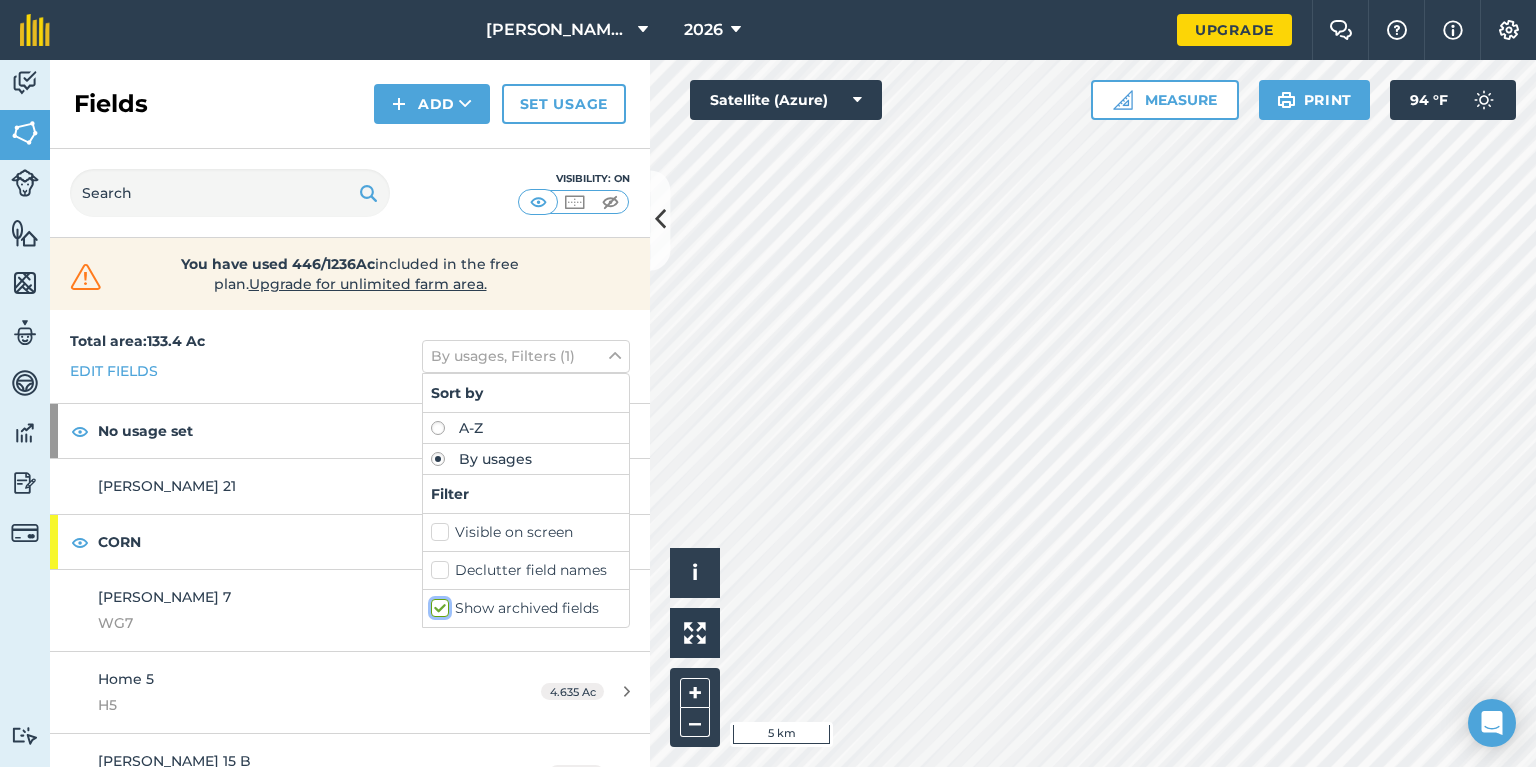 click on "Show archived fields" at bounding box center [437, 604] 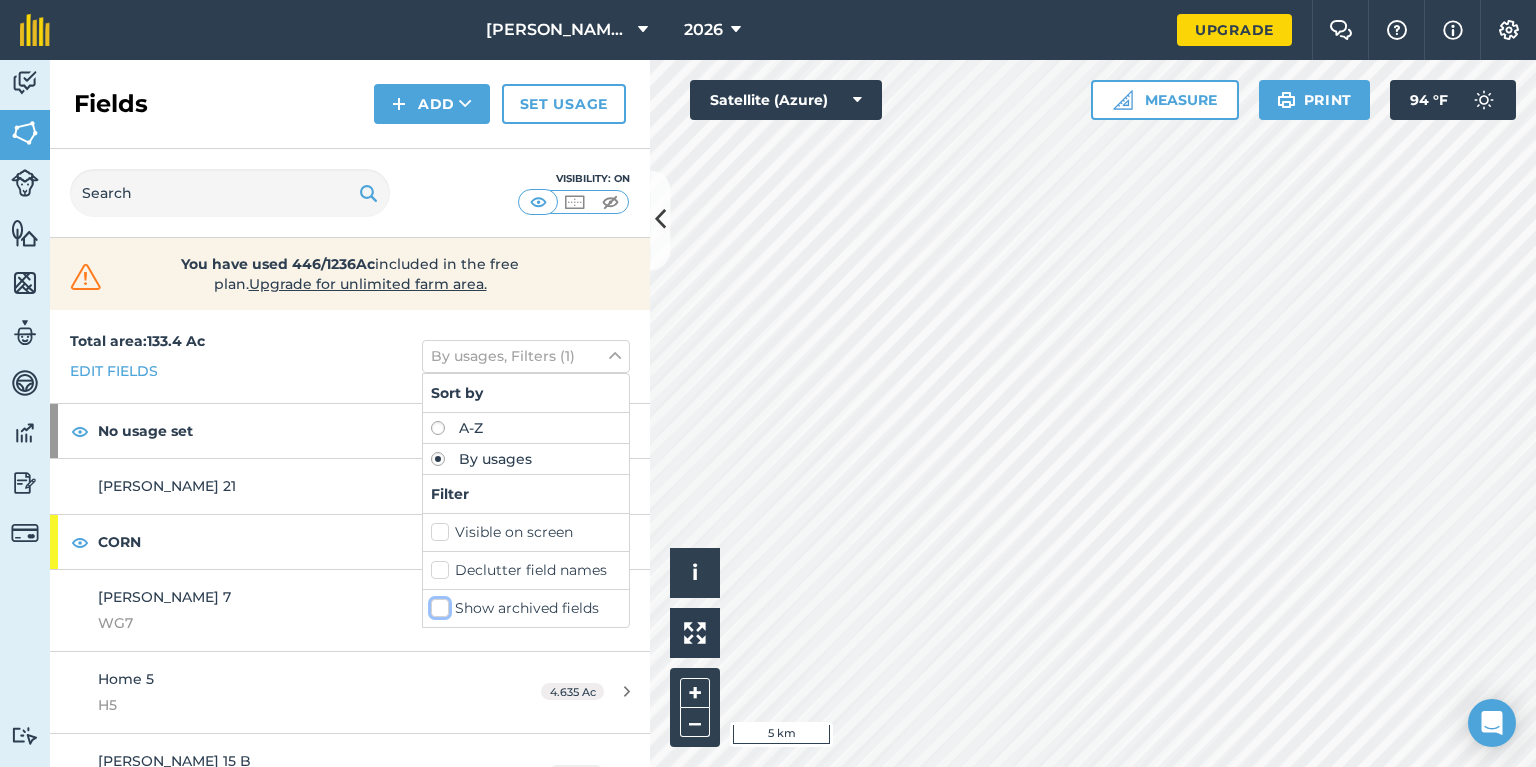 checkbox on "false" 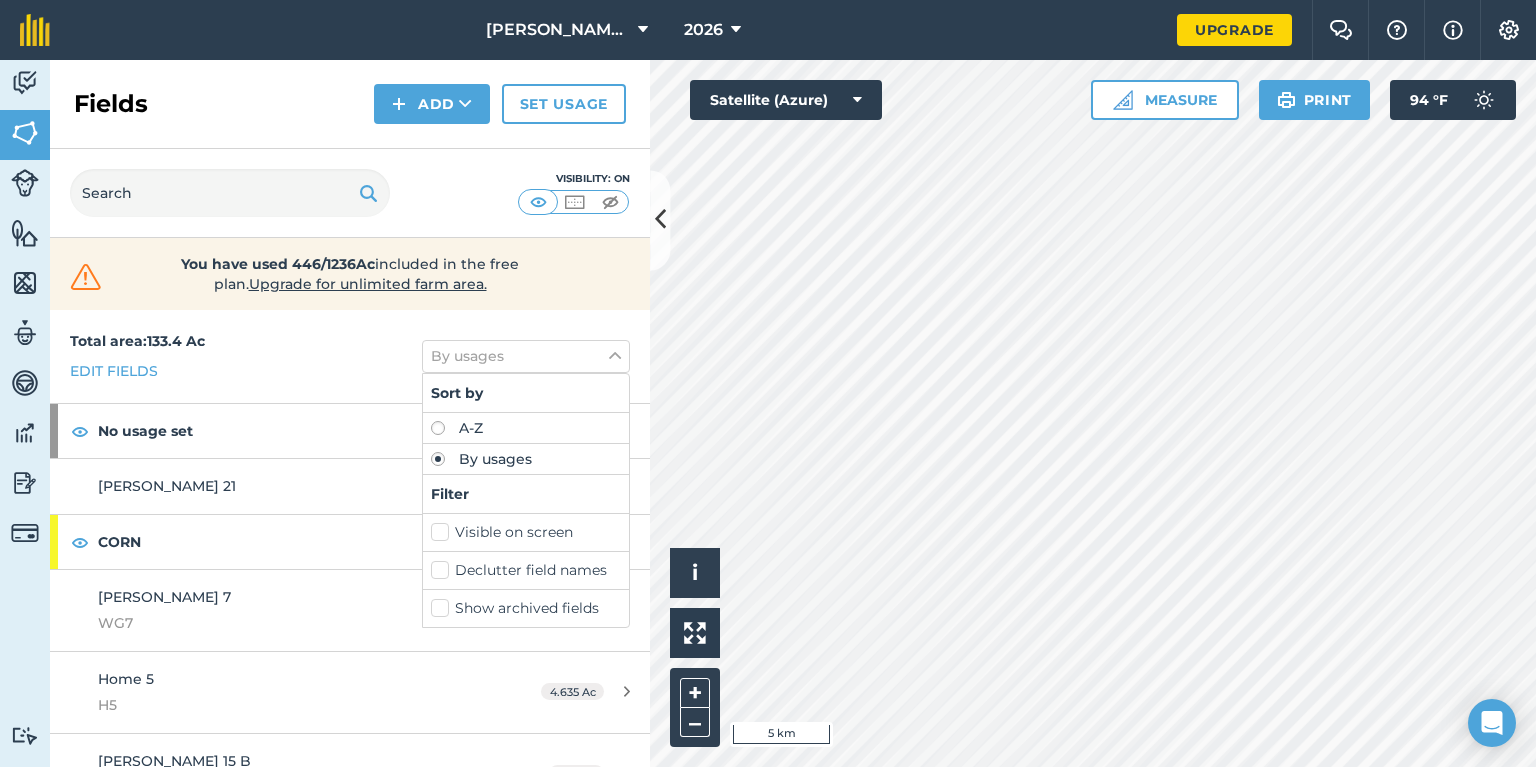 click on "Visible on screen" at bounding box center (526, 532) 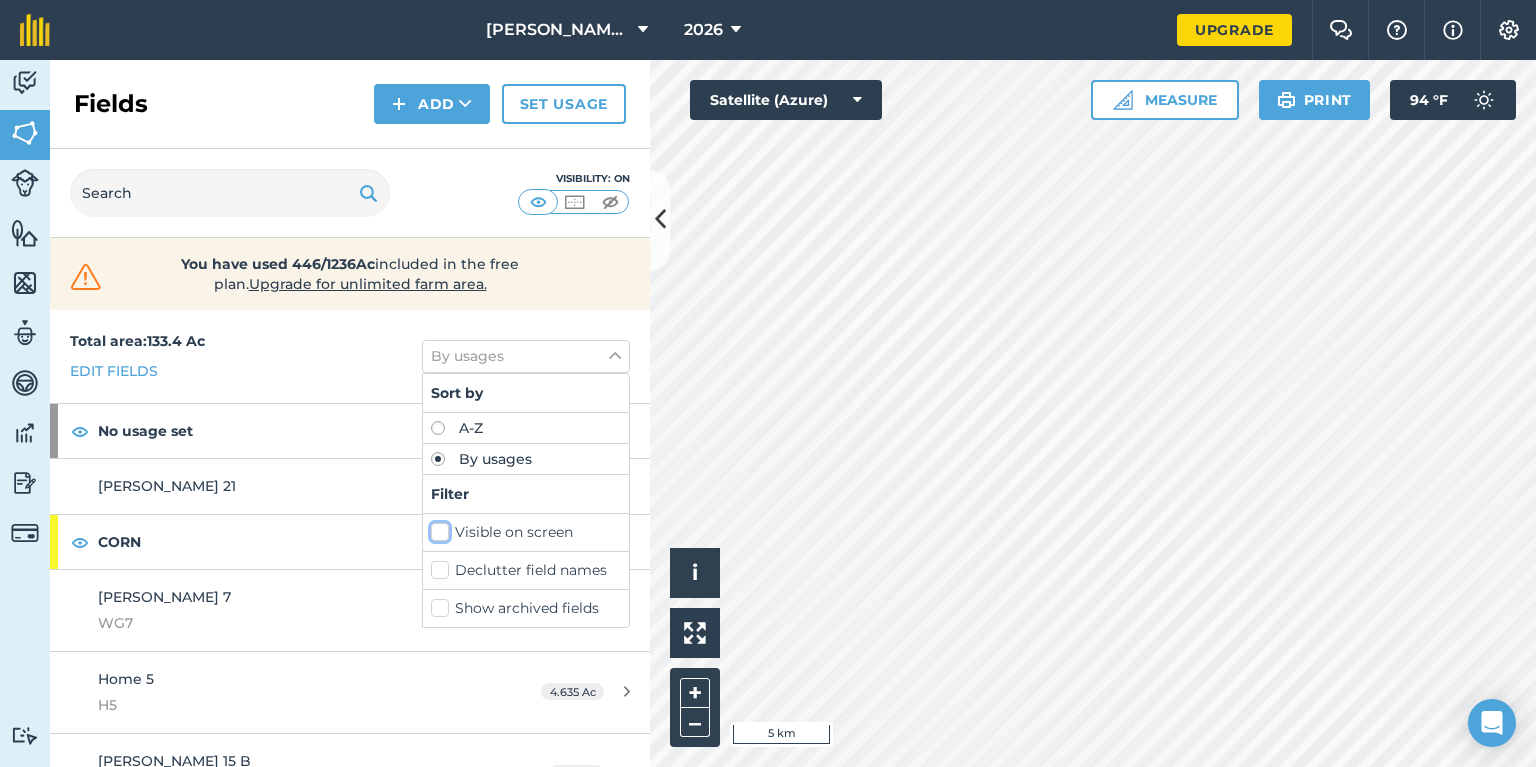 click on "Visible on screen" at bounding box center (437, 528) 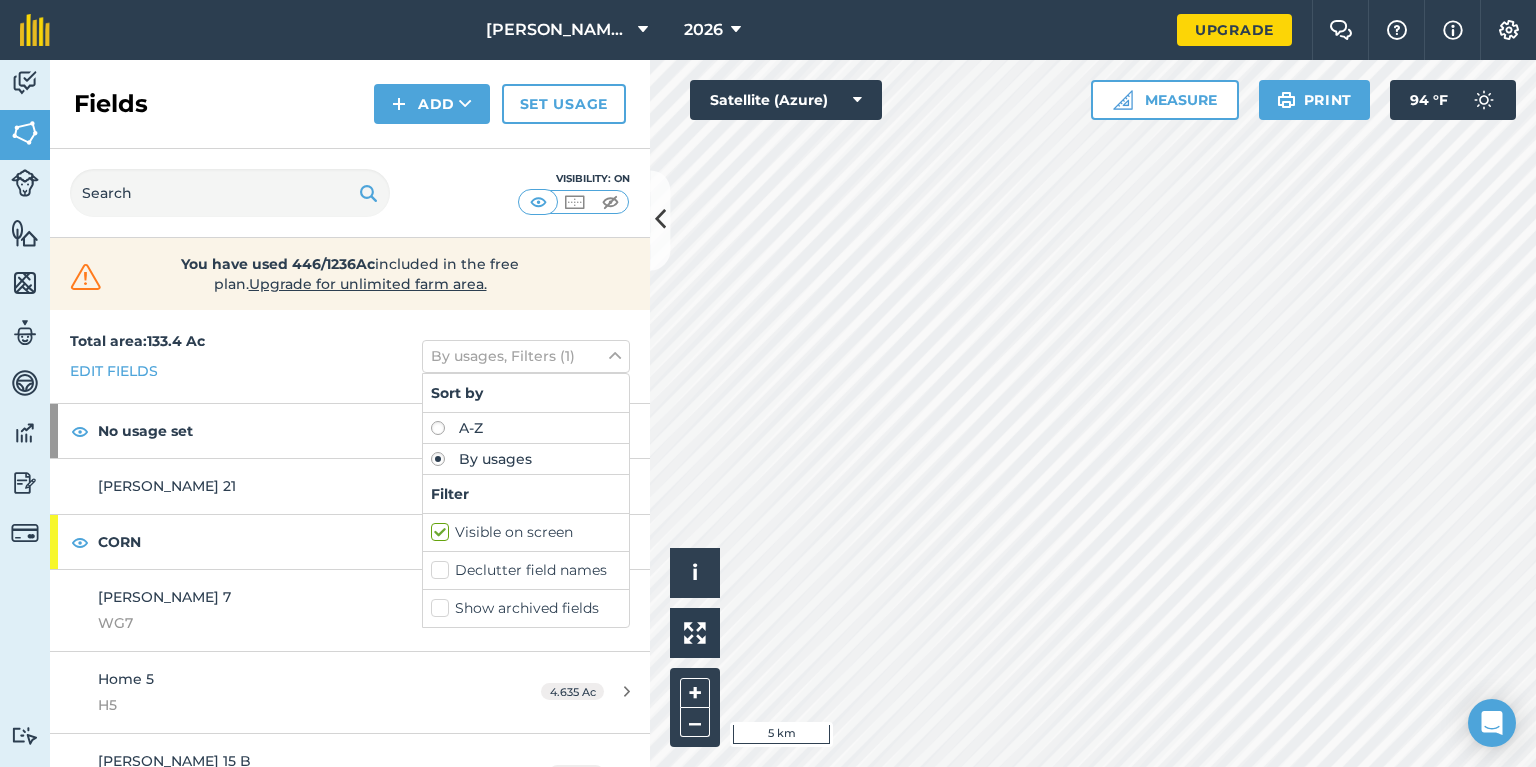 click on "Visible on screen" at bounding box center [526, 532] 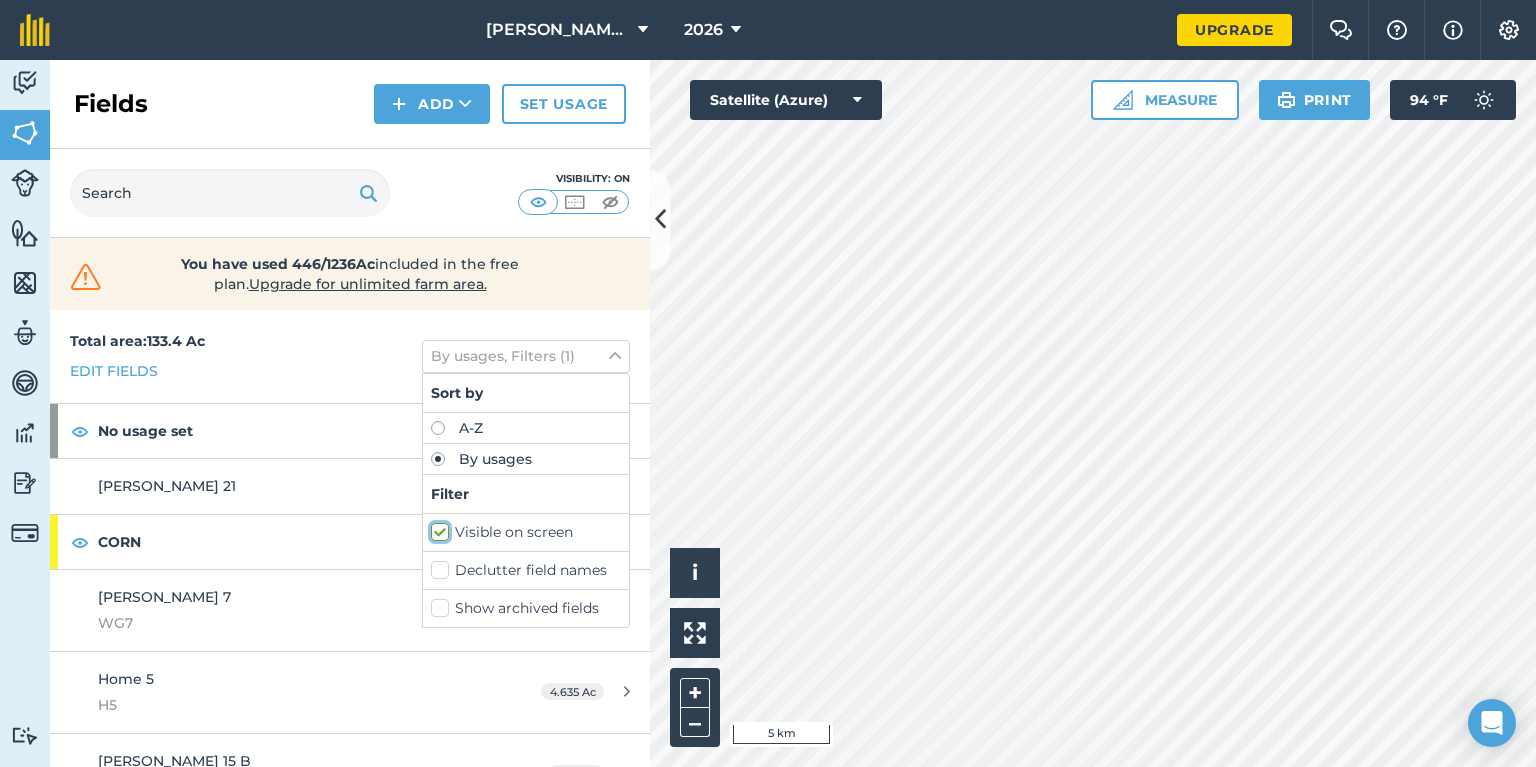 click on "Visible on screen" at bounding box center (437, 528) 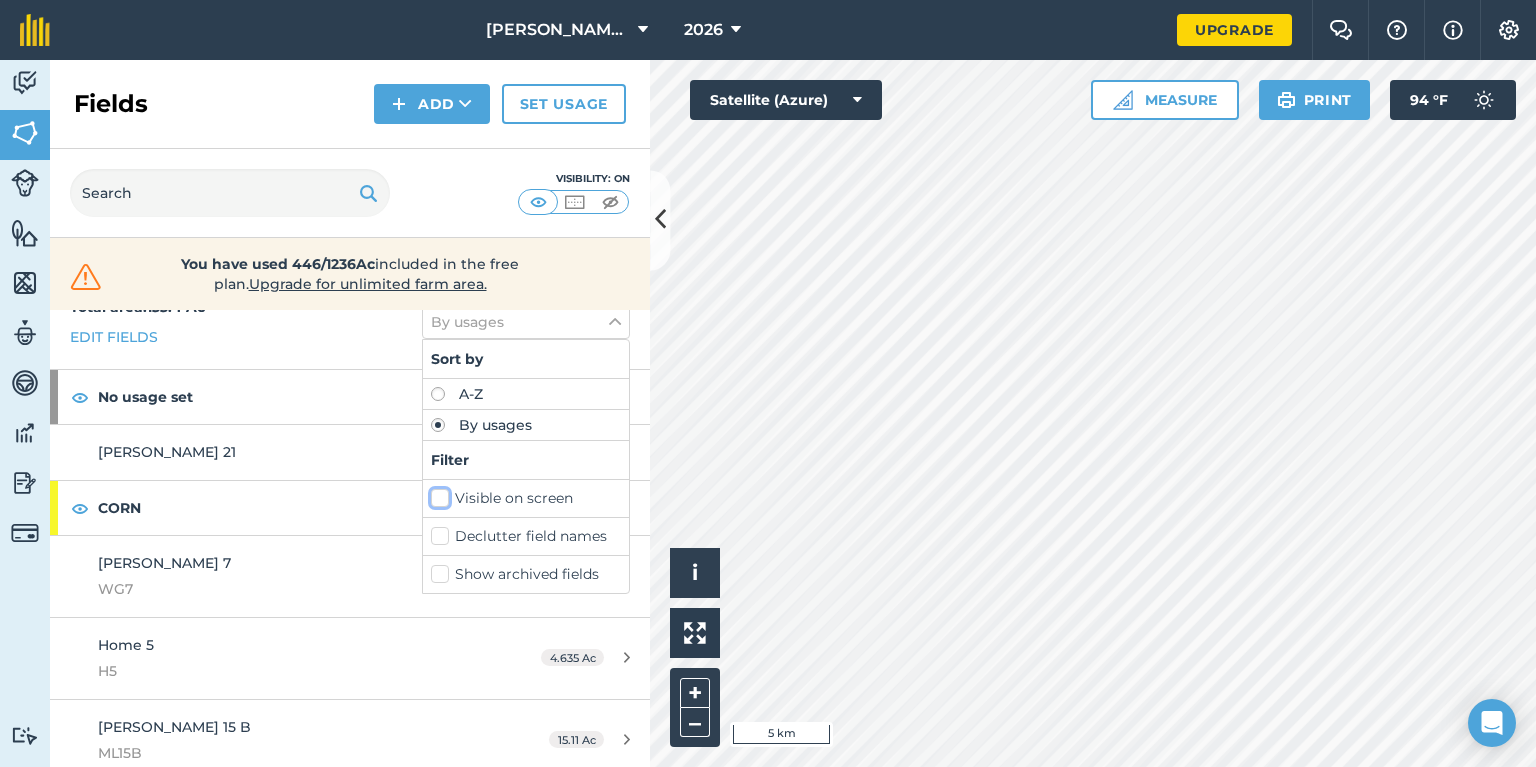 scroll, scrollTop: 36, scrollLeft: 0, axis: vertical 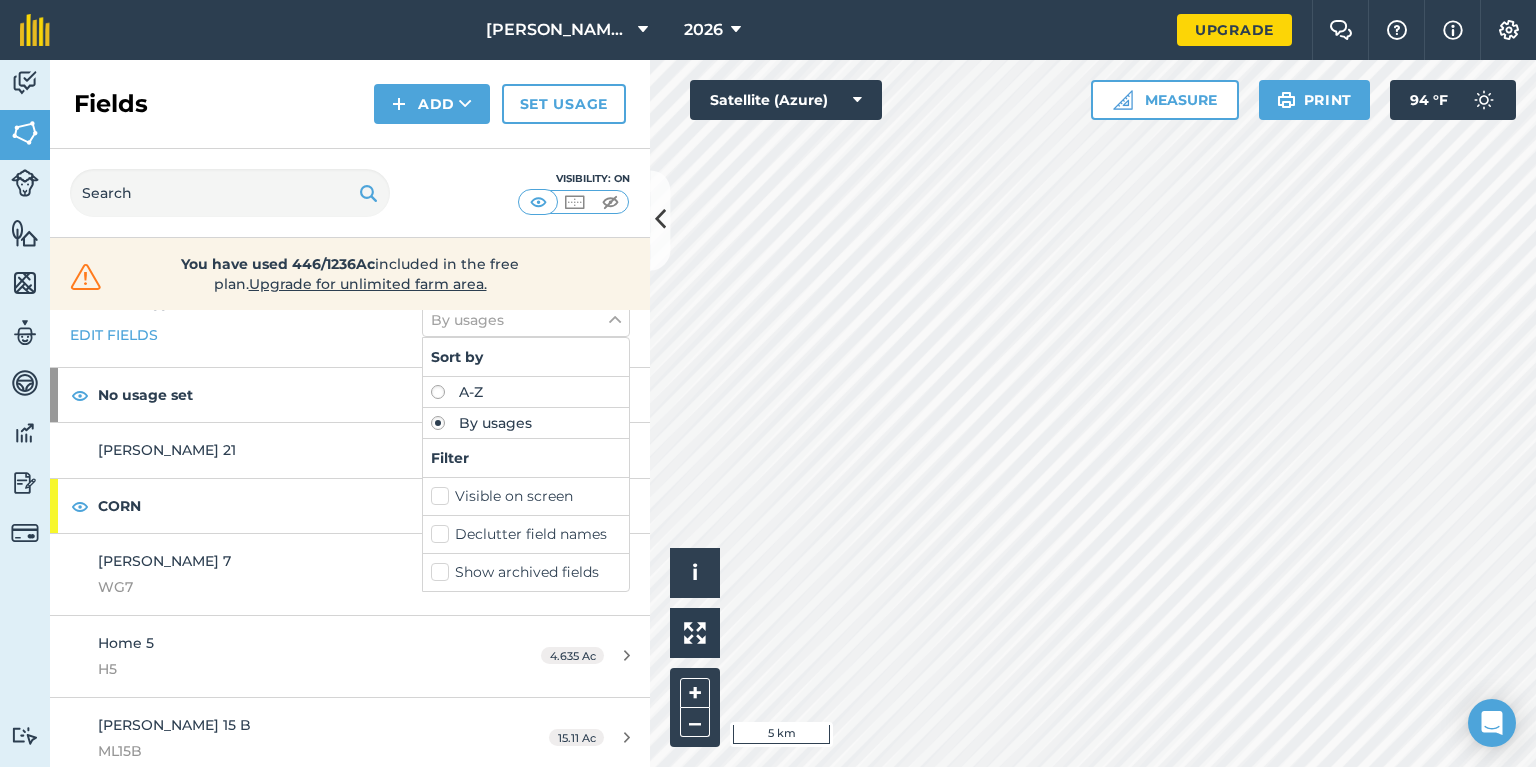 click on "Visible on screen" at bounding box center [526, 496] 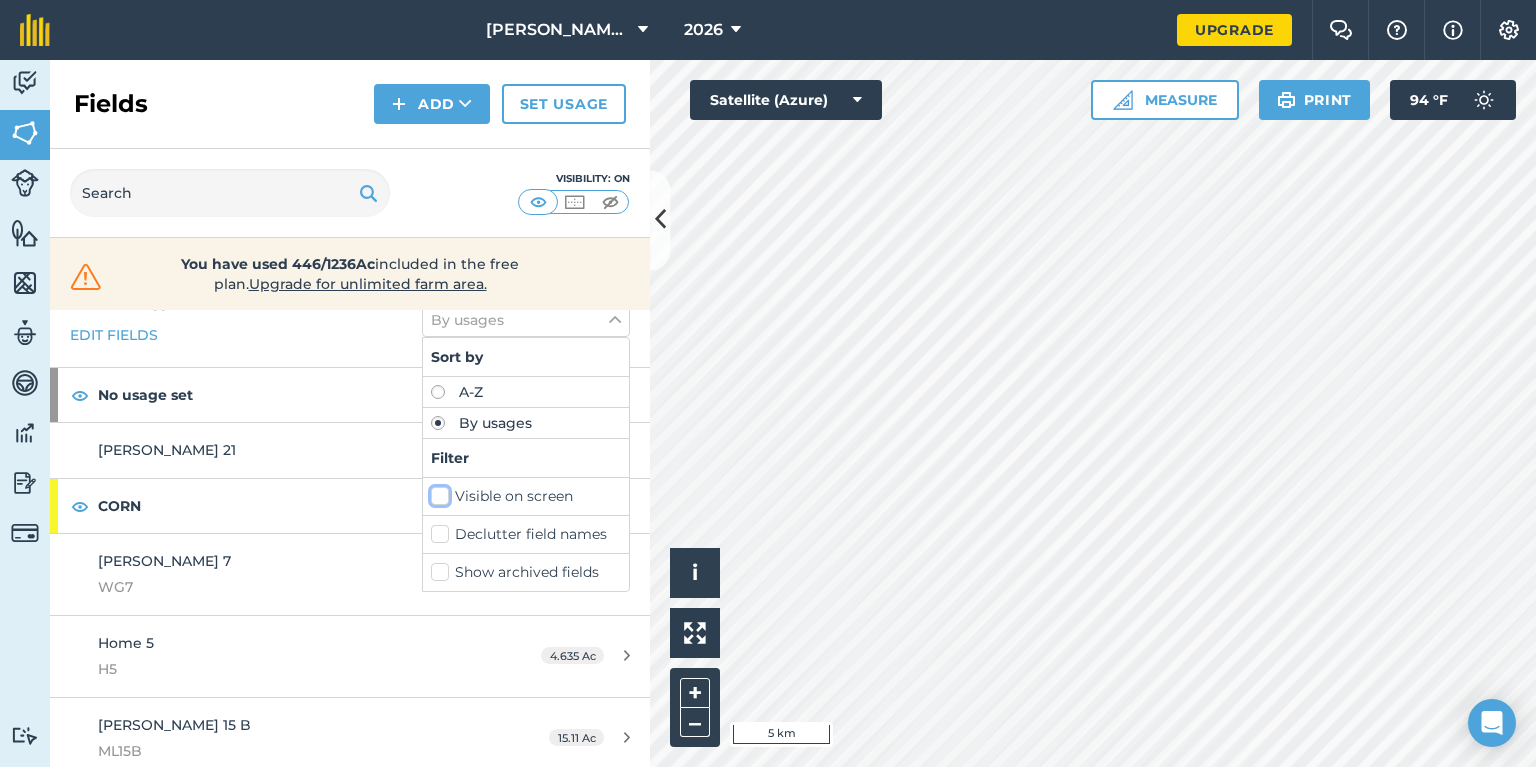 click on "Visible on screen" at bounding box center [437, 492] 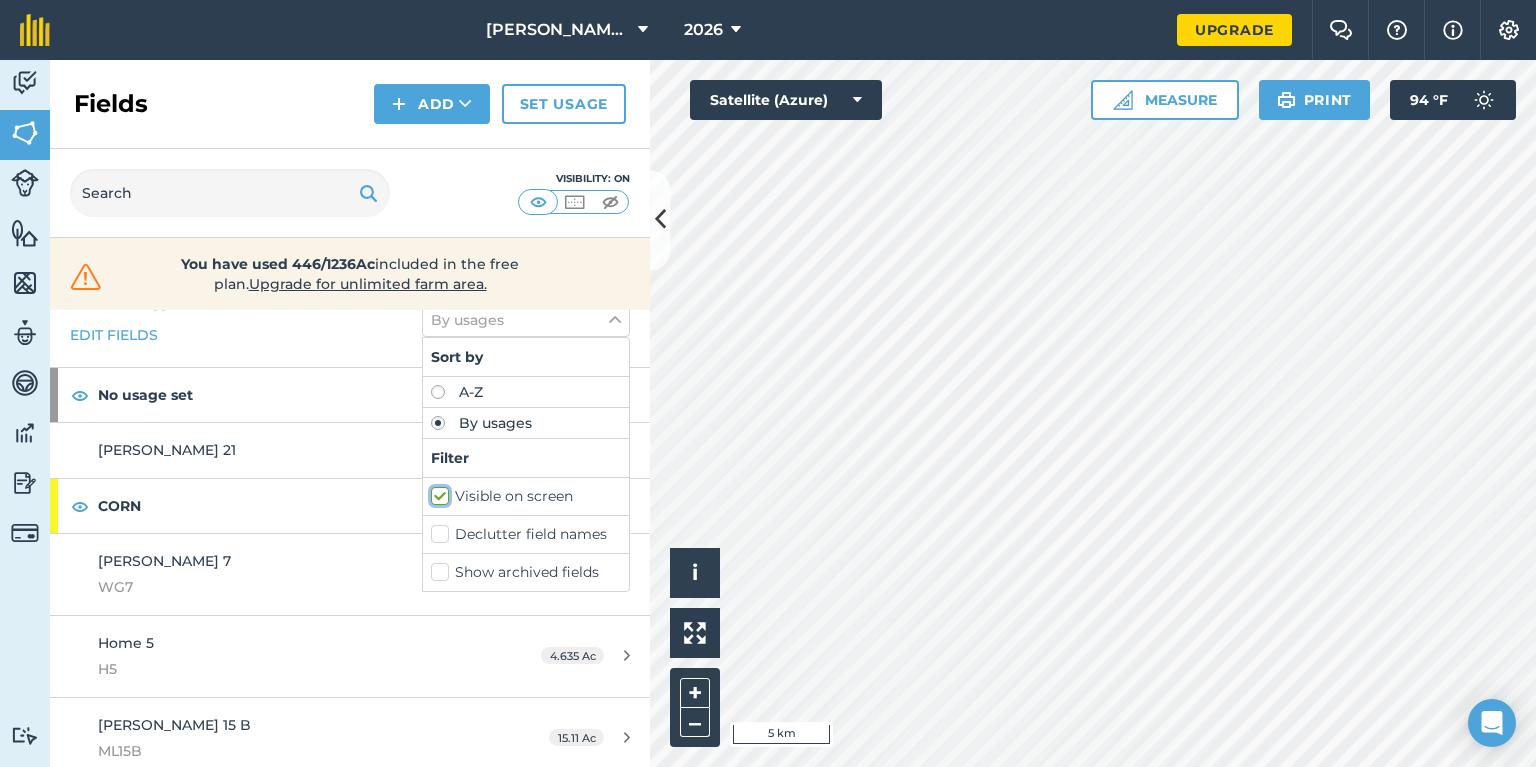 checkbox on "true" 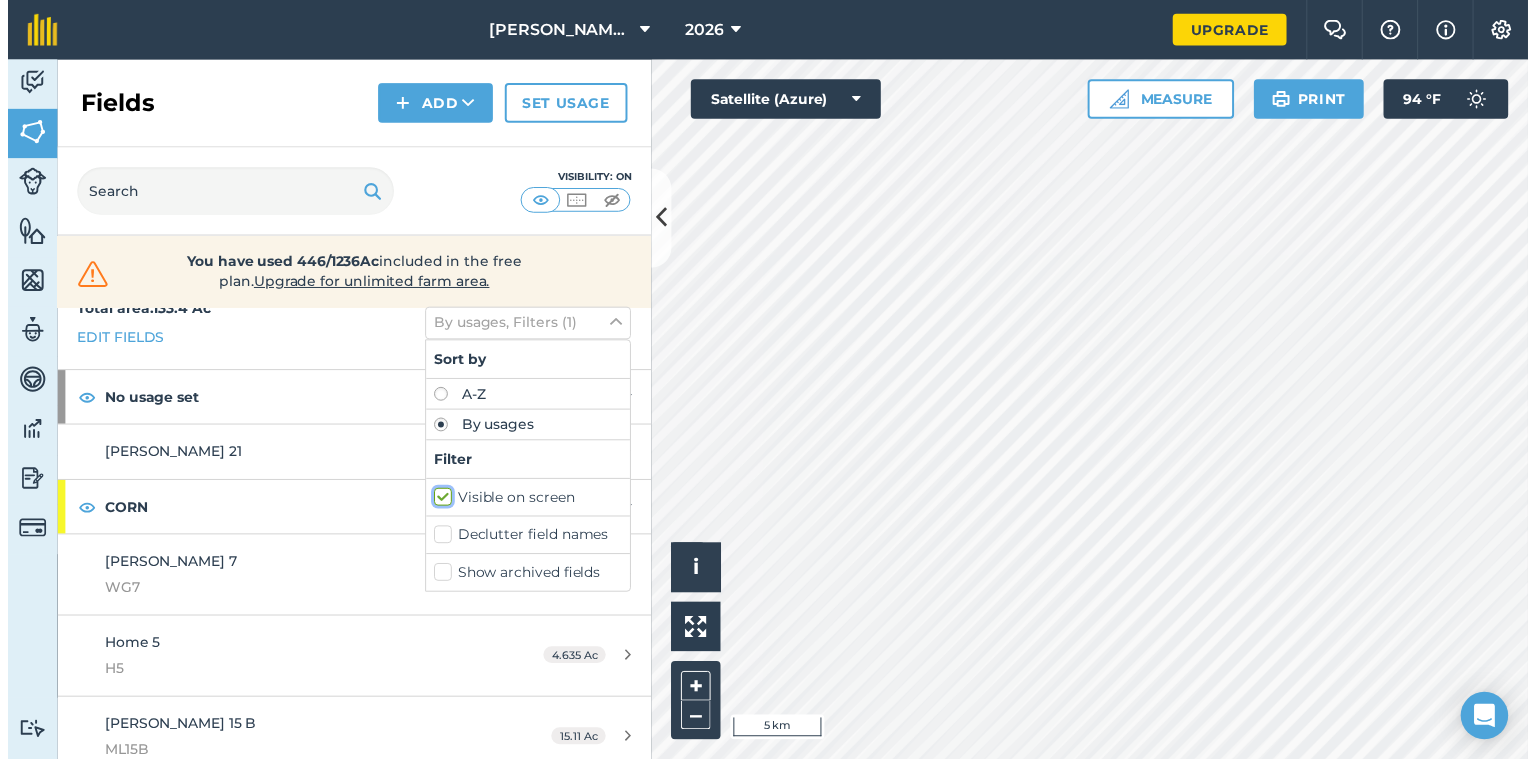 scroll, scrollTop: 0, scrollLeft: 0, axis: both 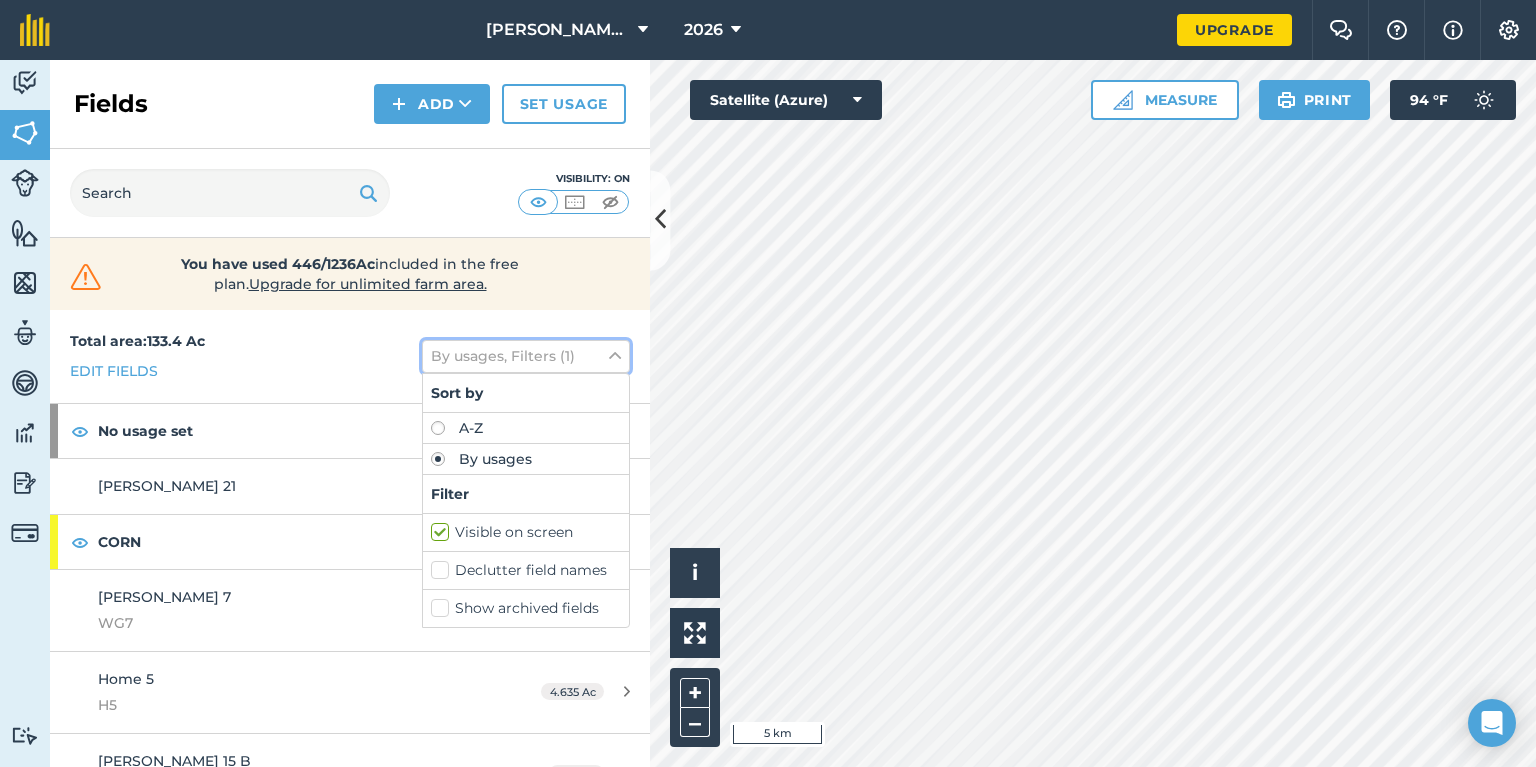 click at bounding box center [615, 356] 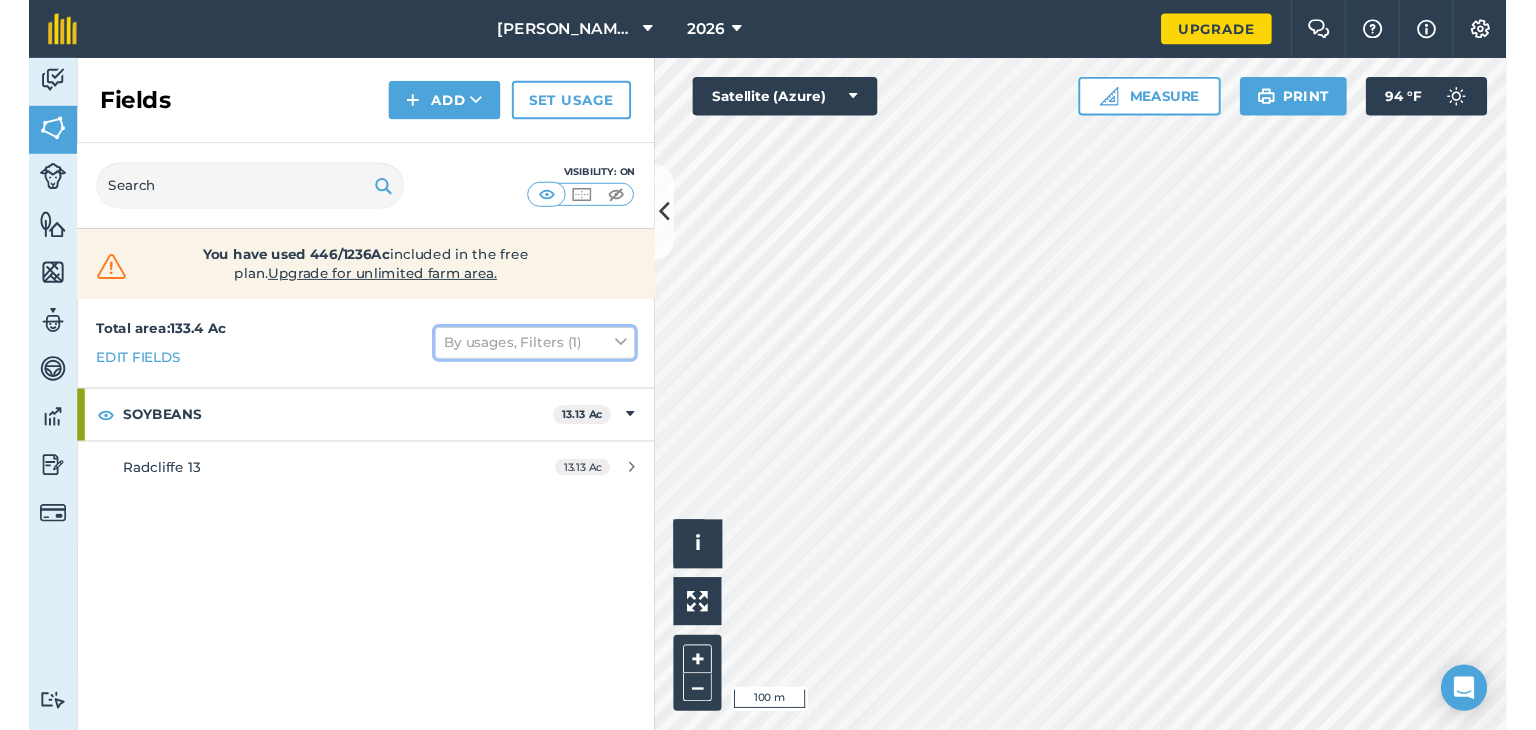 scroll, scrollTop: 0, scrollLeft: 0, axis: both 